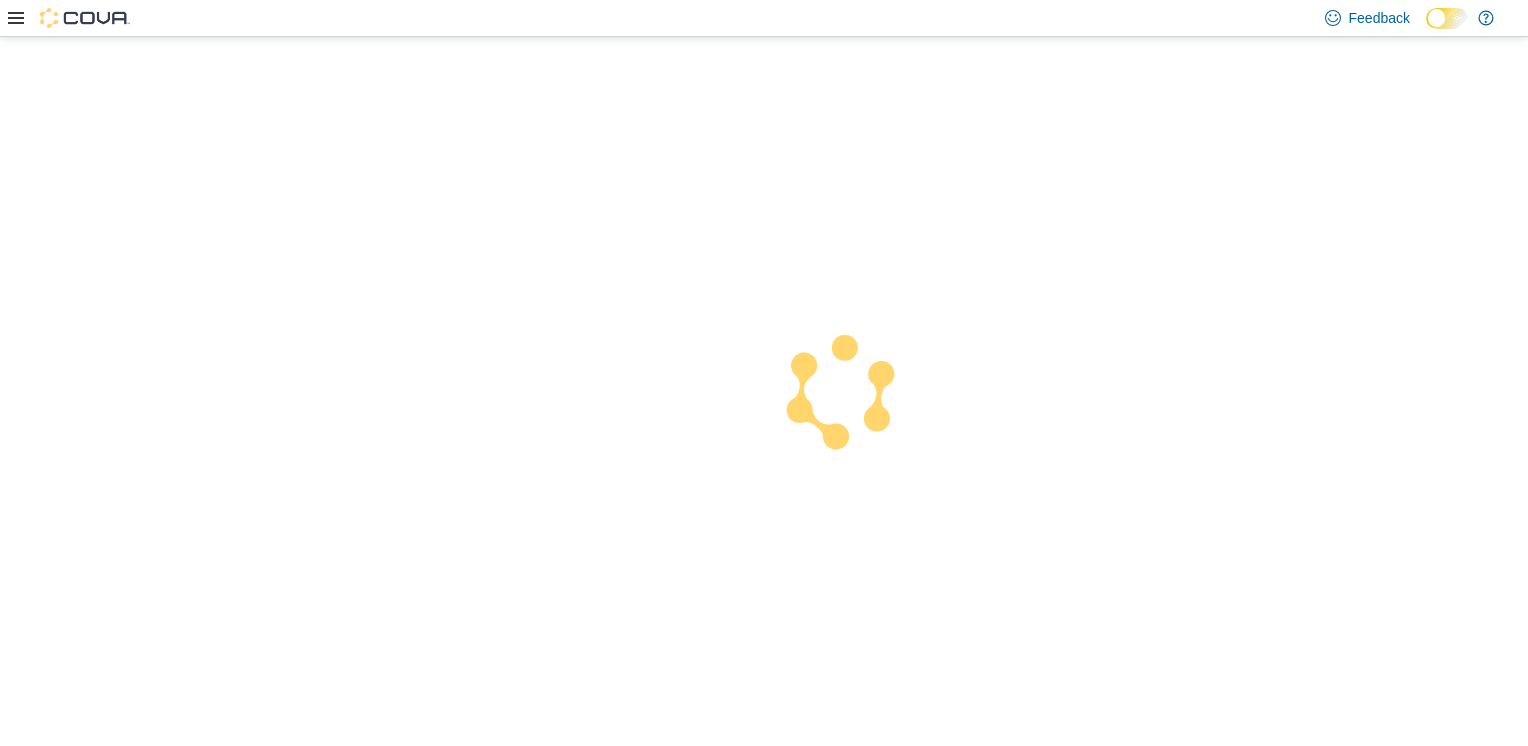 scroll, scrollTop: 0, scrollLeft: 0, axis: both 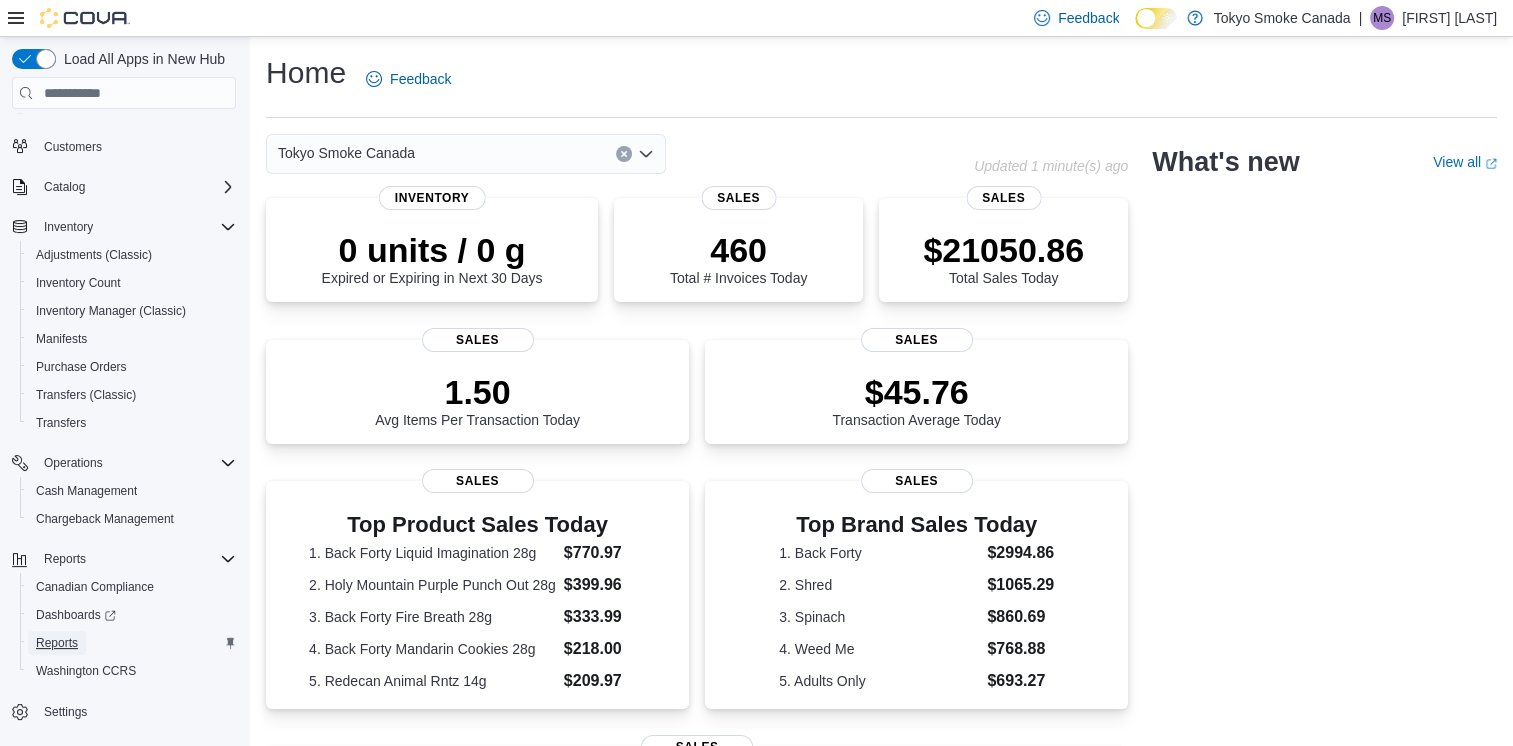 click on "Reports" at bounding box center [57, 643] 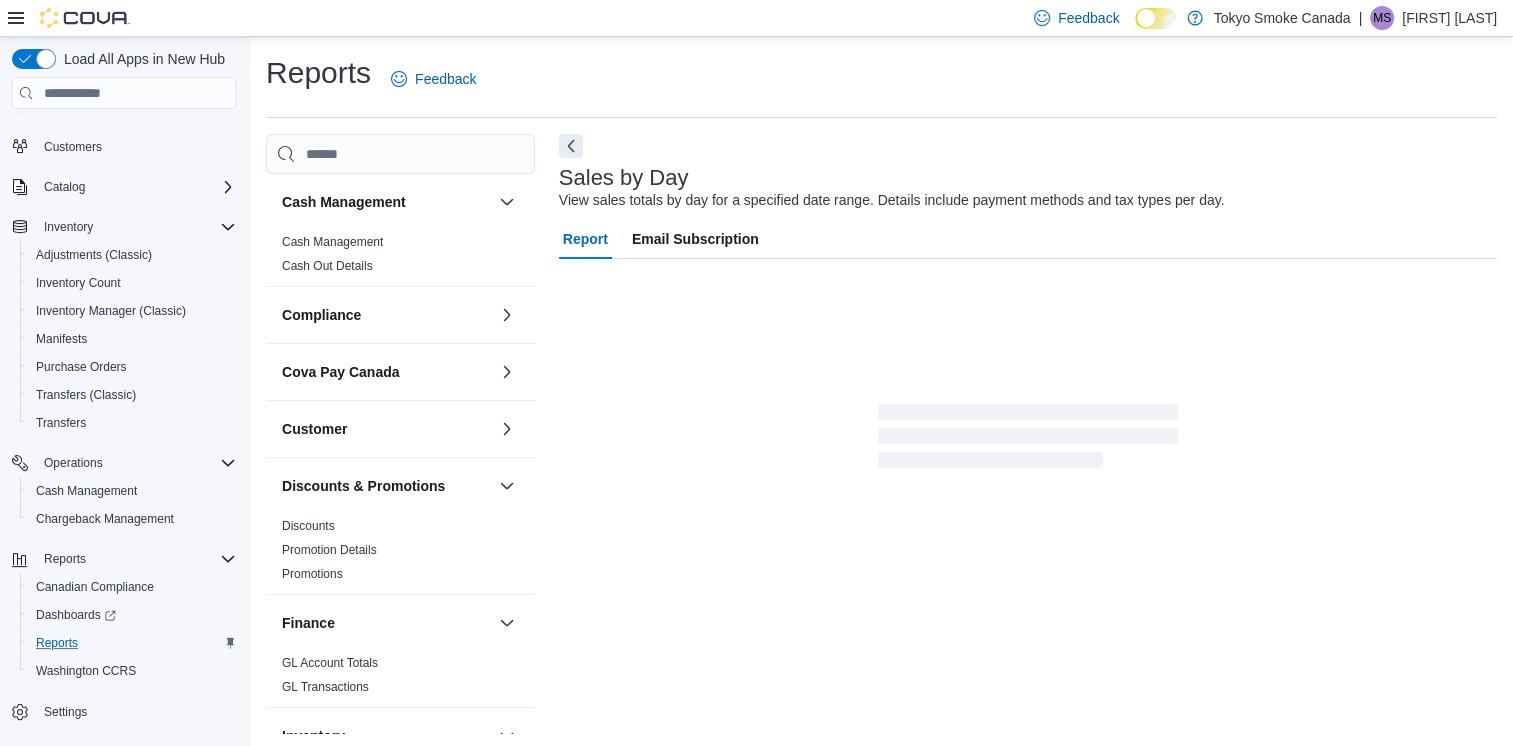 scroll, scrollTop: 4, scrollLeft: 0, axis: vertical 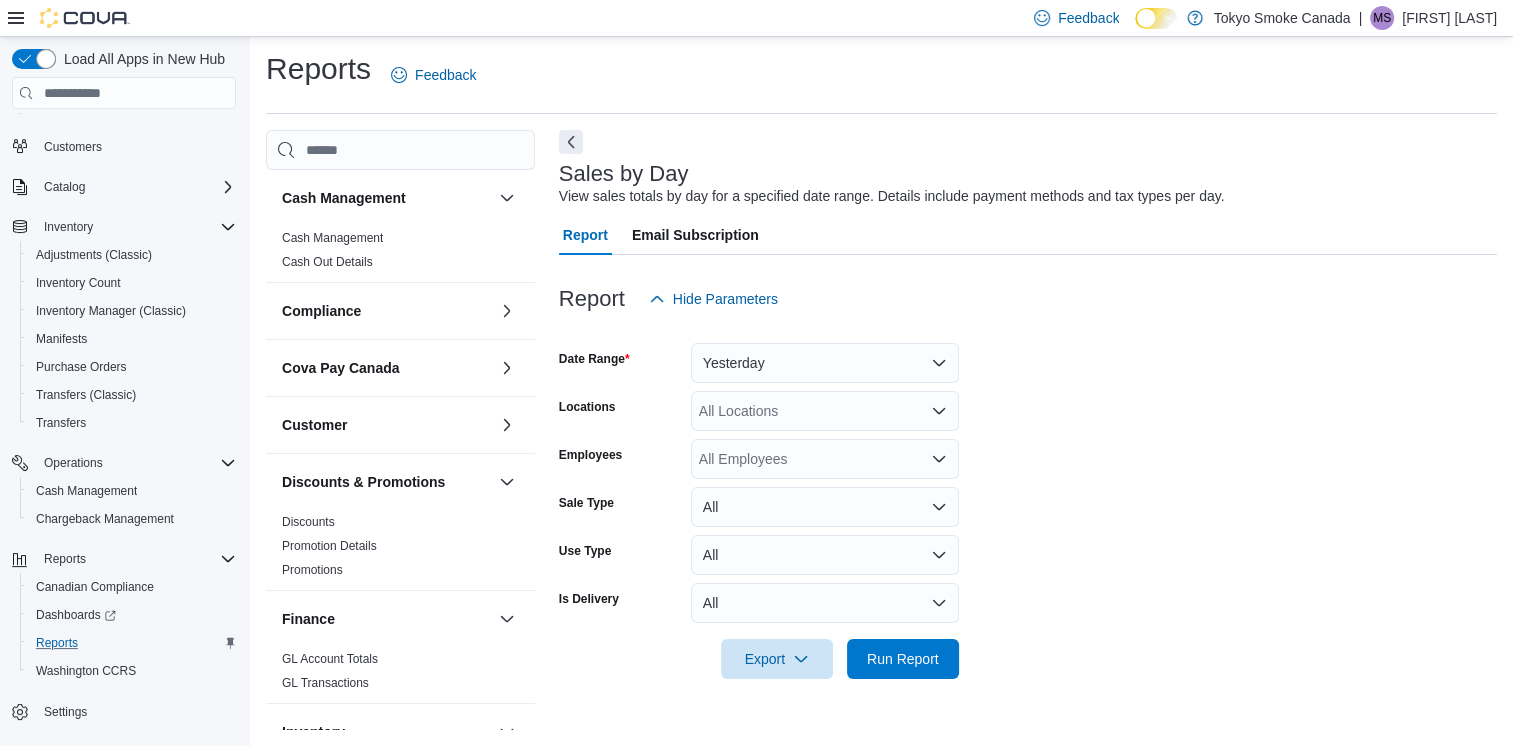 click on "All Locations" at bounding box center [825, 411] 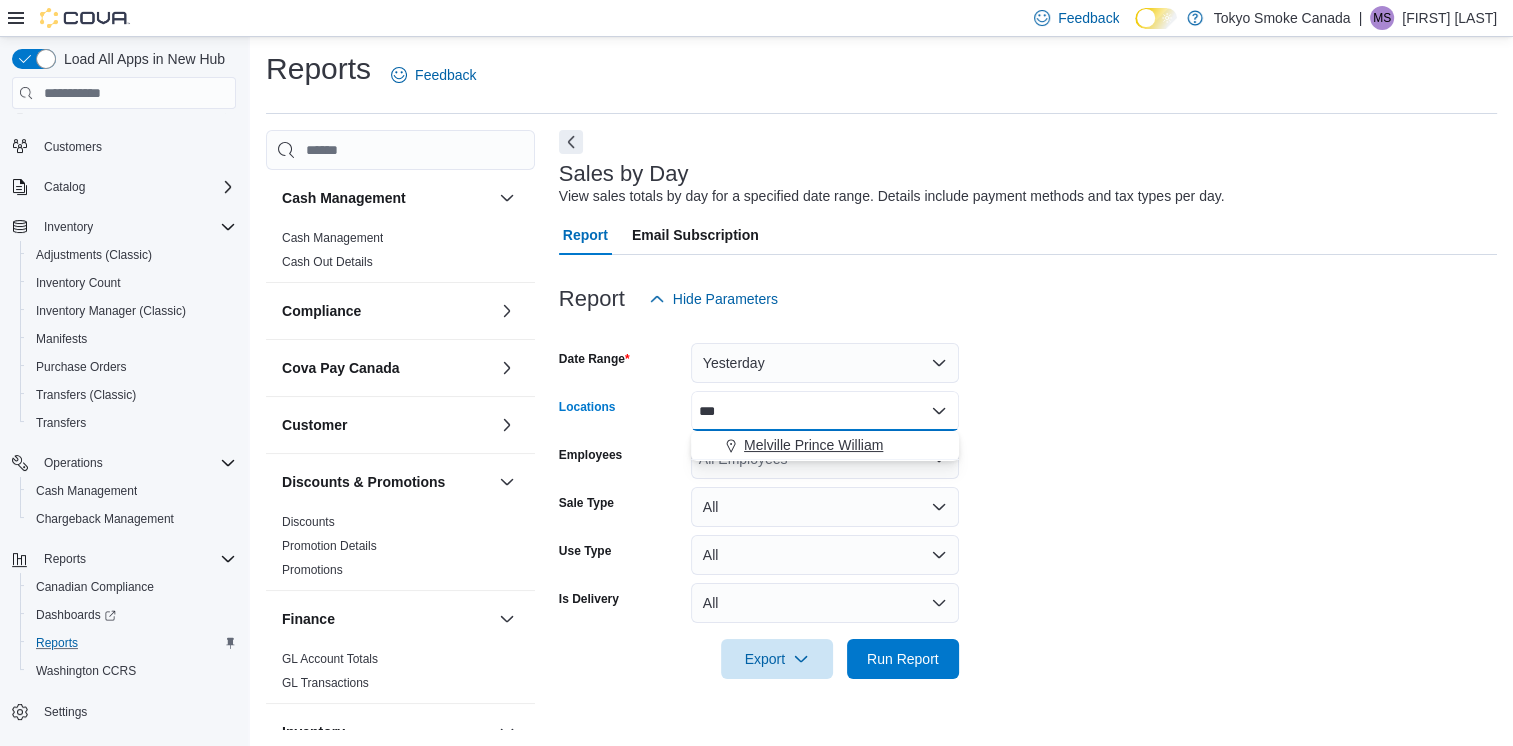 type on "***" 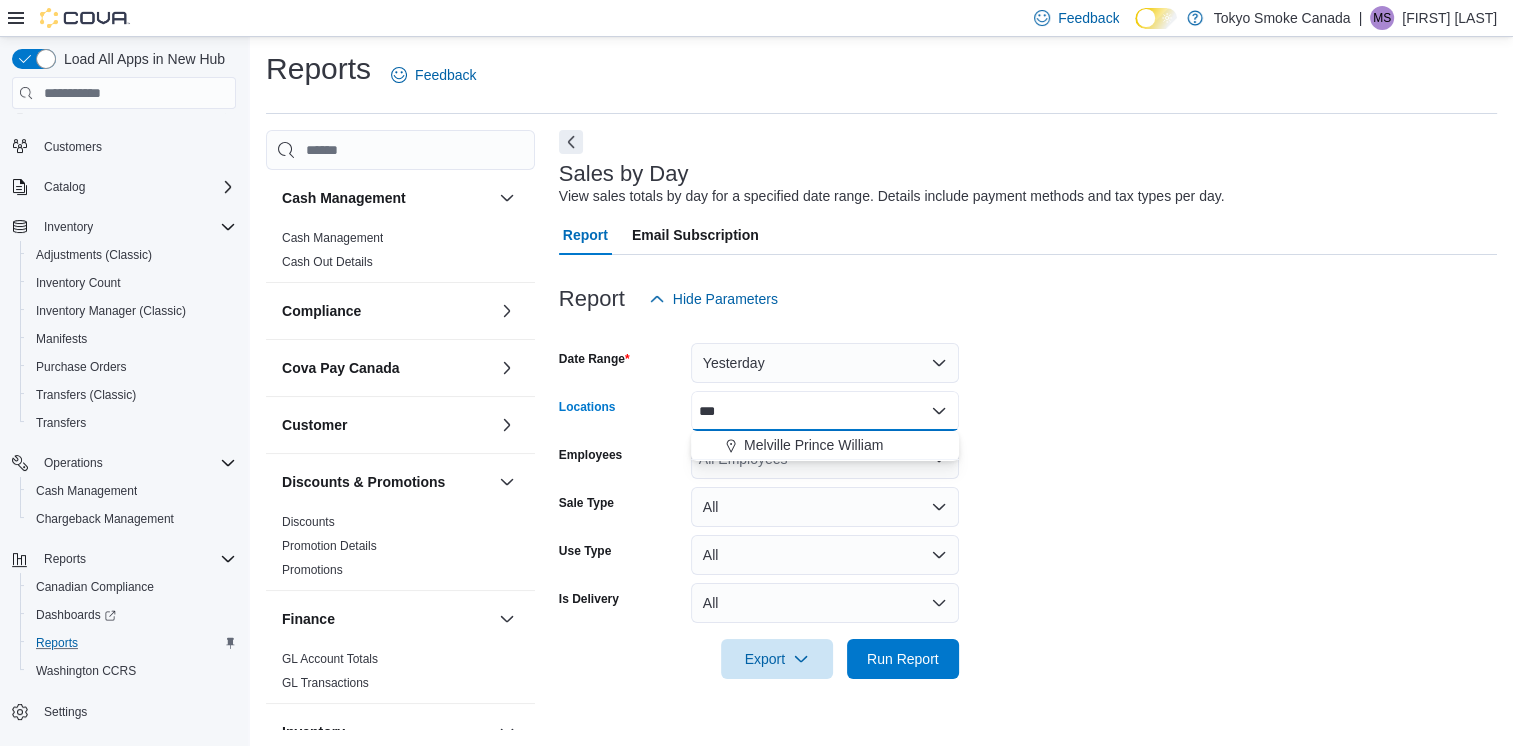 drag, startPoint x: 778, startPoint y: 442, endPoint x: 1254, endPoint y: 466, distance: 476.60464 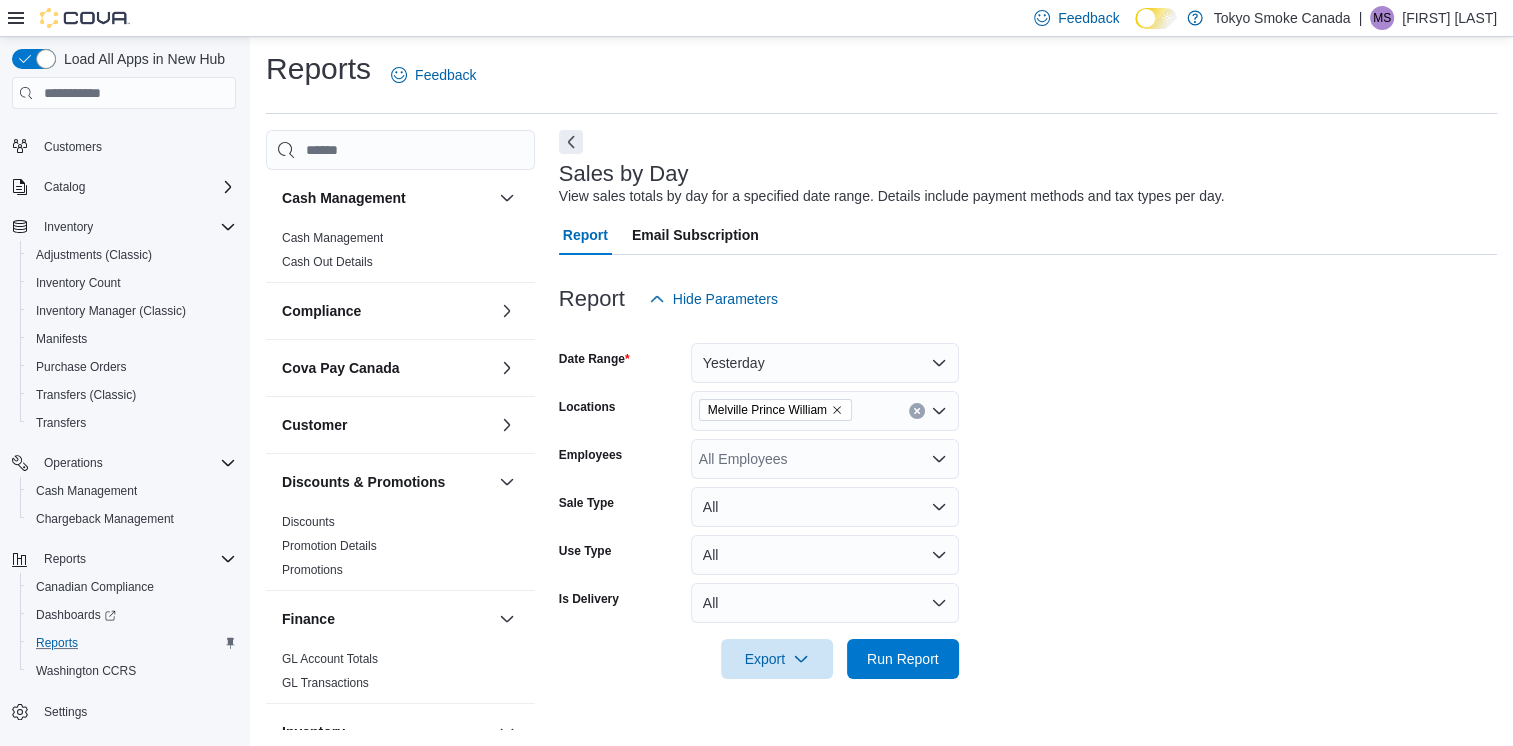 click on "Date Range Yesterday Locations Melville Prince William Employees All Employees Sale Type All Use Type All Is Delivery All Export  Run Report" at bounding box center (1028, 499) 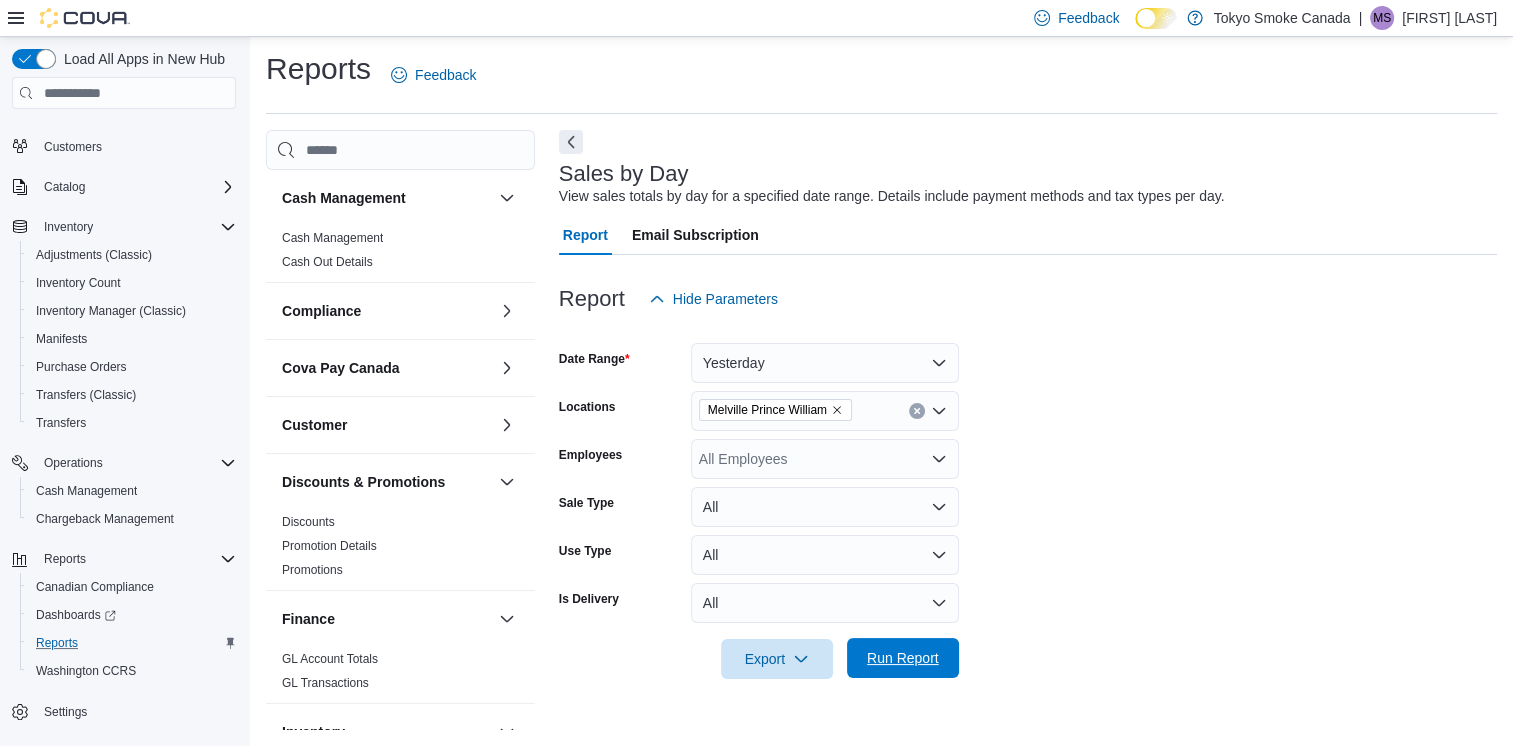 click on "Run Report" at bounding box center [903, 658] 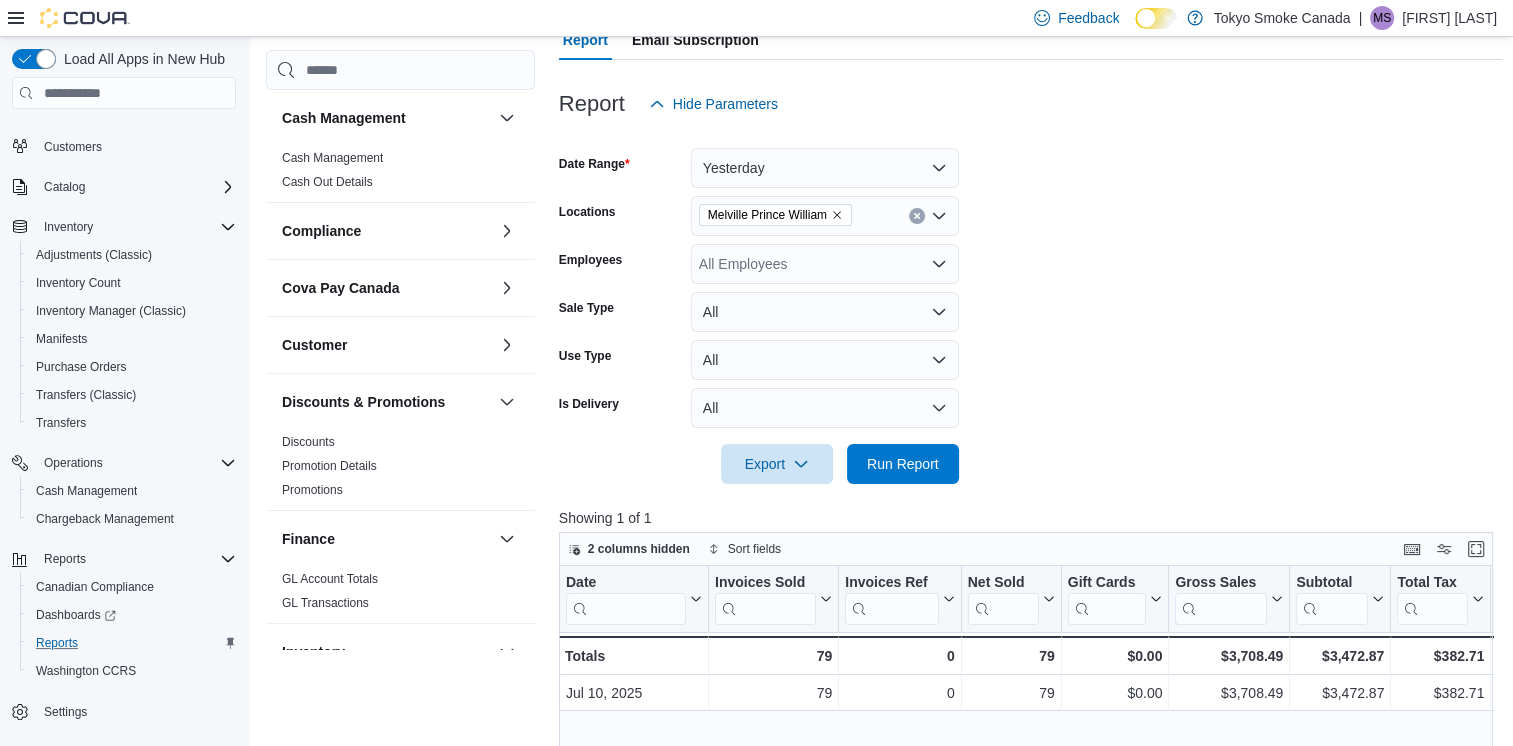 scroll, scrollTop: 204, scrollLeft: 0, axis: vertical 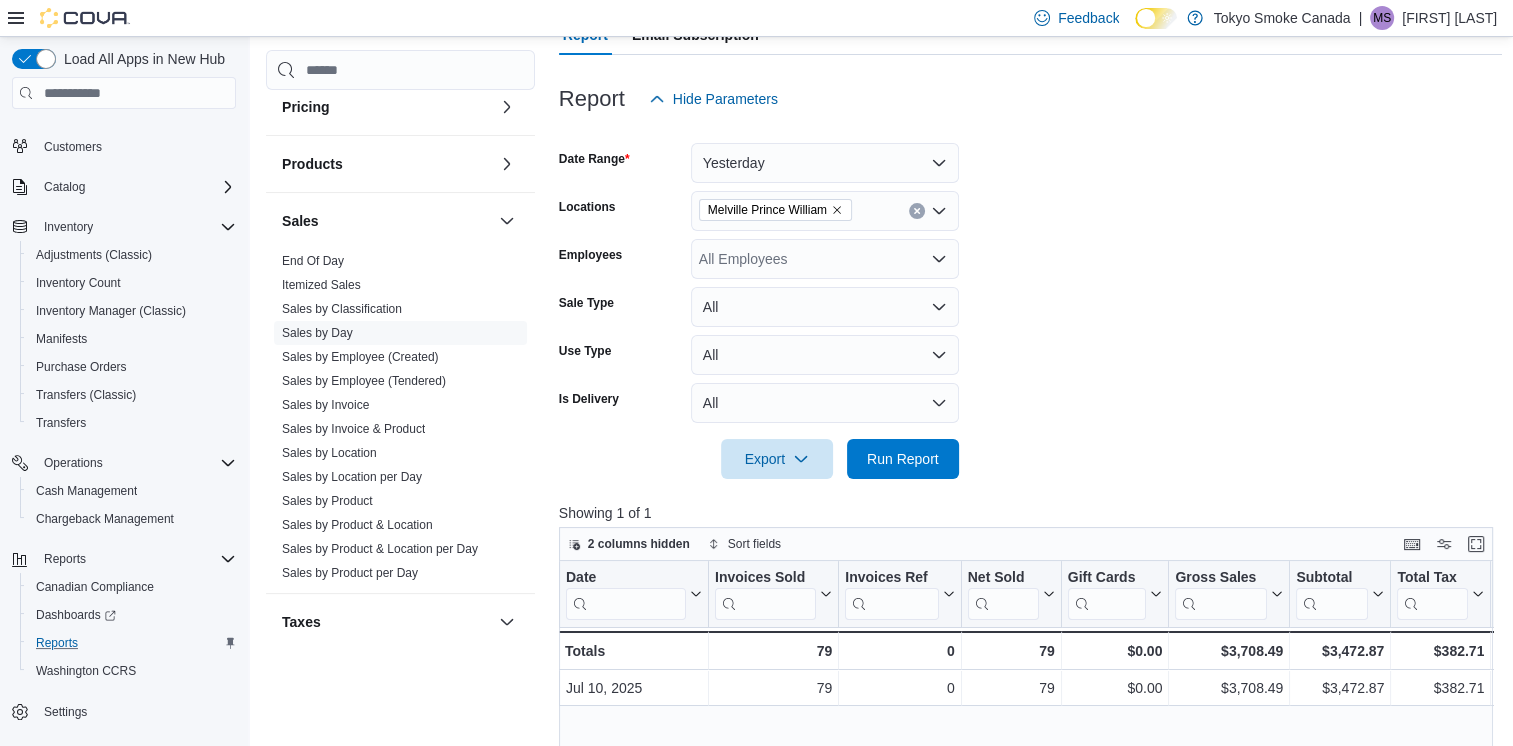 drag, startPoint x: 332, startPoint y: 256, endPoint x: 576, endPoint y: 302, distance: 248.2982 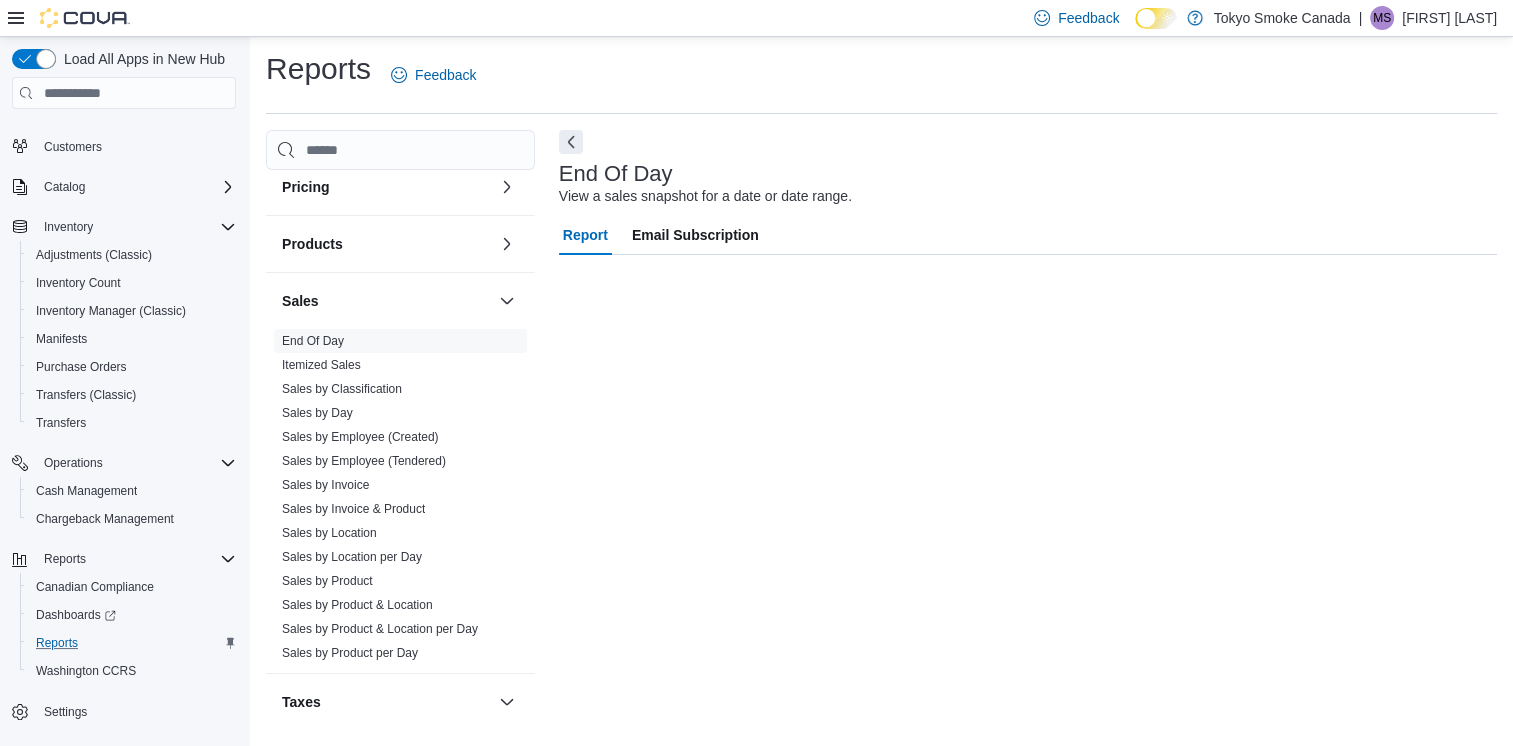 scroll, scrollTop: 4, scrollLeft: 0, axis: vertical 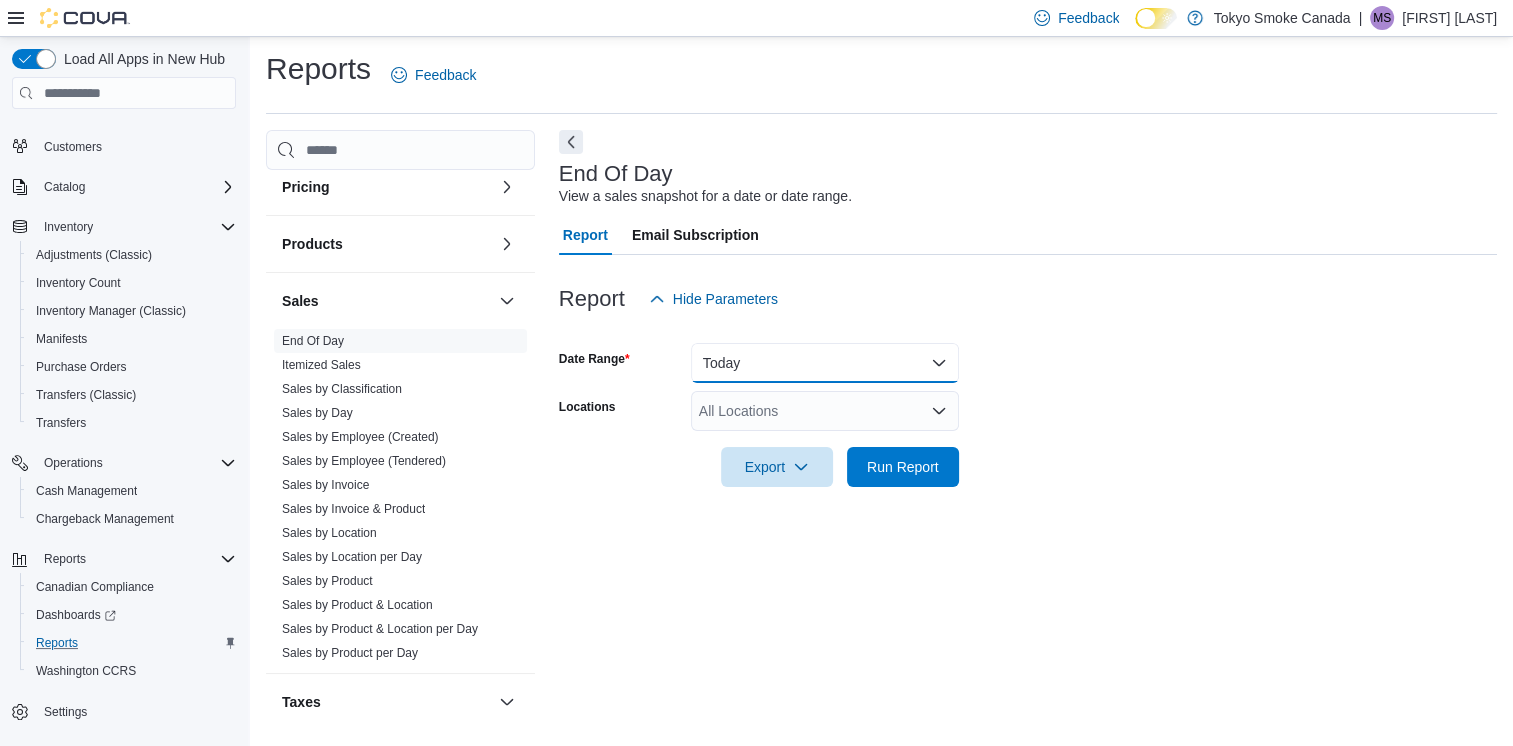 click on "Today" at bounding box center (825, 363) 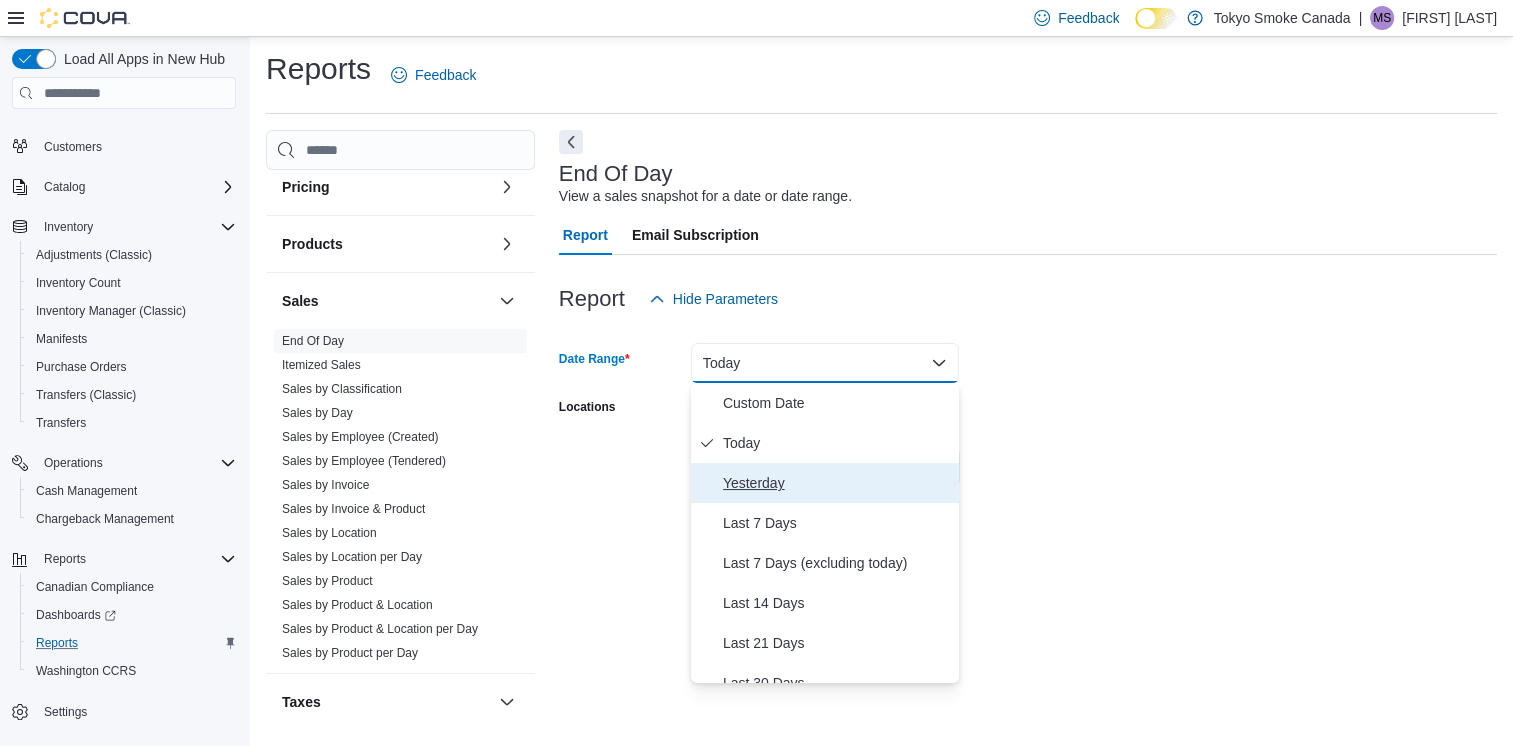 click on "Yesterday" at bounding box center (837, 483) 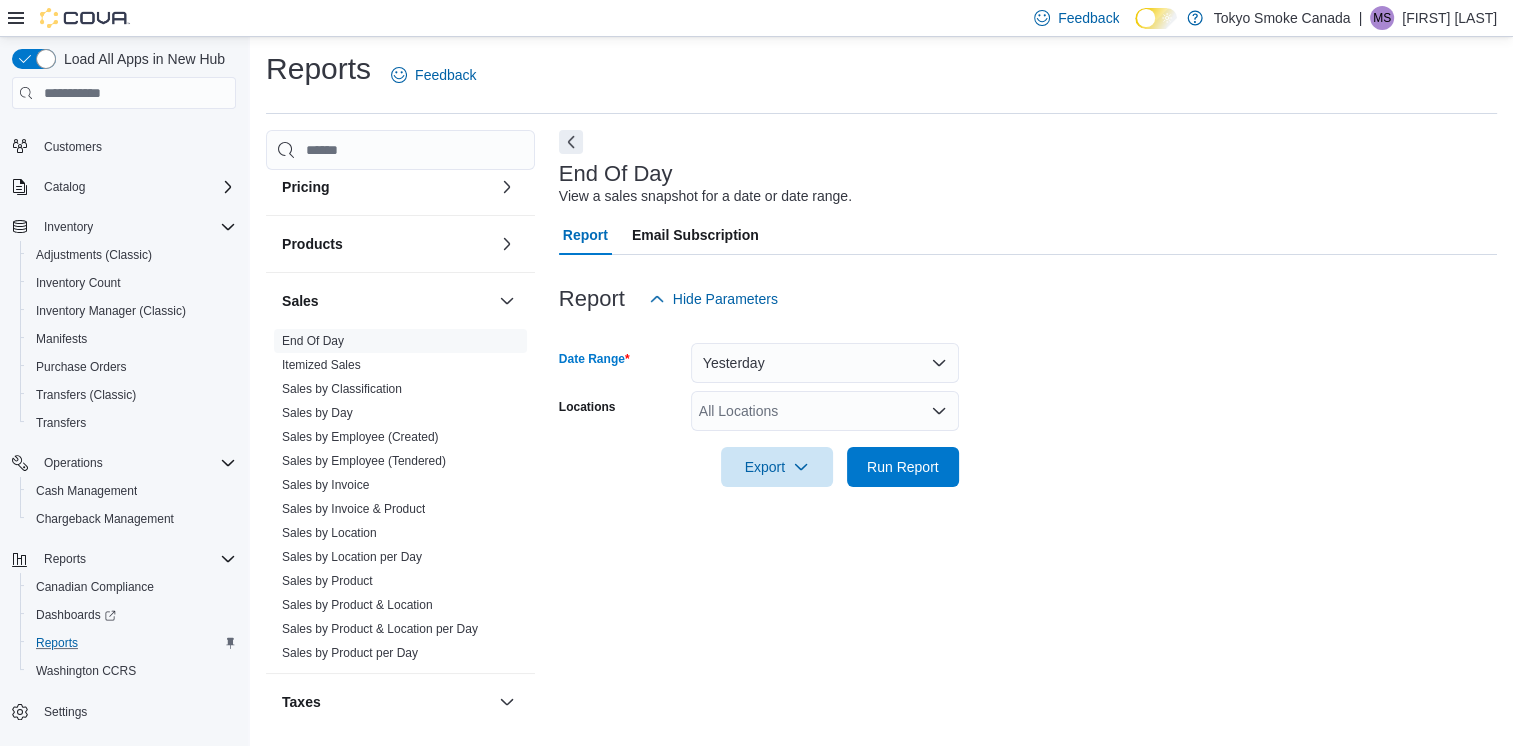 click on "All Locations" at bounding box center [825, 411] 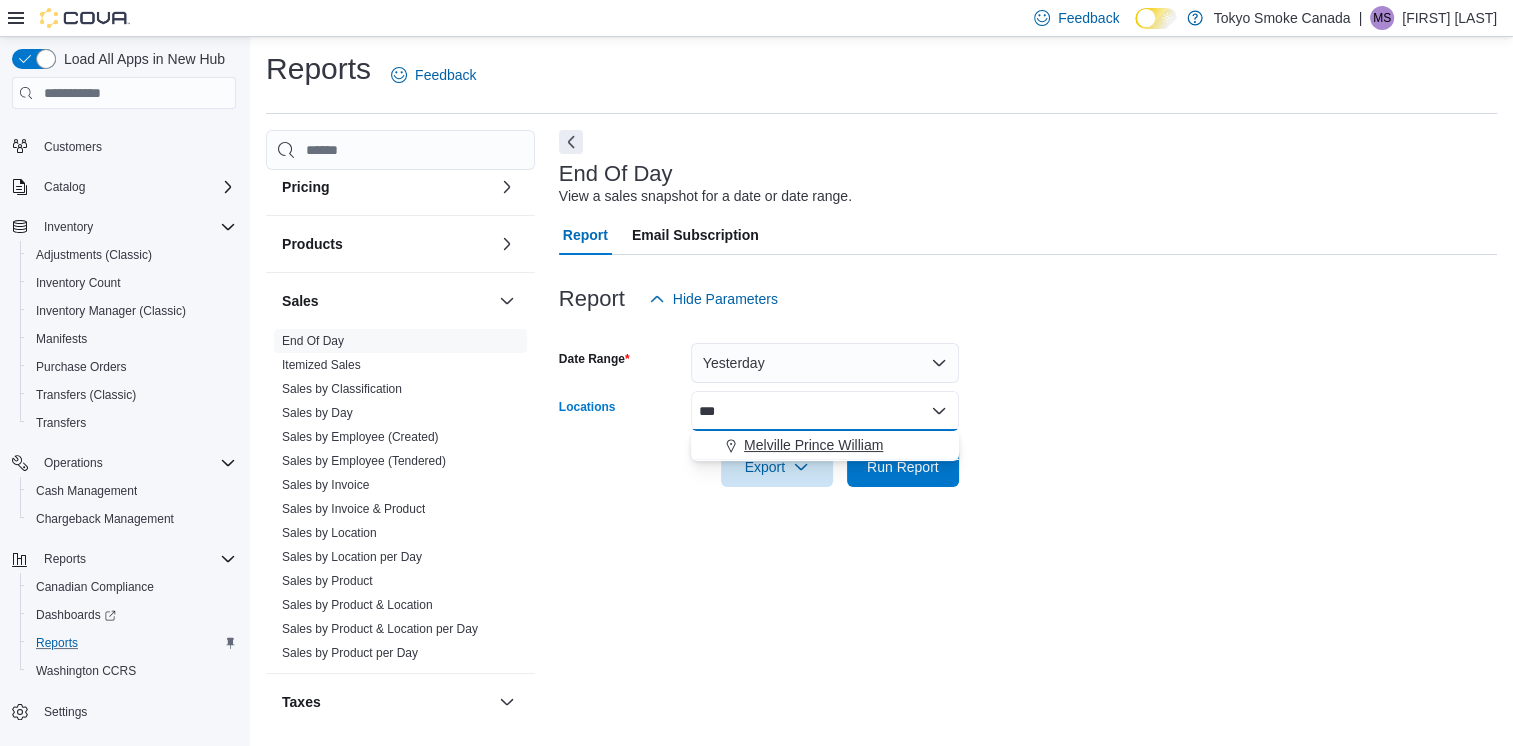 type on "***" 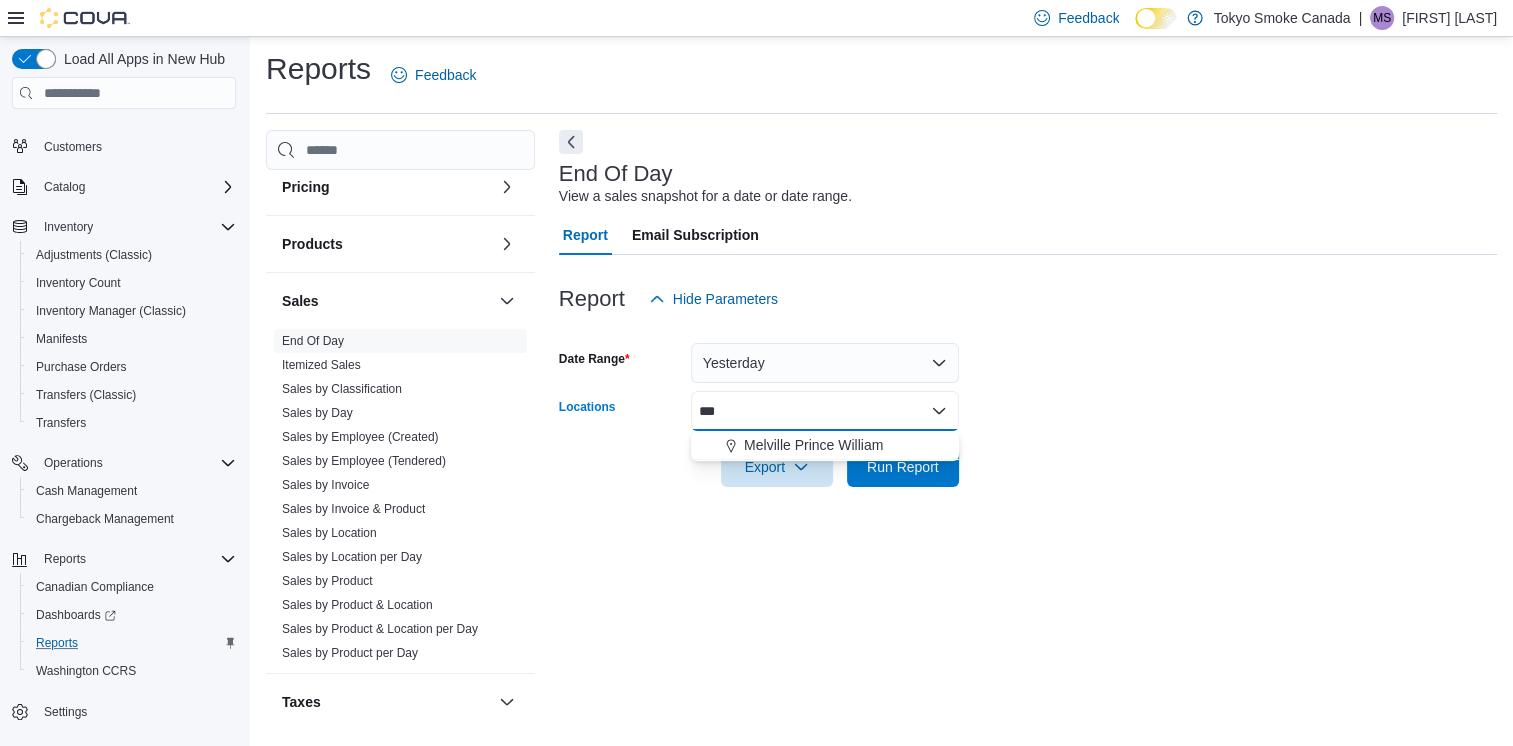 click on "Melville Prince William" at bounding box center (813, 445) 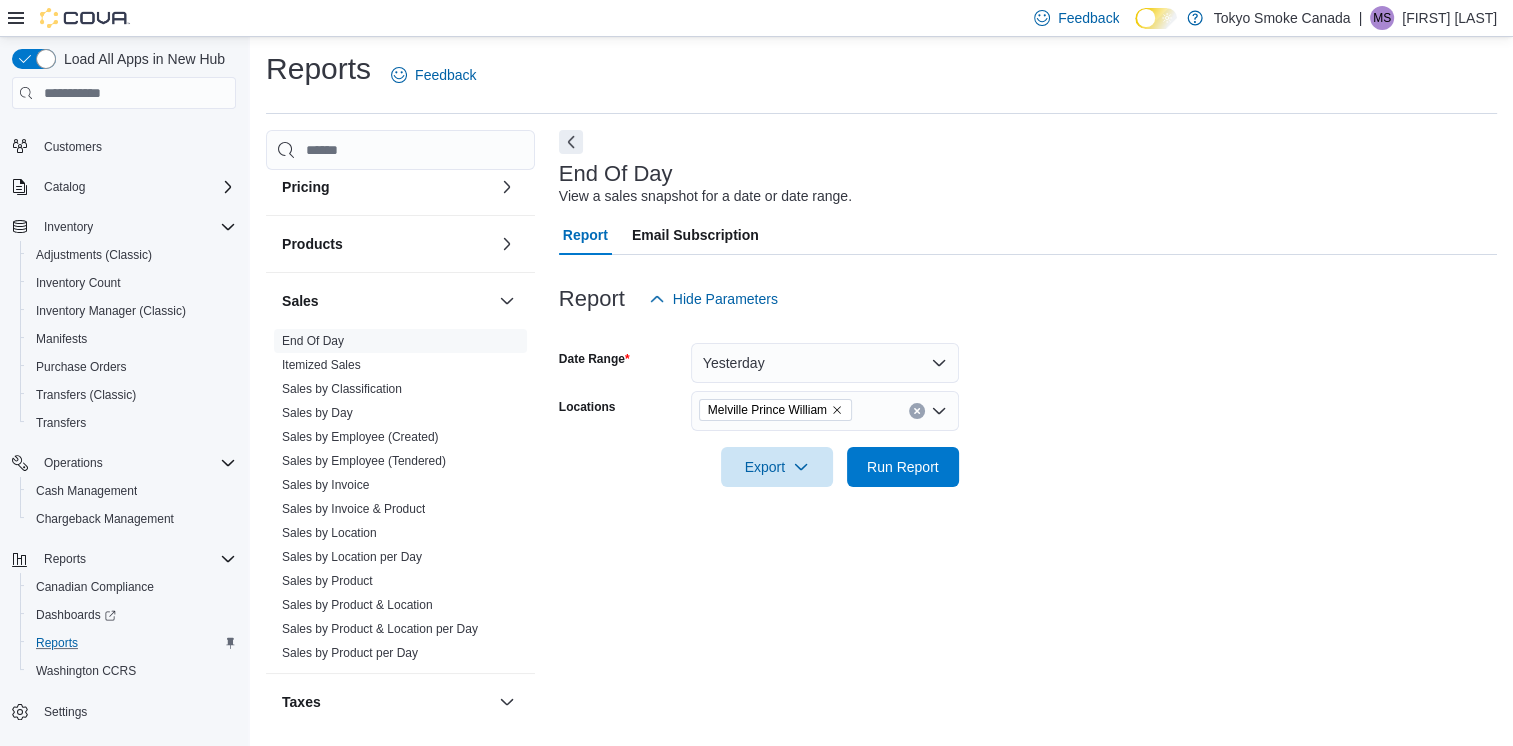 drag, startPoint x: 1368, startPoint y: 478, endPoint x: 1149, endPoint y: 482, distance: 219.03653 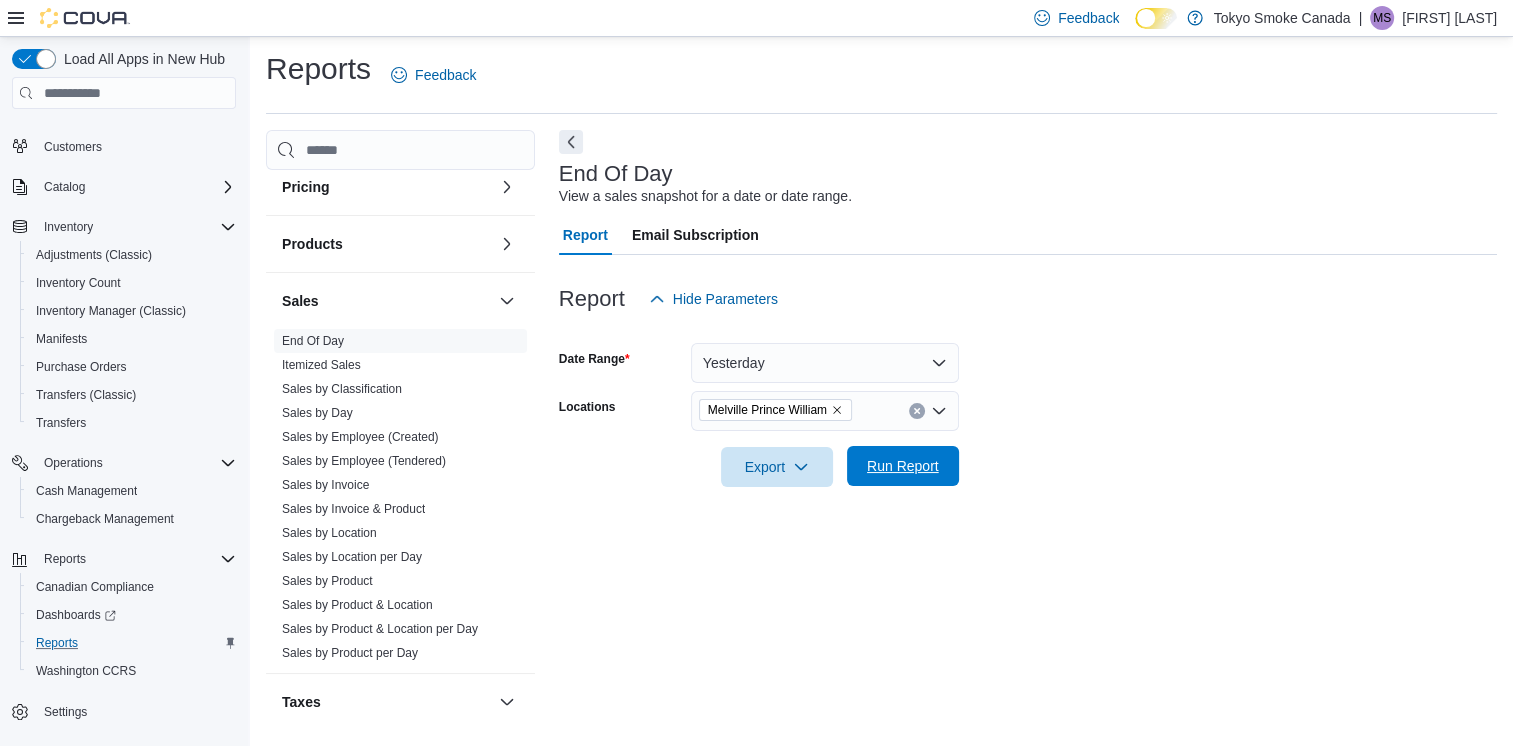 click on "Run Report" at bounding box center [903, 466] 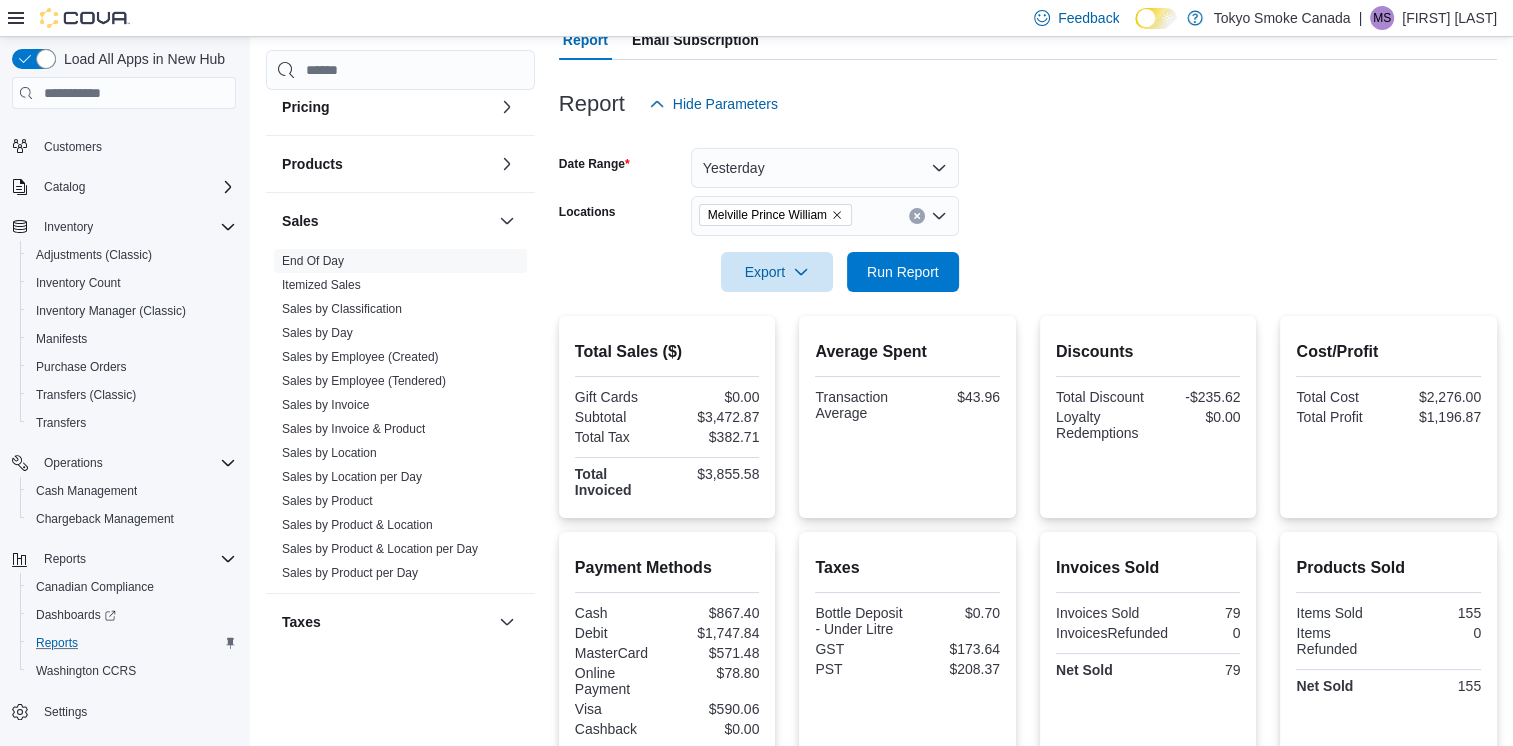 scroll, scrollTop: 204, scrollLeft: 0, axis: vertical 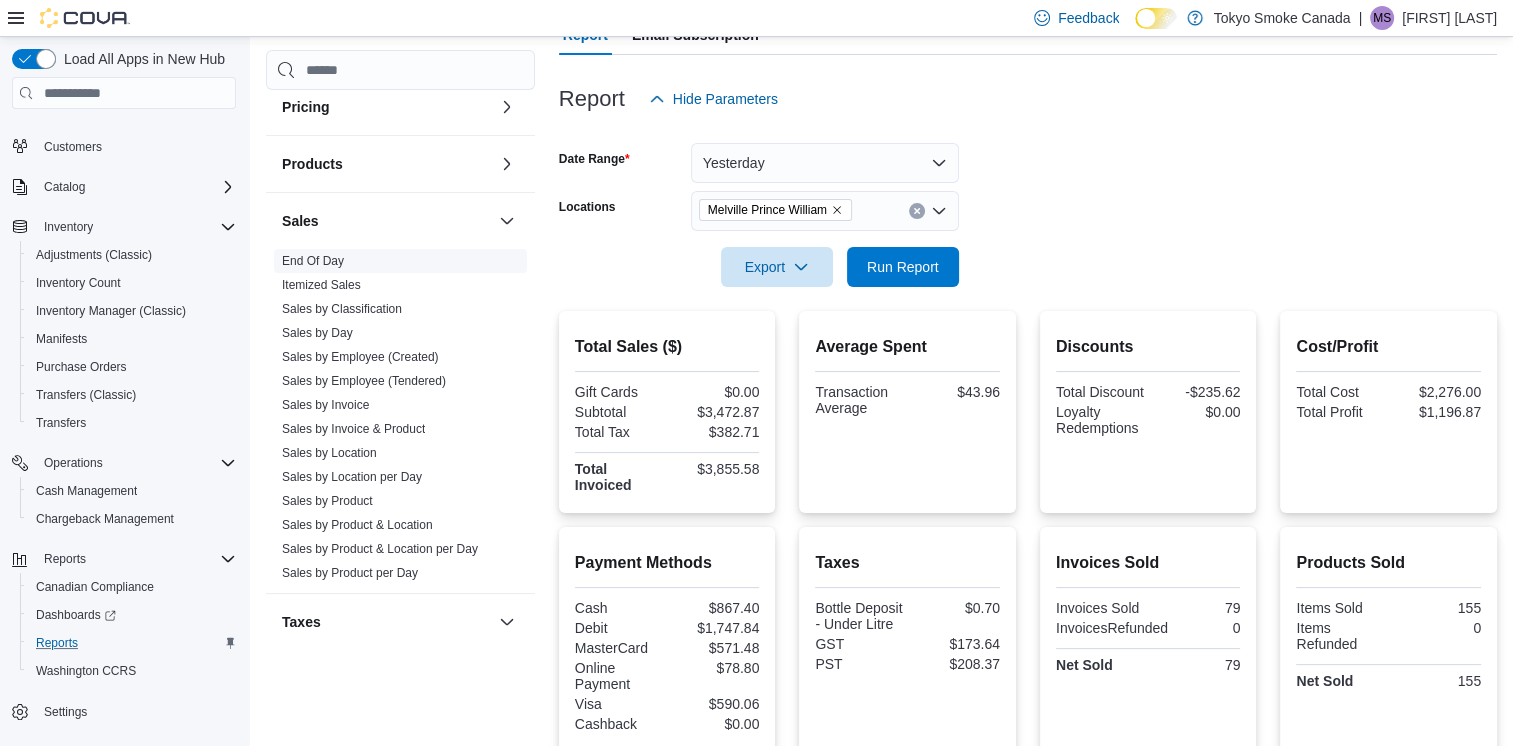 drag, startPoint x: 320, startPoint y: 333, endPoint x: 467, endPoint y: 346, distance: 147.57372 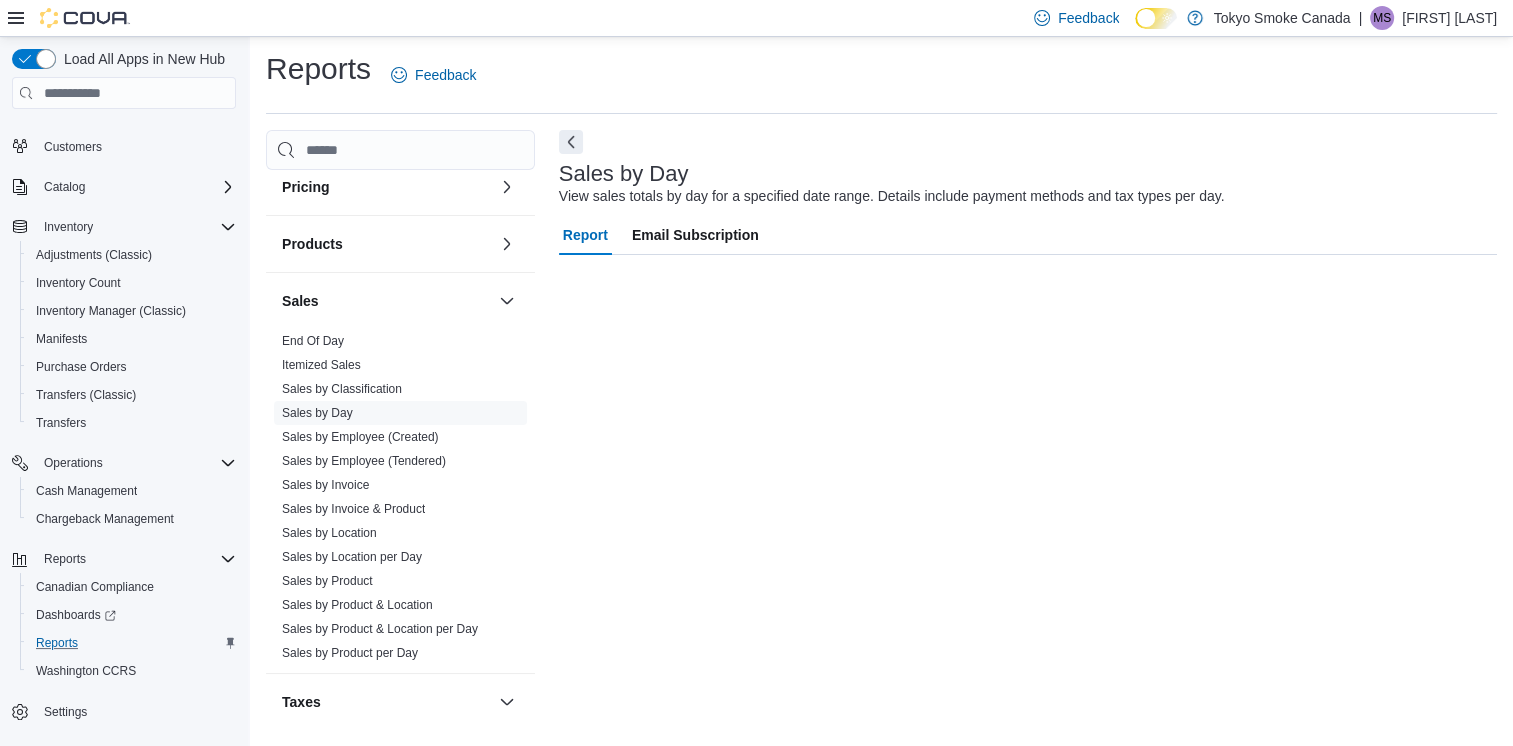 scroll, scrollTop: 4, scrollLeft: 0, axis: vertical 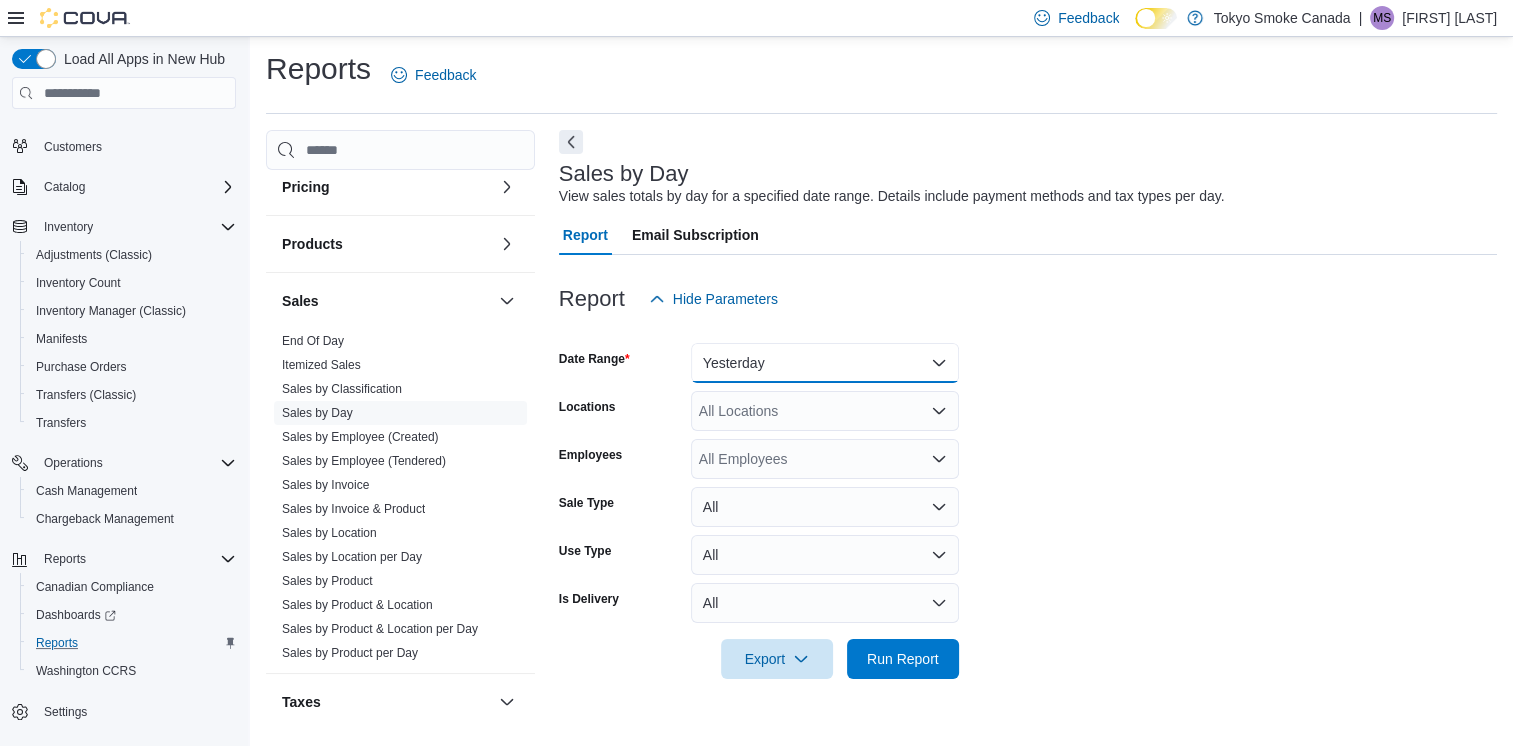click on "Yesterday" at bounding box center [825, 363] 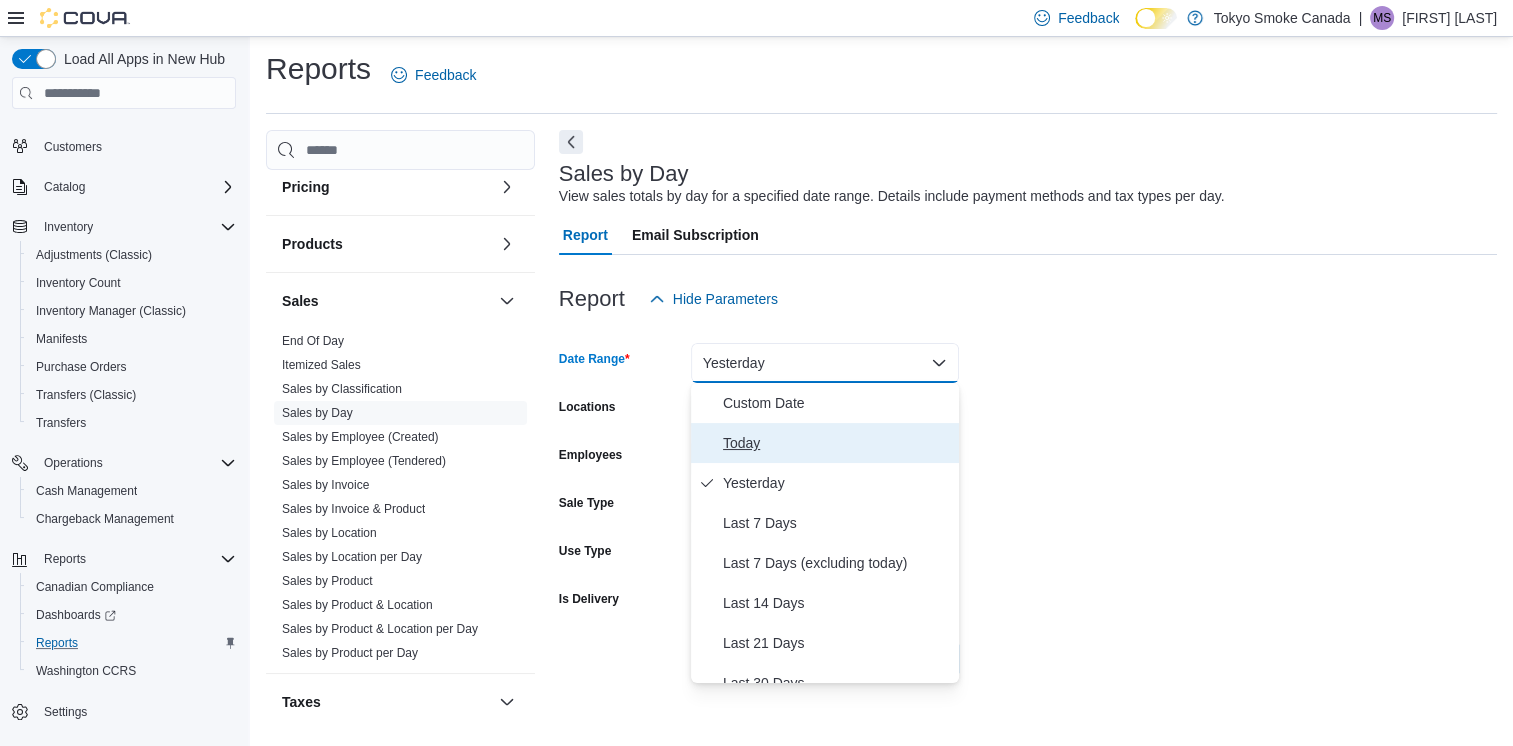 click on "Today" at bounding box center [837, 443] 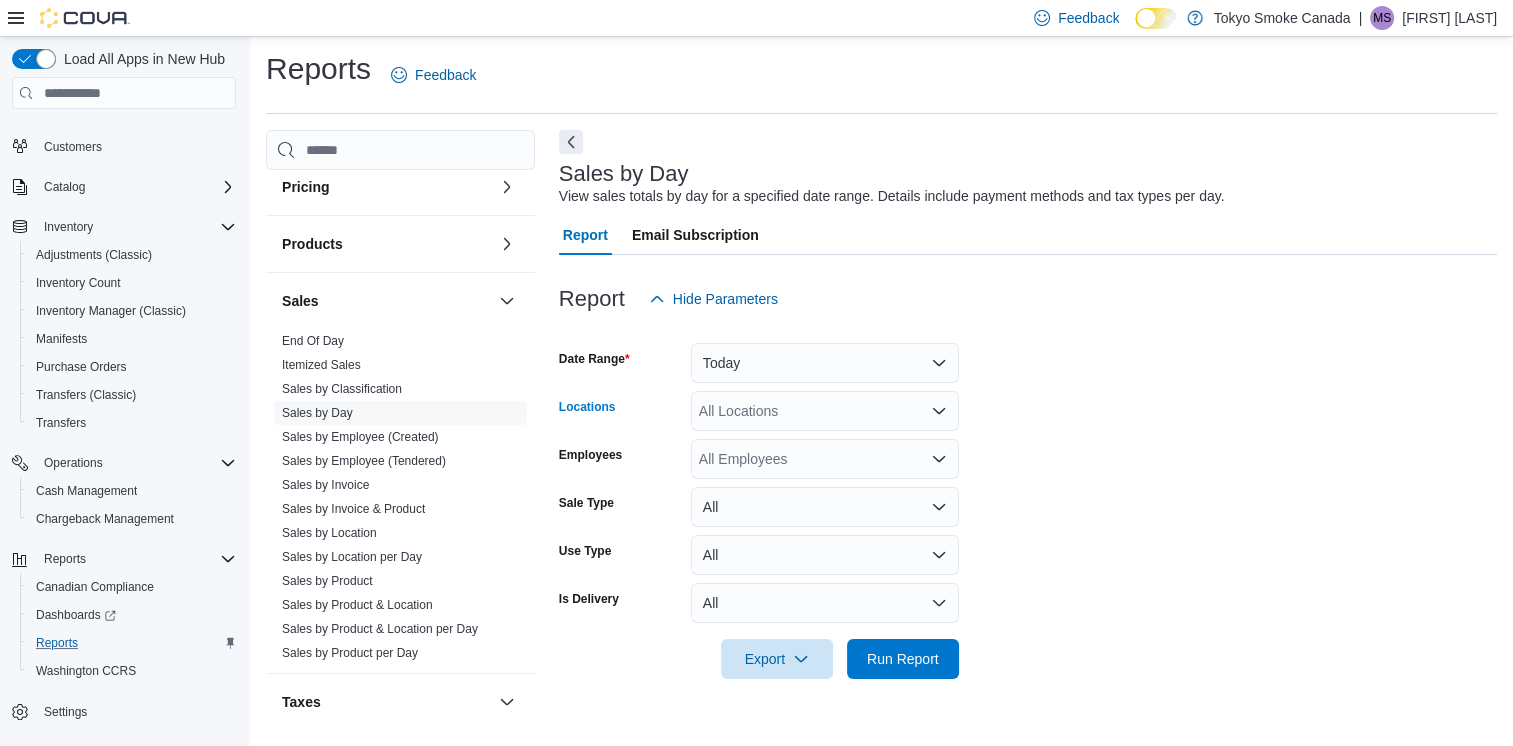 click on "All Locations" at bounding box center [825, 411] 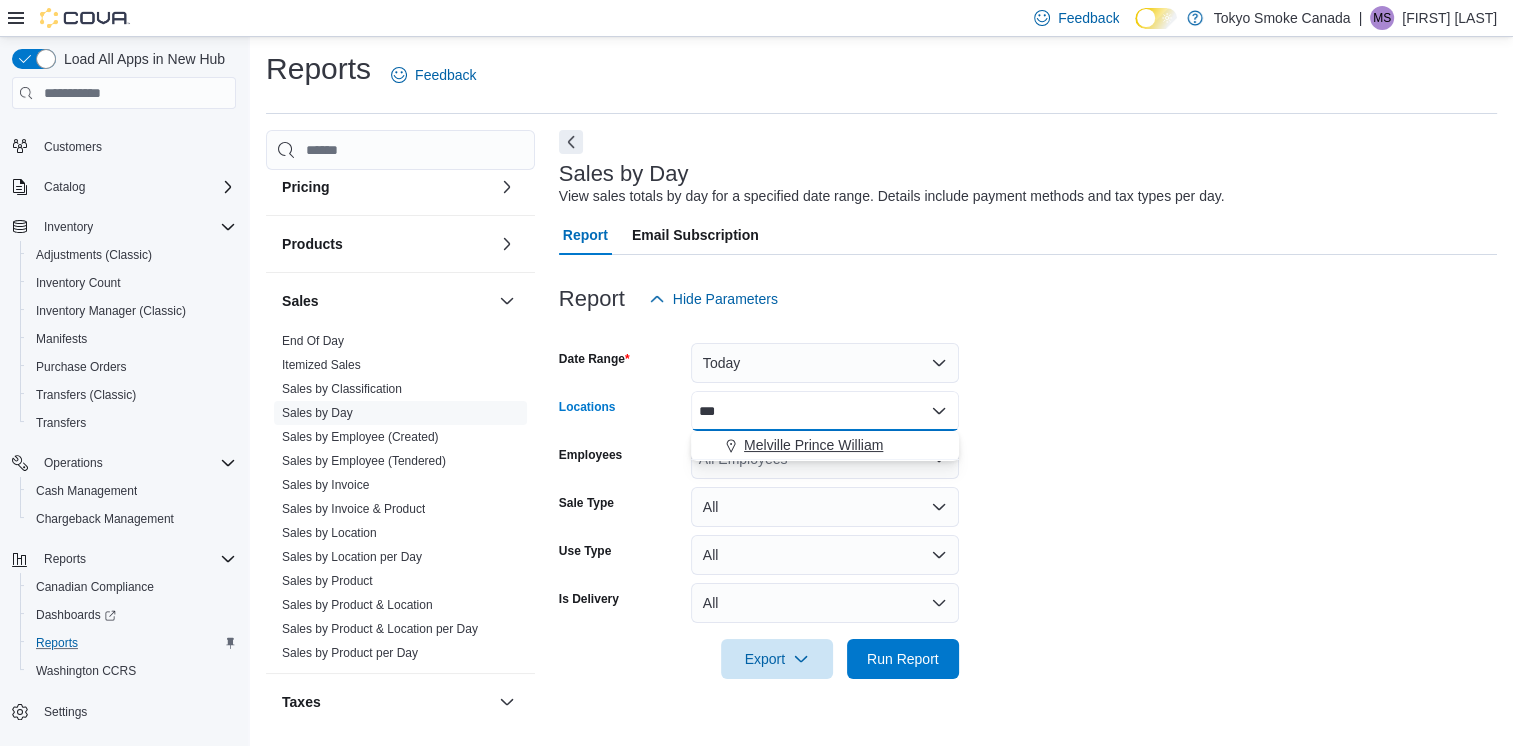 type on "***" 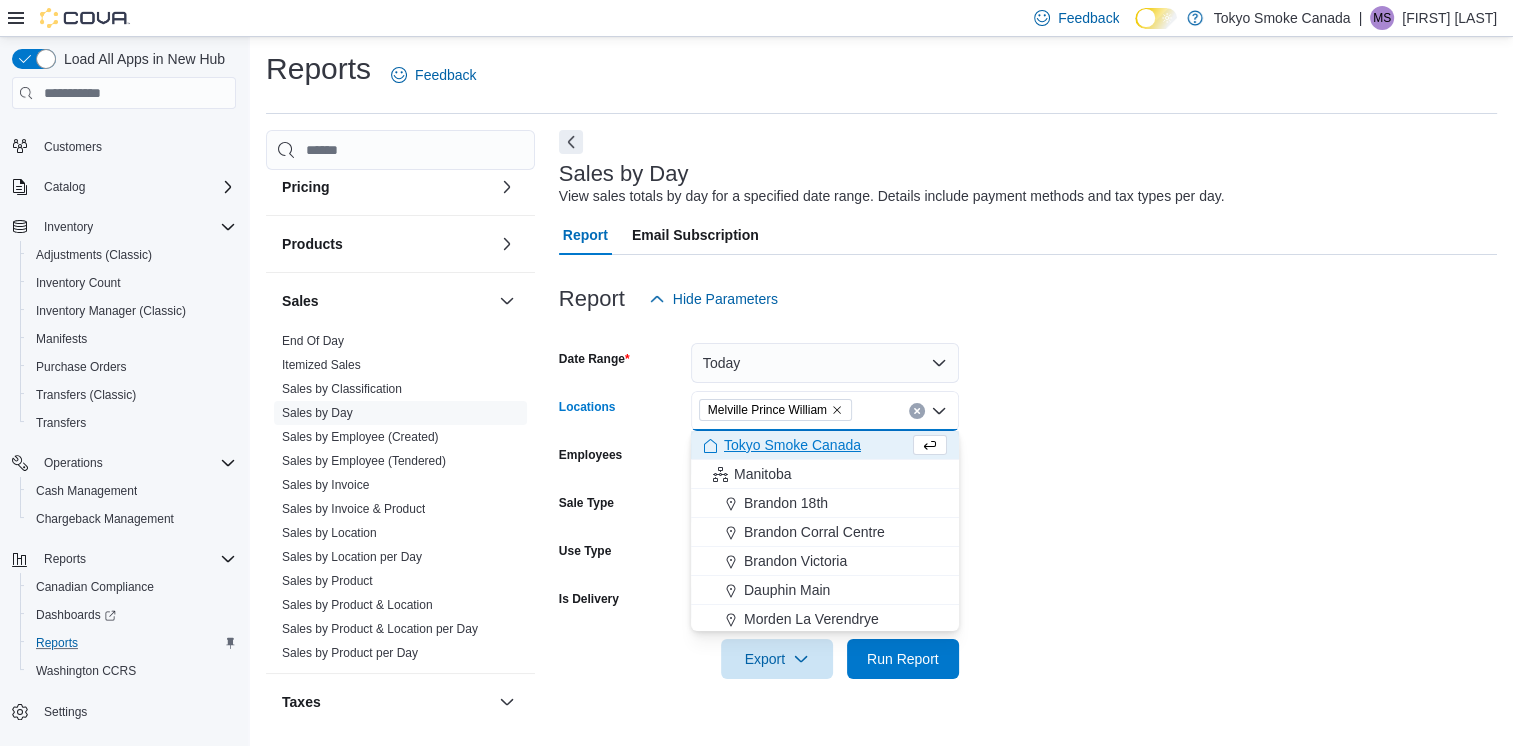 click on "Date Range Today Locations Melville Prince William Combo box. Selected. Melville Prince William. Press Backspace to delete Melville Prince William. Combo box input. All Locations. Type some text or, to display a list of choices, press Down Arrow. To exit the list of choices, press Escape. Employees All Employees Sale Type All Use Type All Is Delivery All Export  Run Report" at bounding box center [1028, 499] 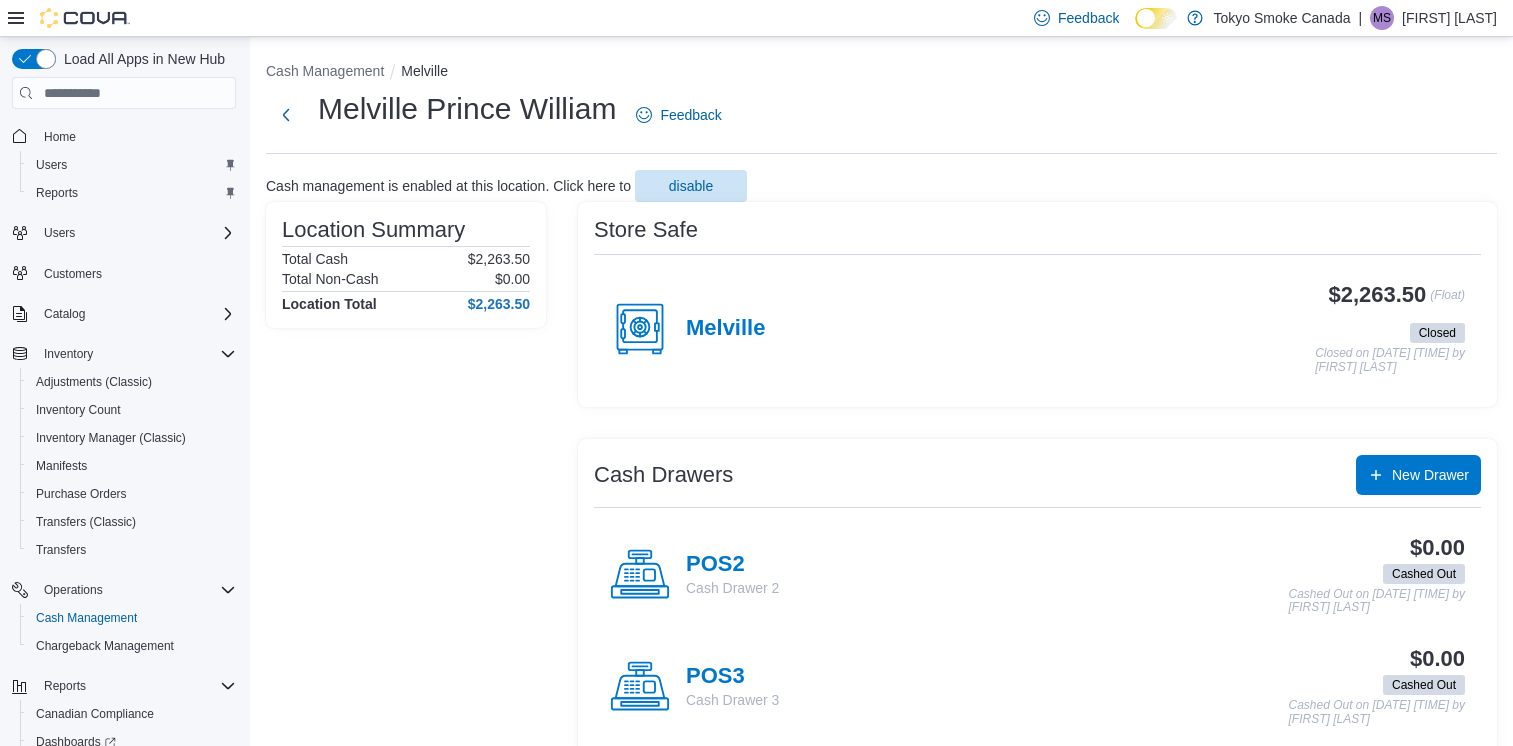 scroll, scrollTop: 27, scrollLeft: 0, axis: vertical 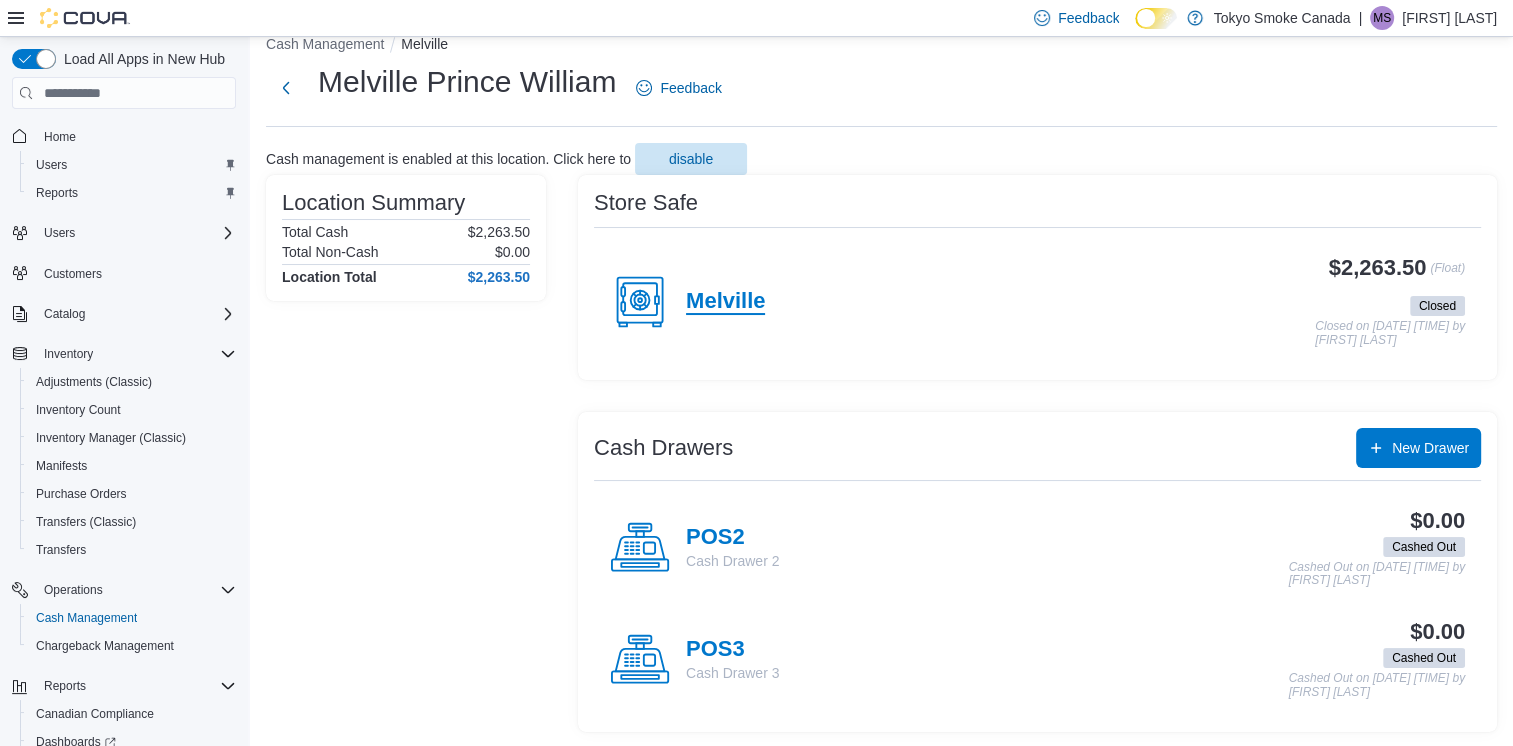click on "Melville" at bounding box center (725, 302) 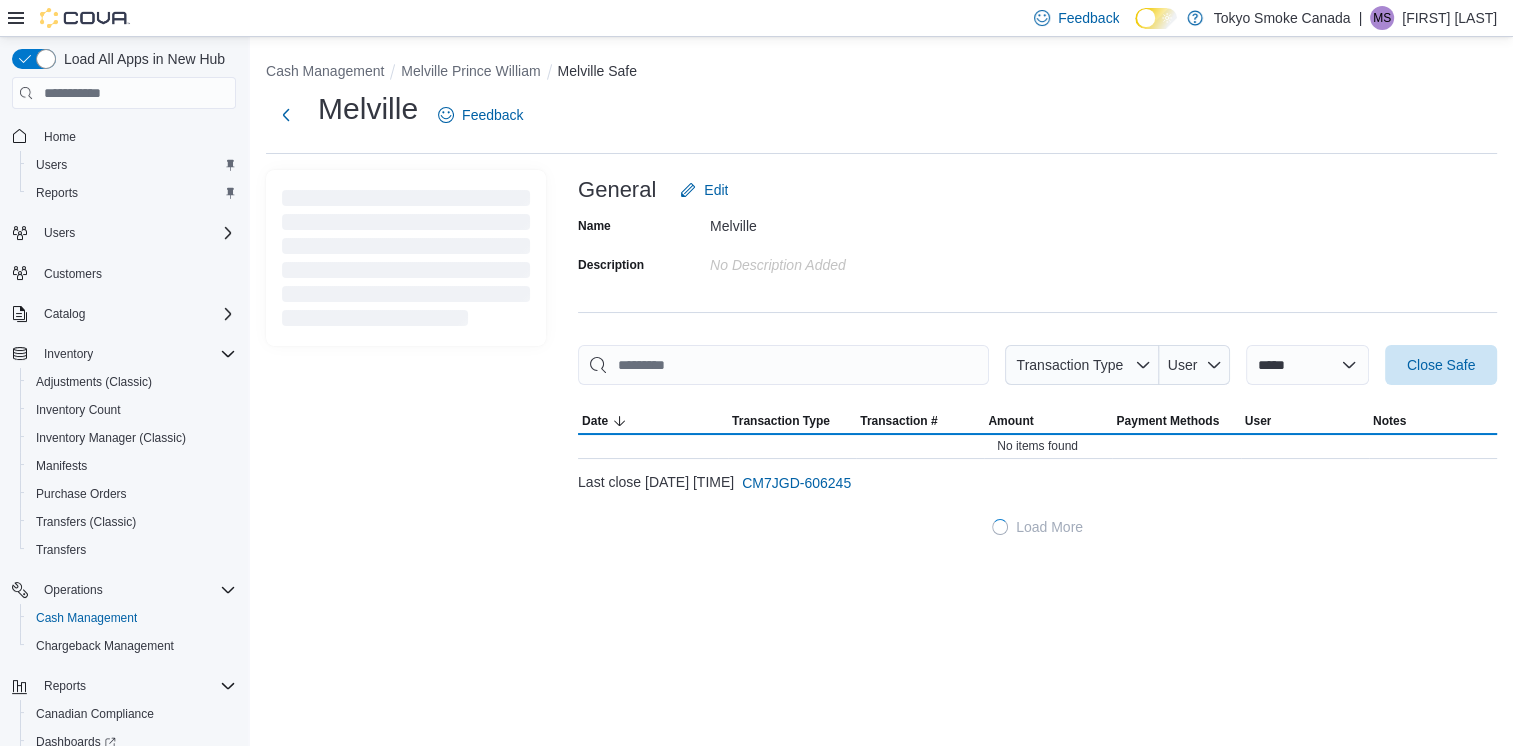 scroll, scrollTop: 0, scrollLeft: 0, axis: both 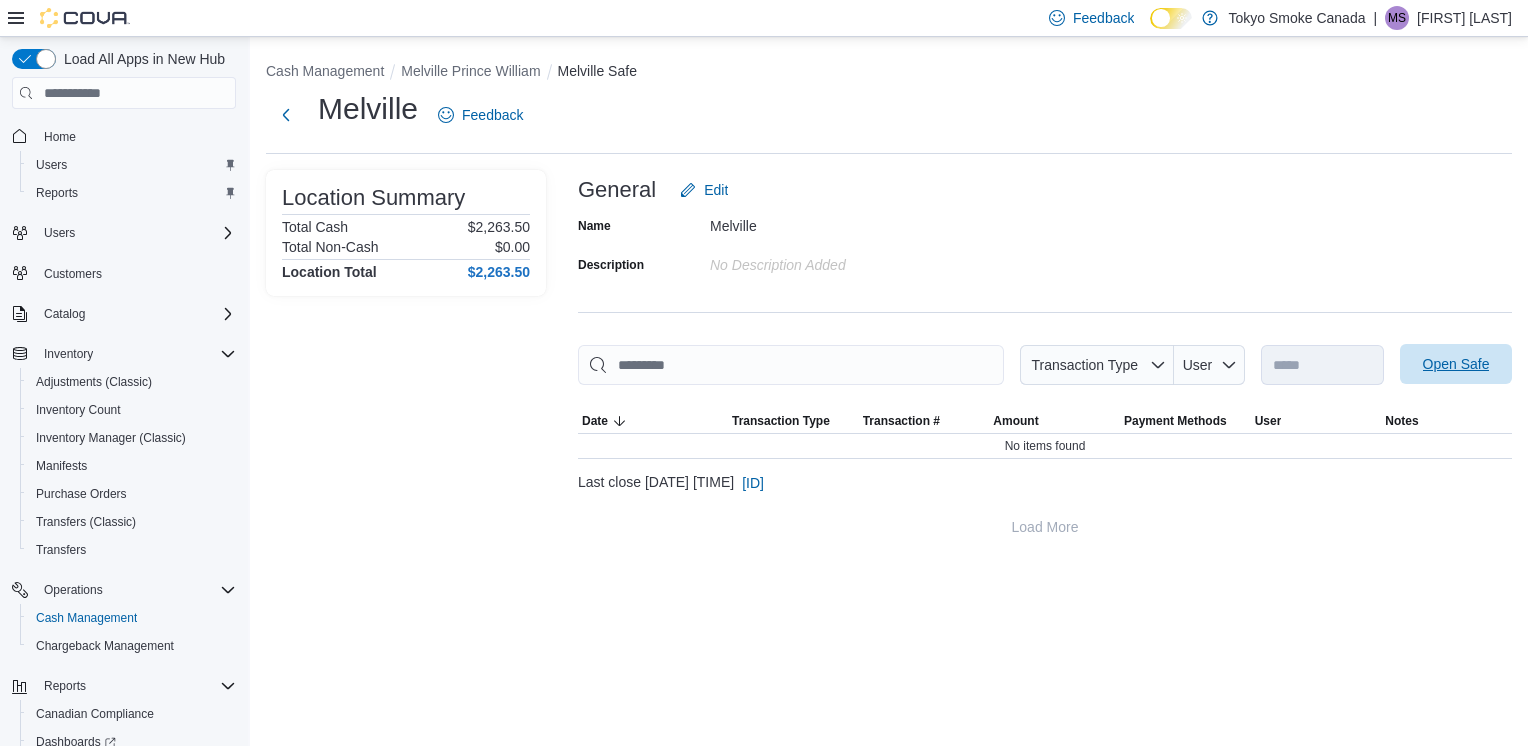 click on "Open Safe" at bounding box center (1456, 364) 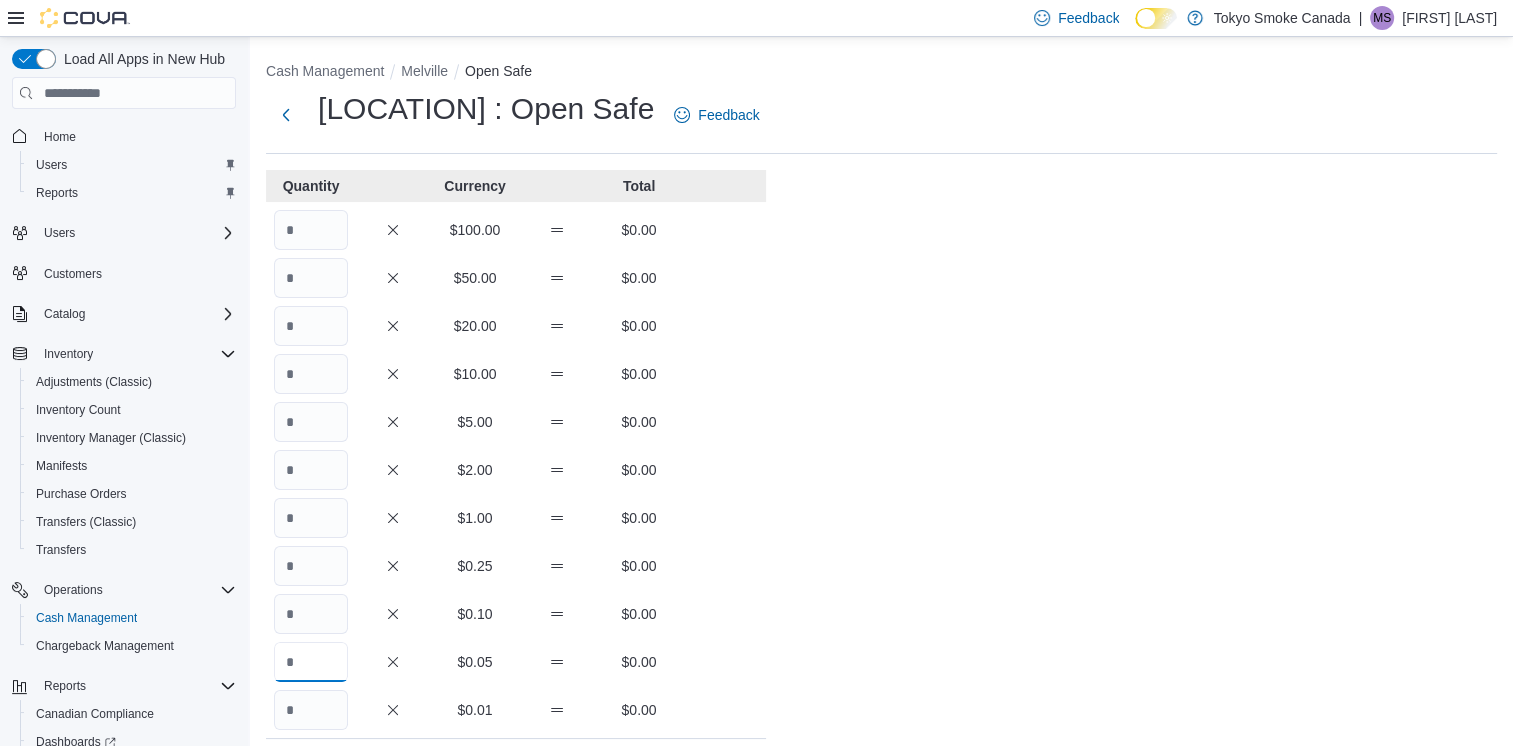 click at bounding box center [311, 662] 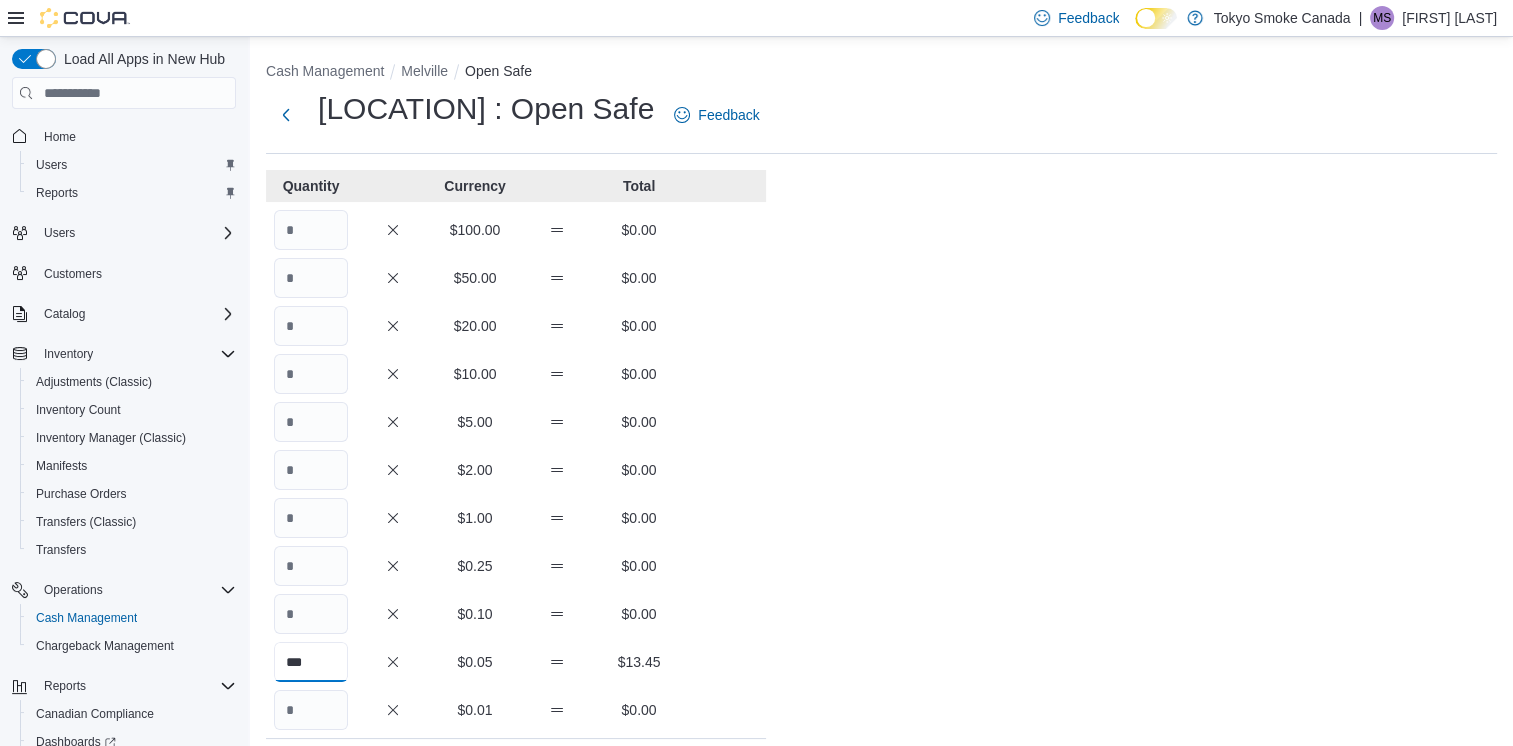 type on "***" 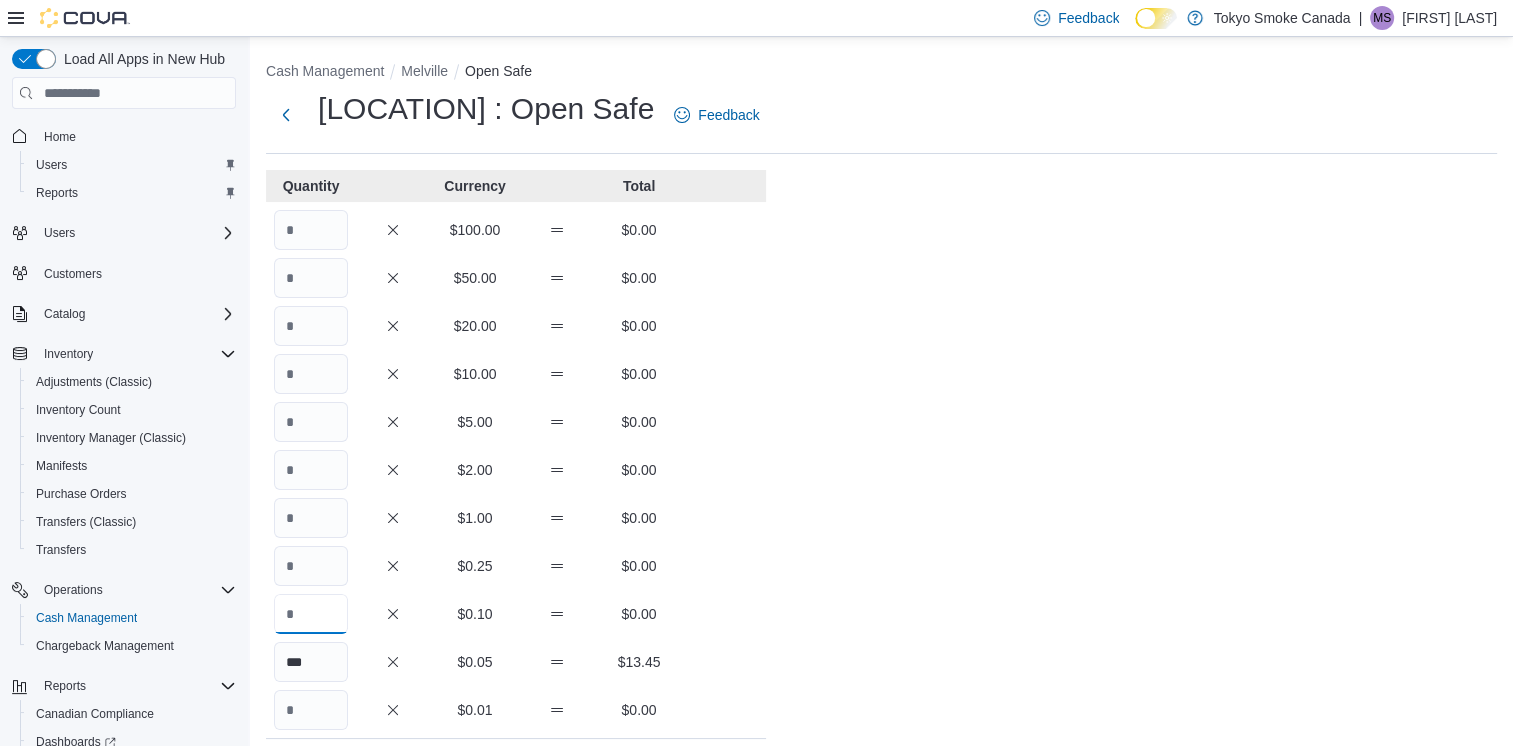 click at bounding box center [311, 614] 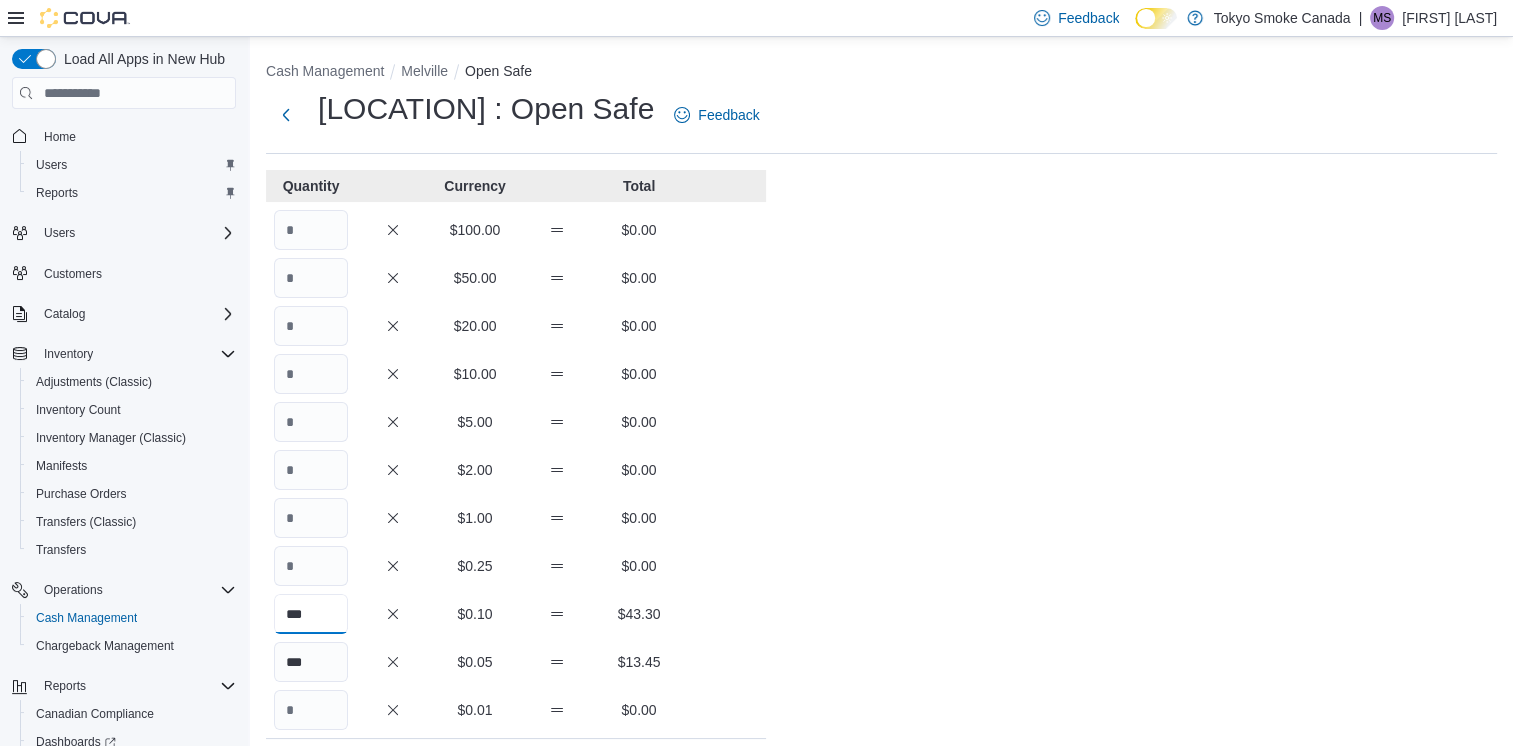 type on "***" 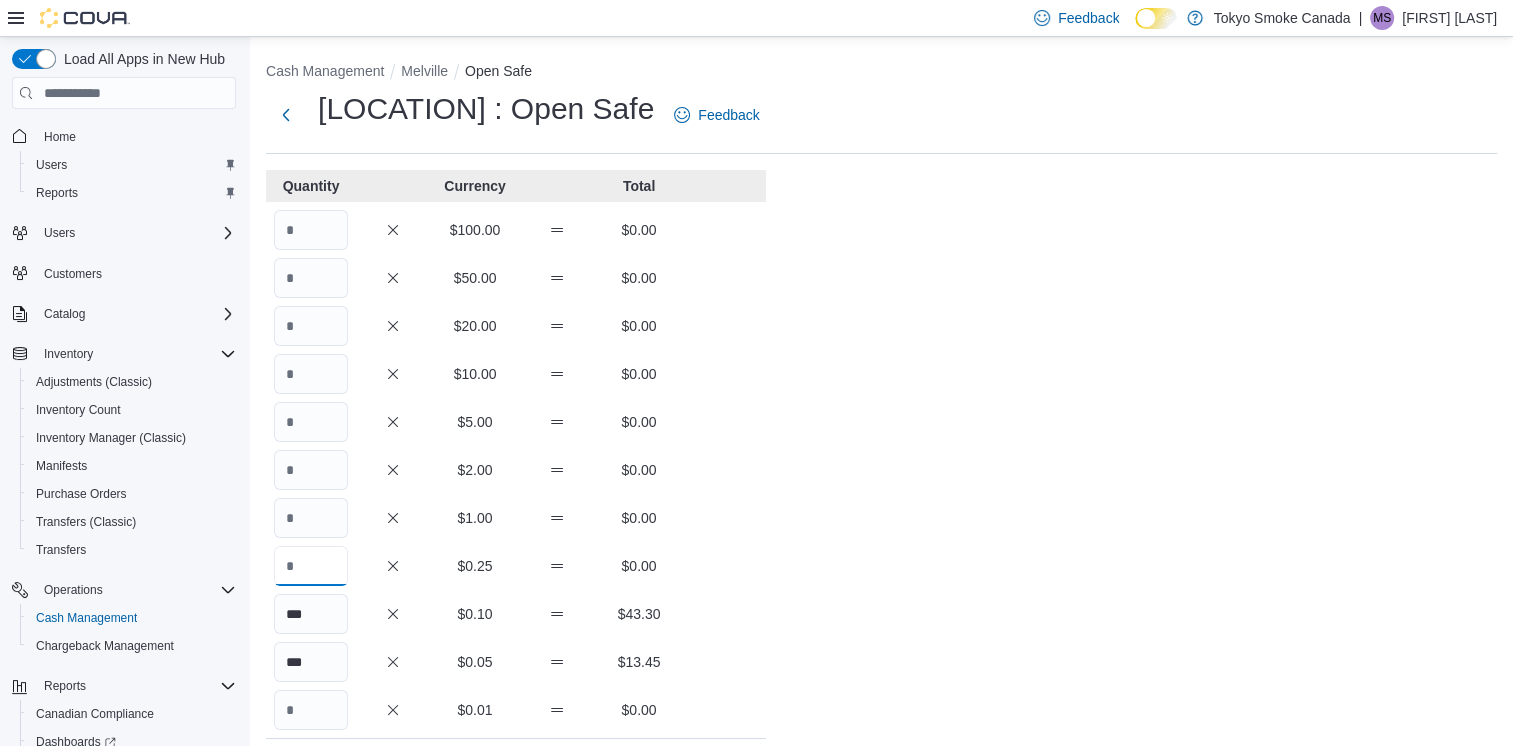 click at bounding box center [311, 566] 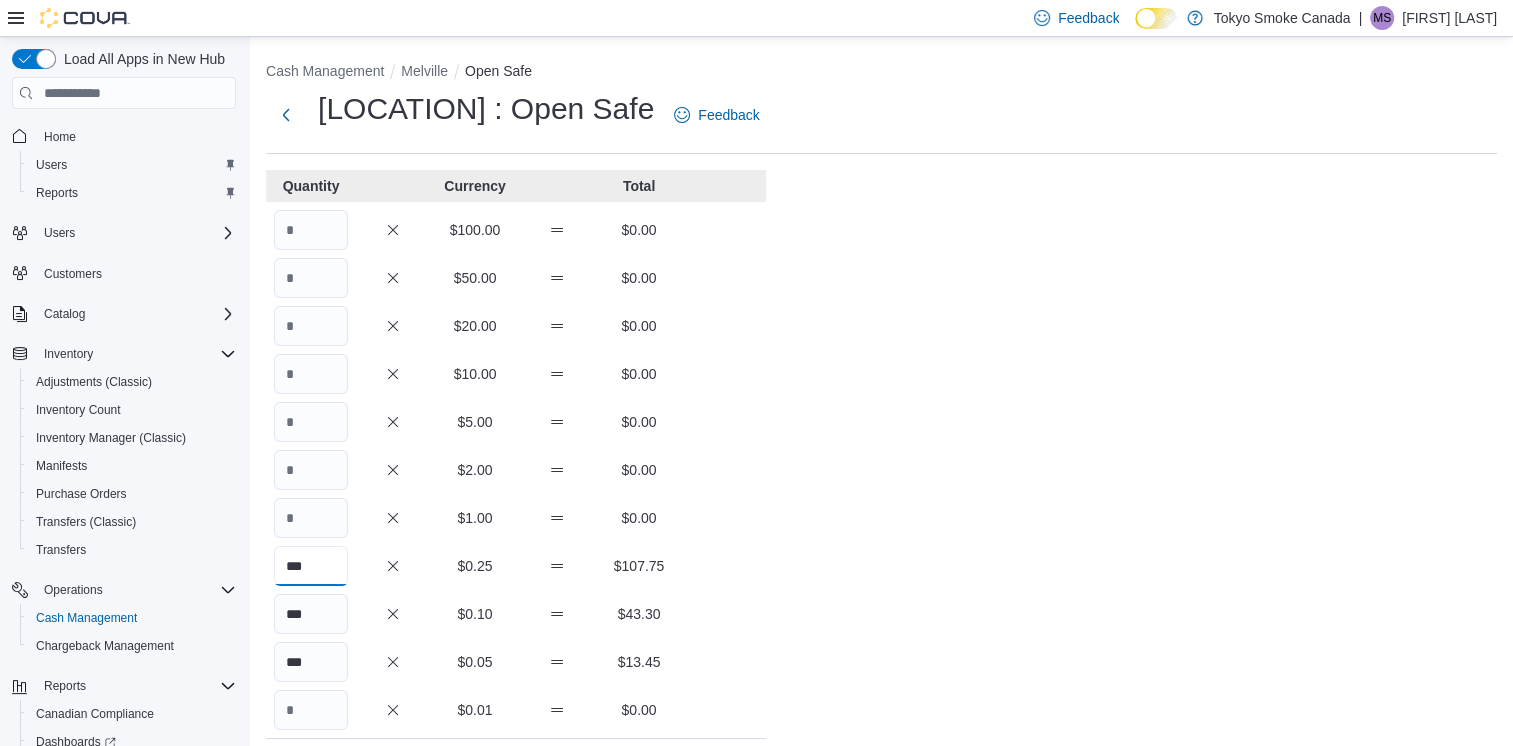 type on "***" 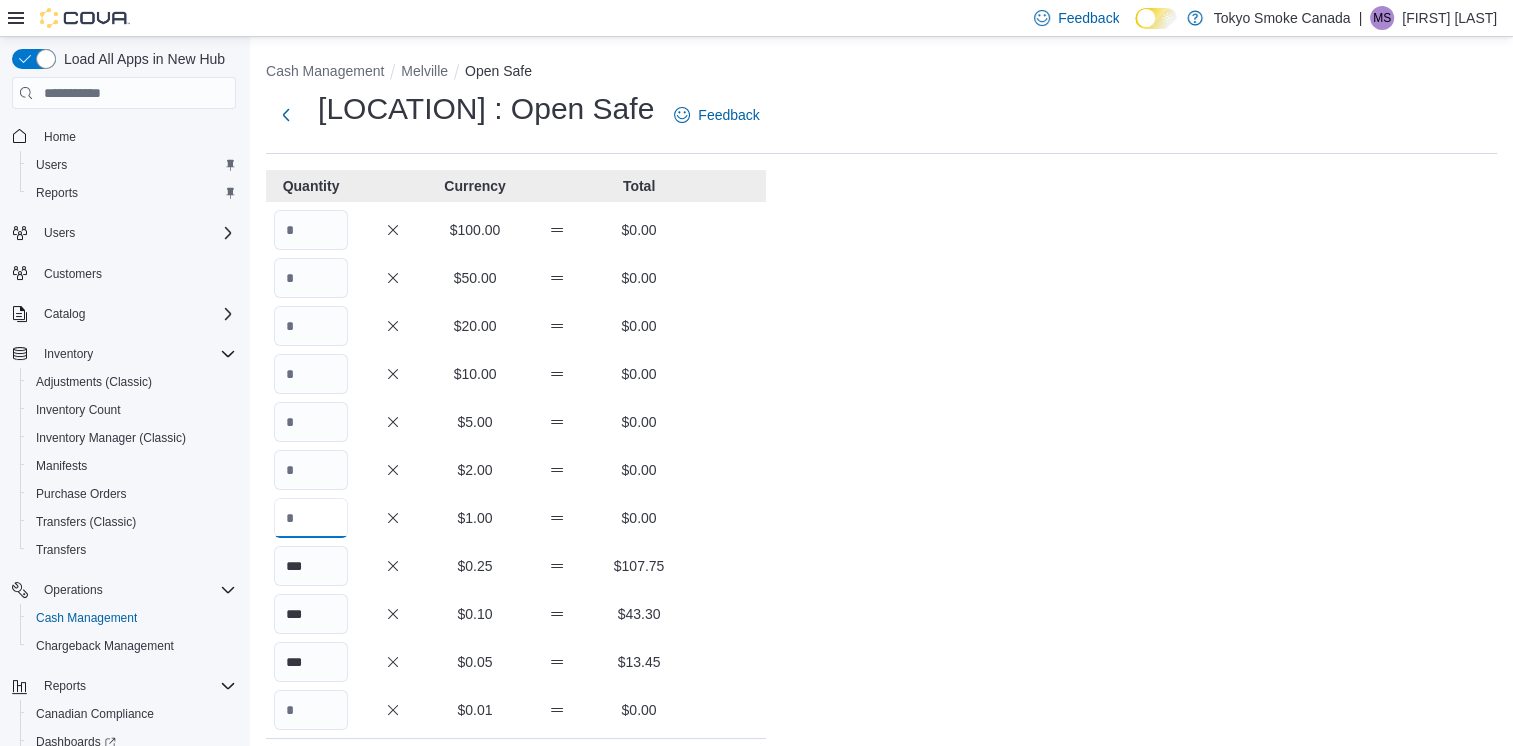 click at bounding box center (311, 518) 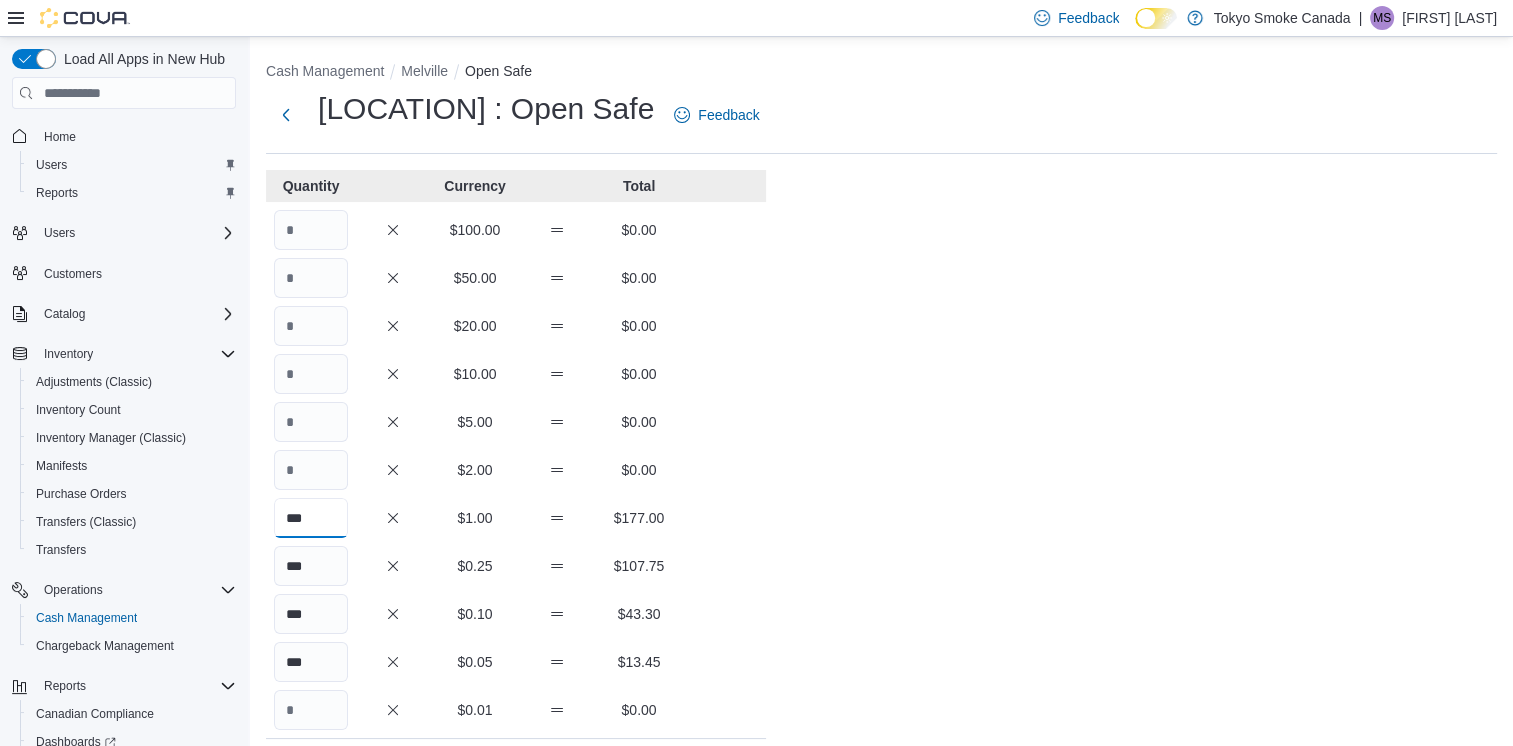 type on "***" 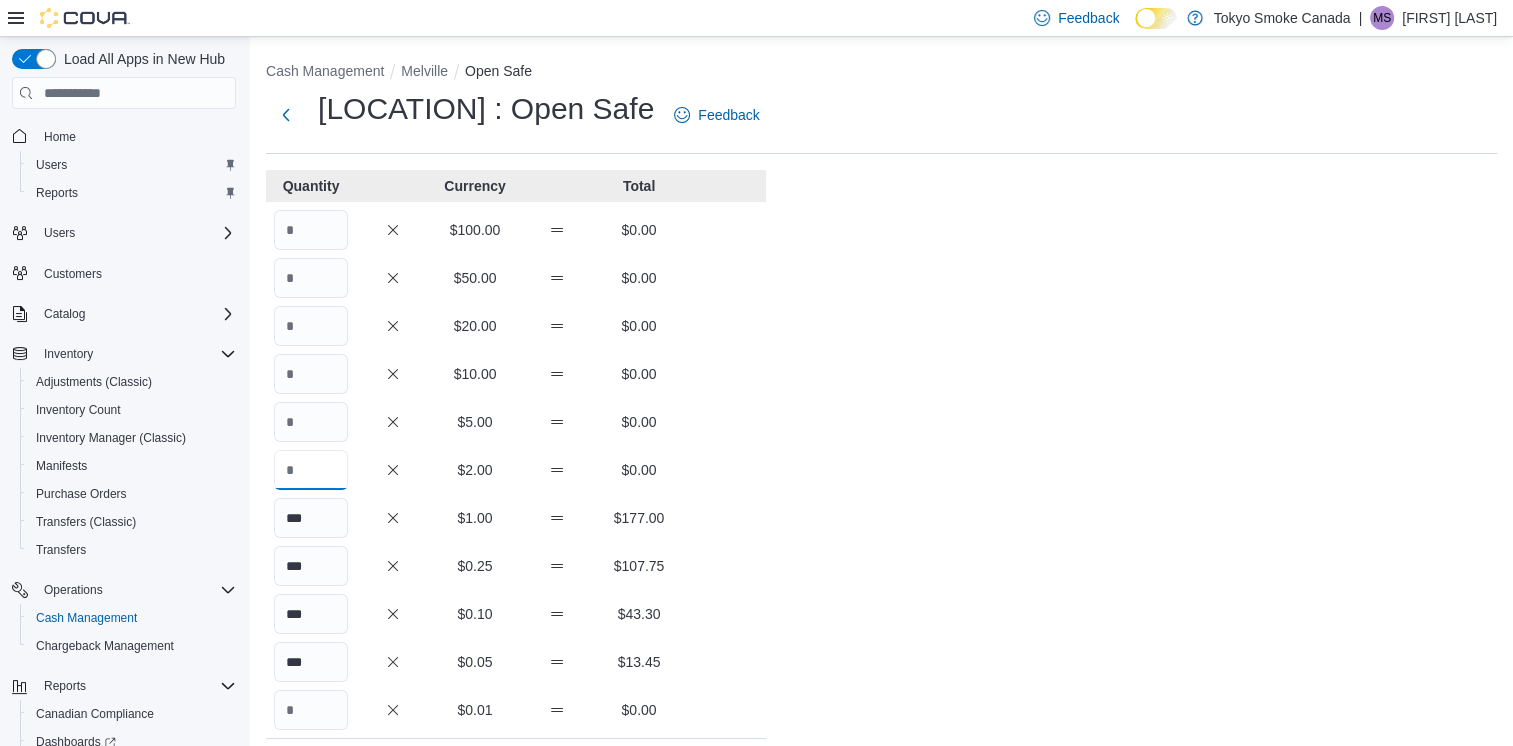 click at bounding box center [311, 470] 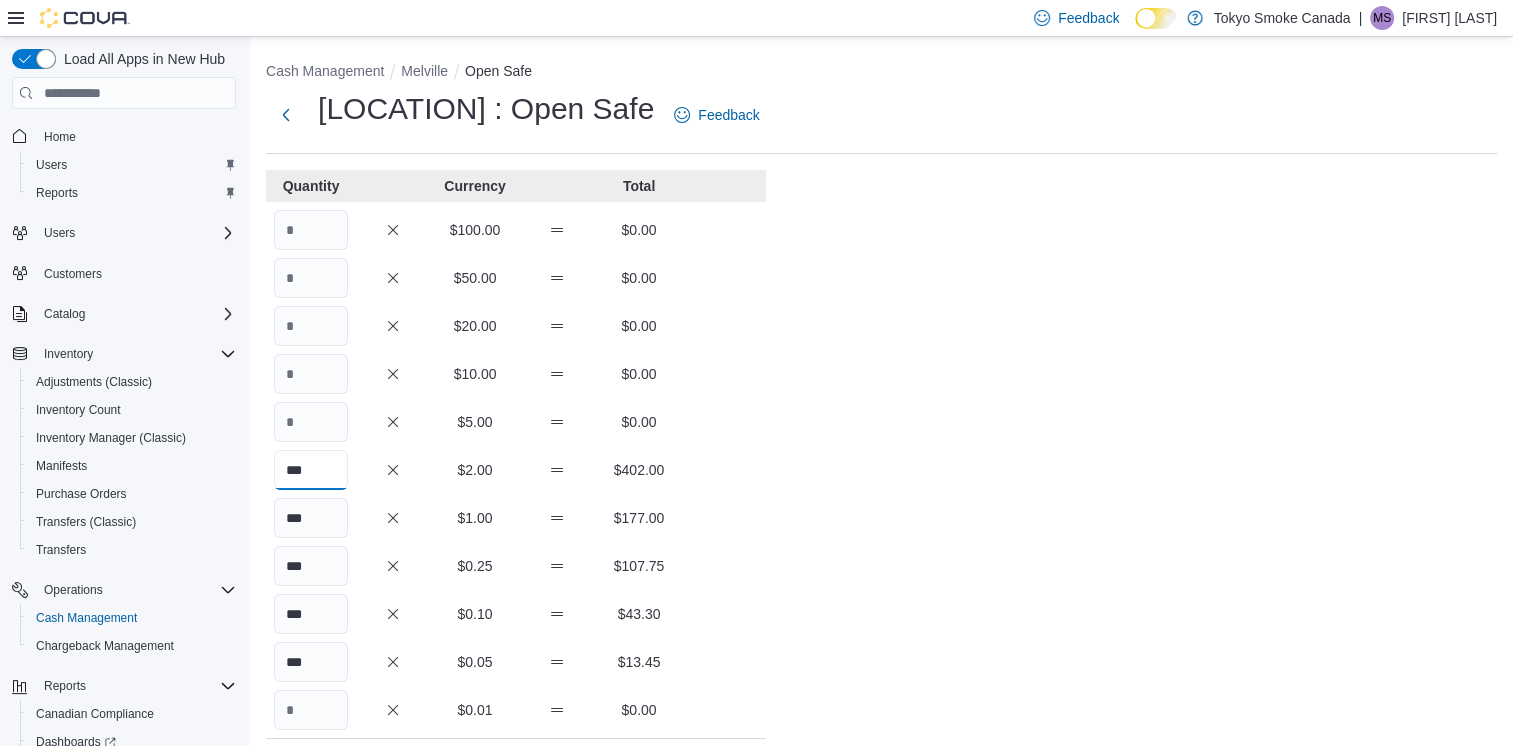 type on "***" 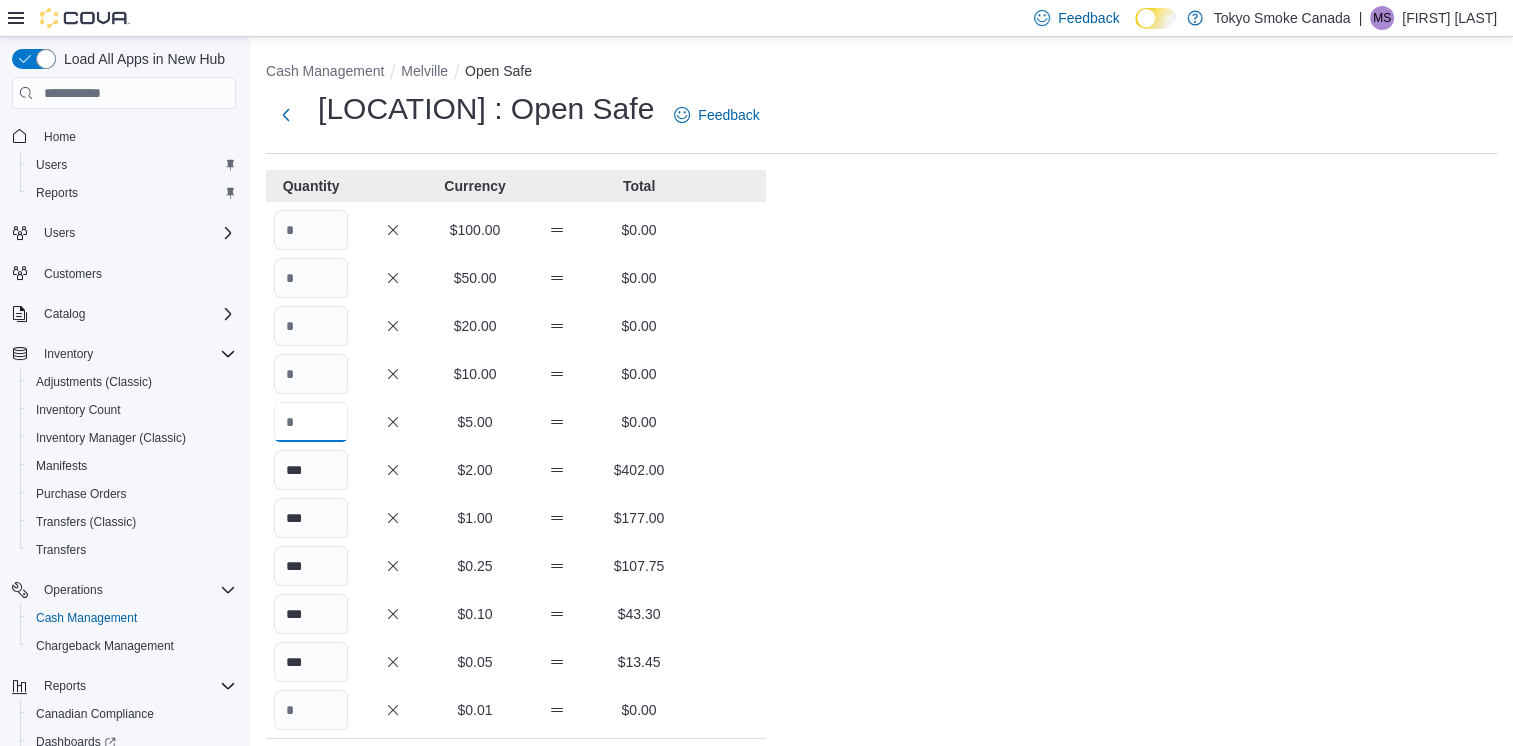 click at bounding box center (311, 422) 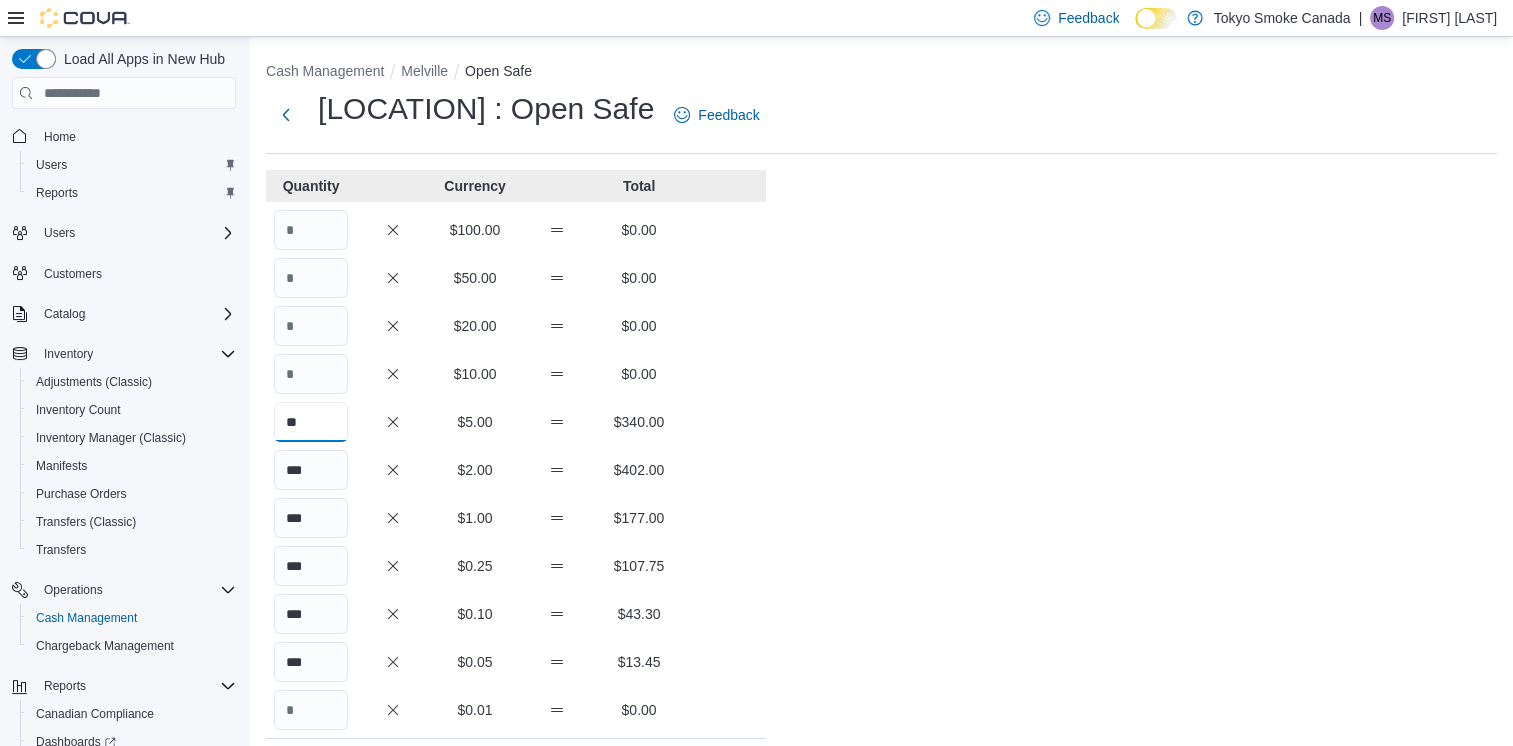type on "**" 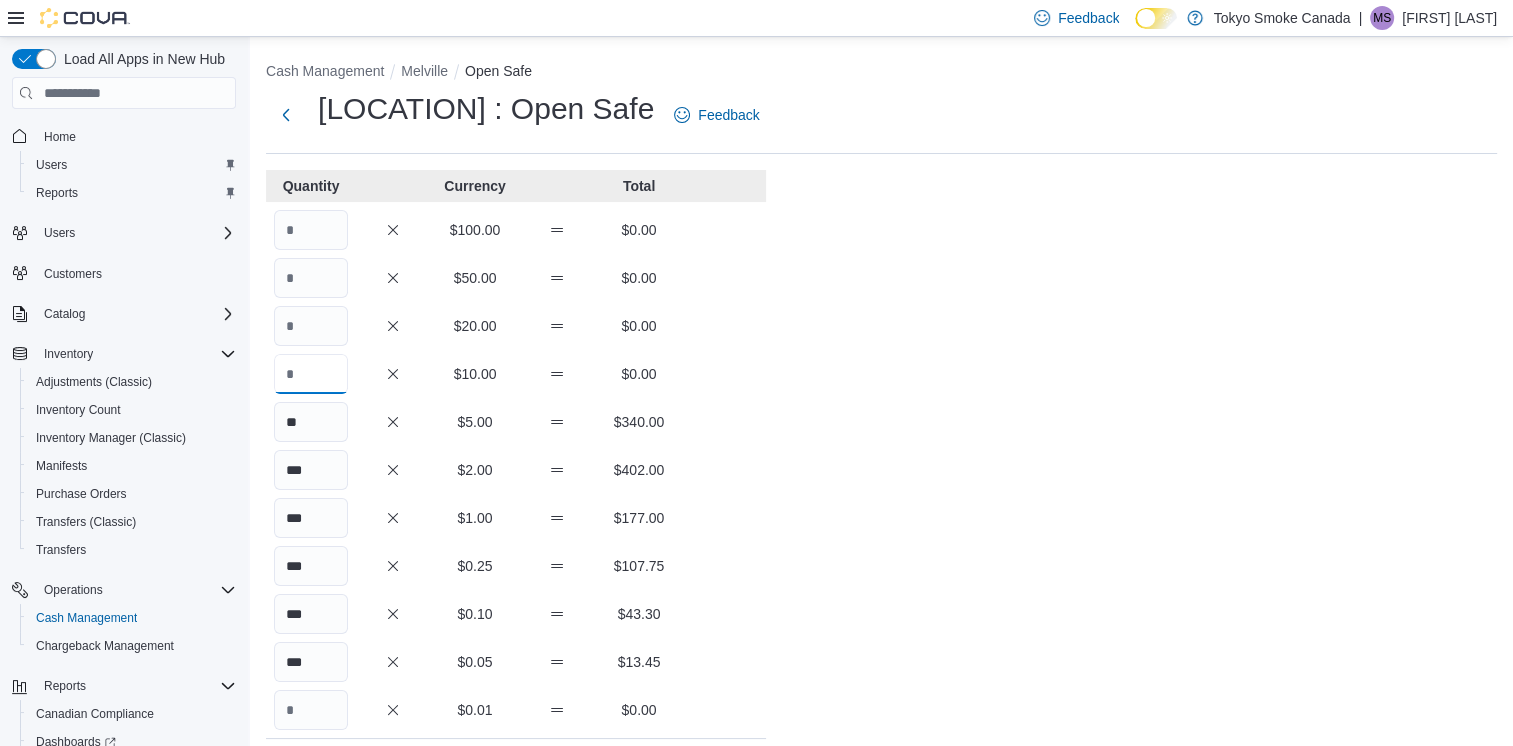 click at bounding box center [311, 374] 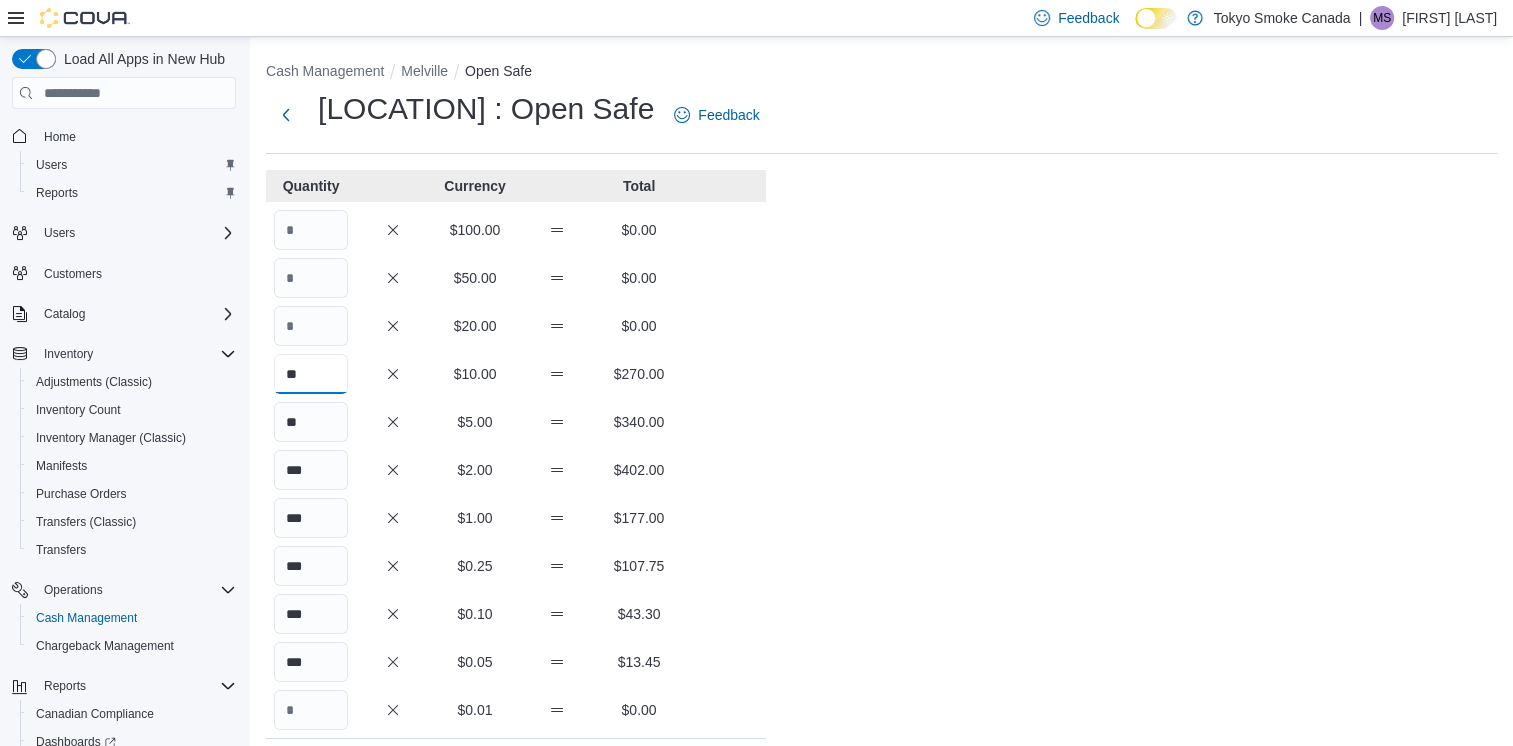type on "**" 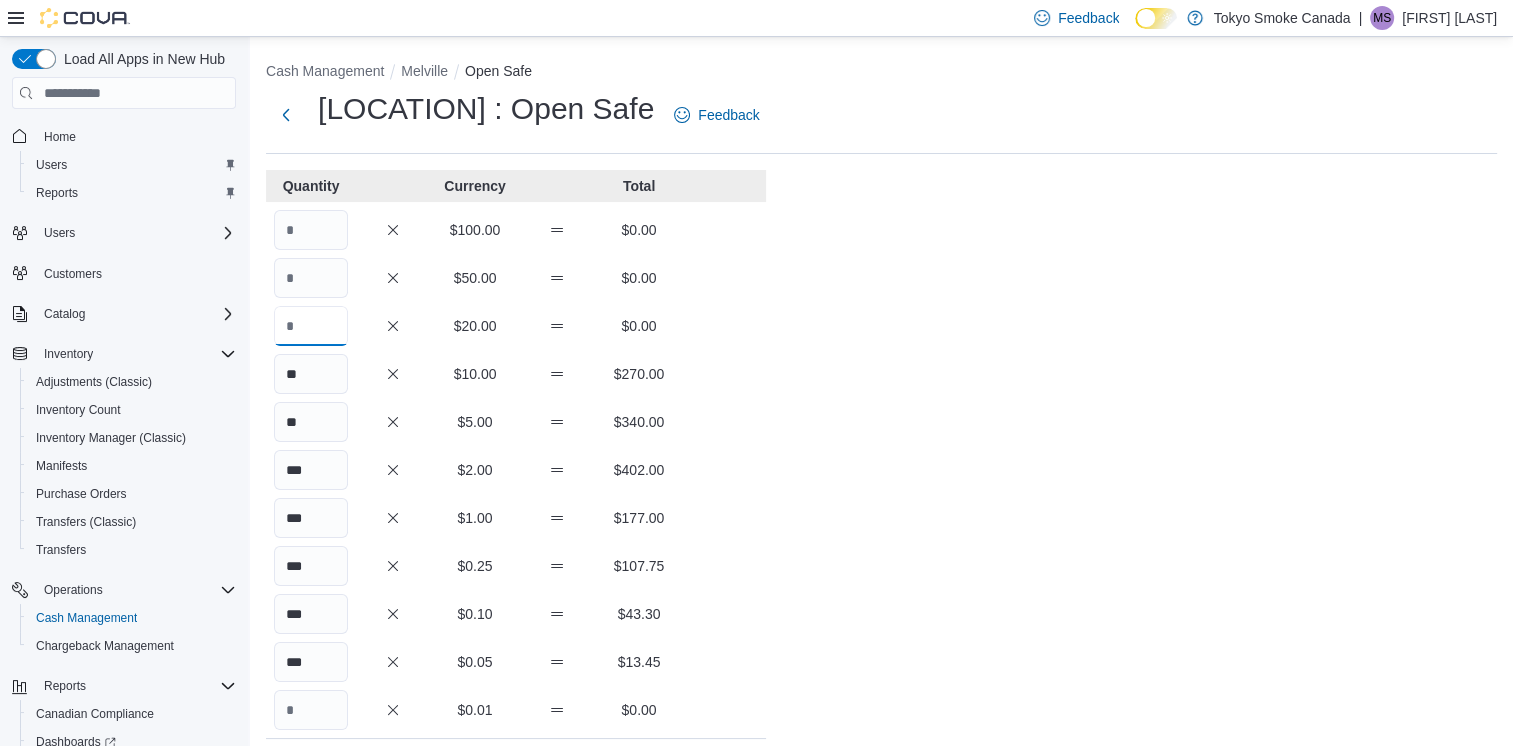 click at bounding box center (311, 326) 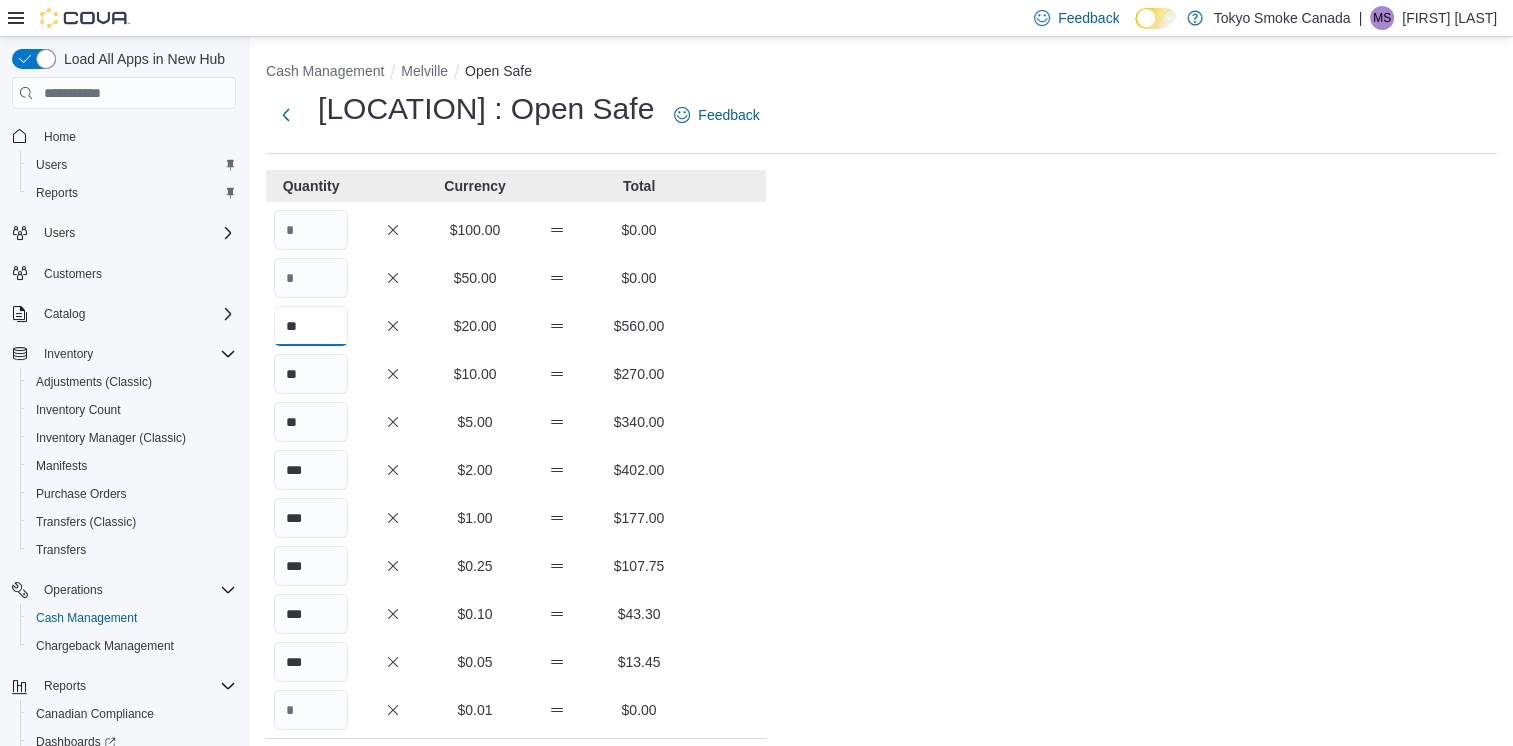 type on "**" 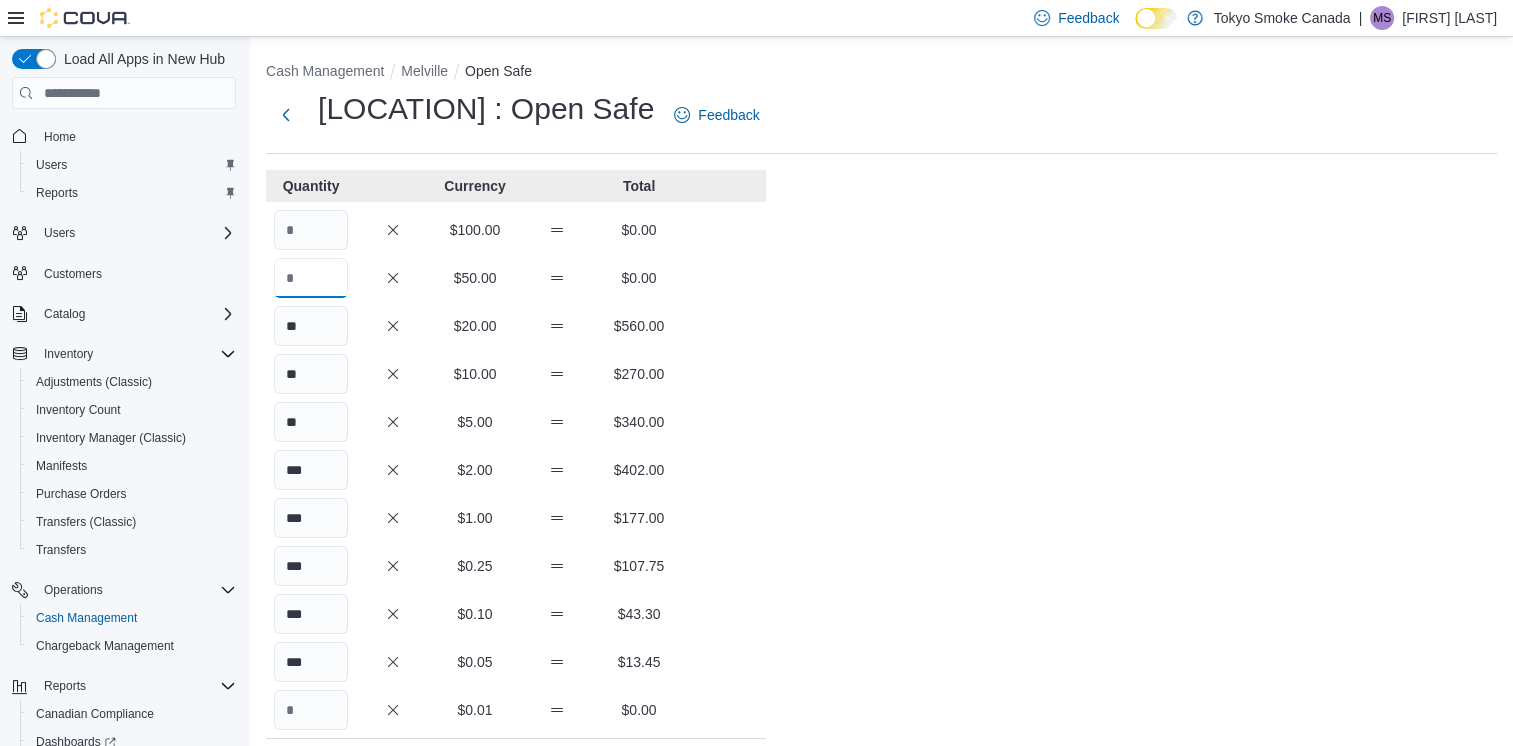 click at bounding box center (311, 278) 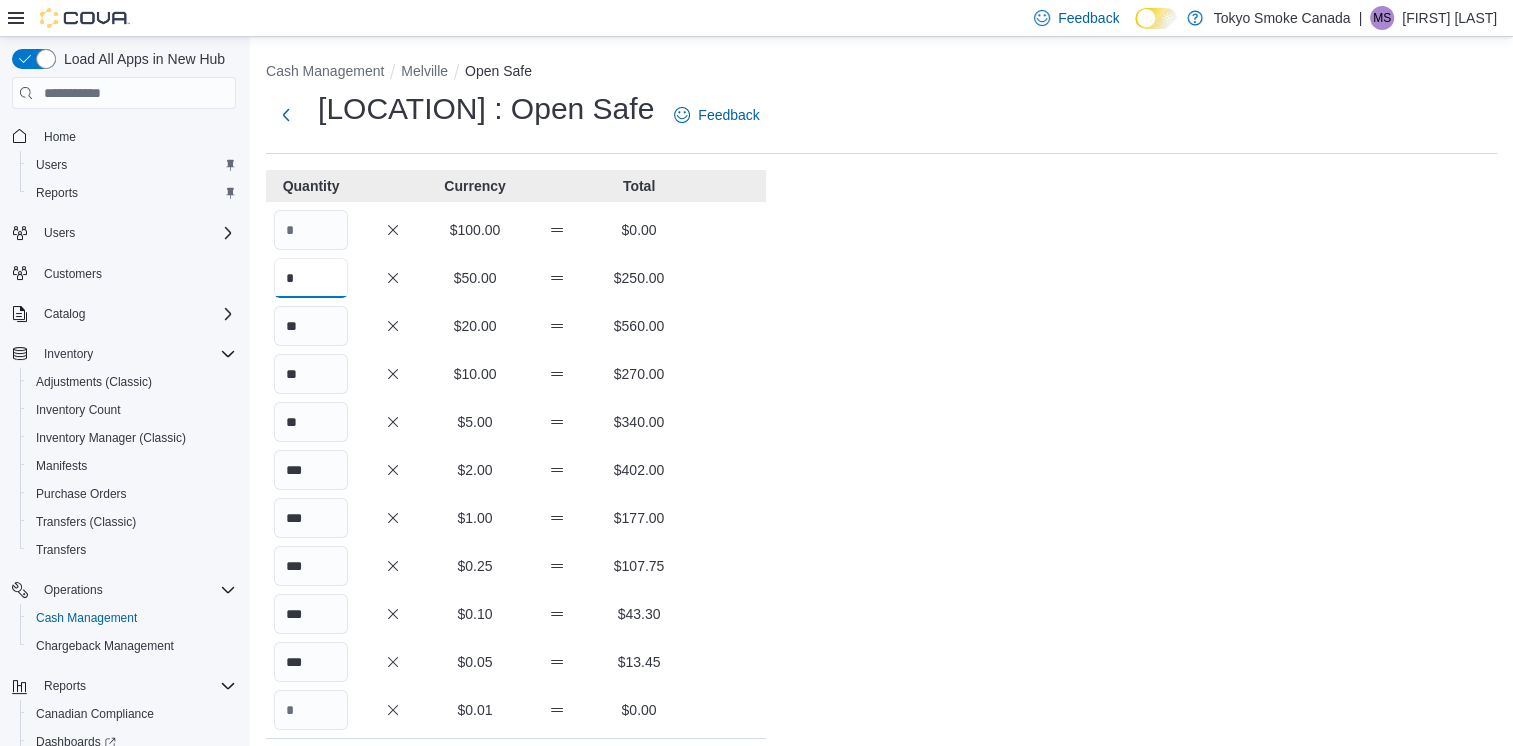 type on "*" 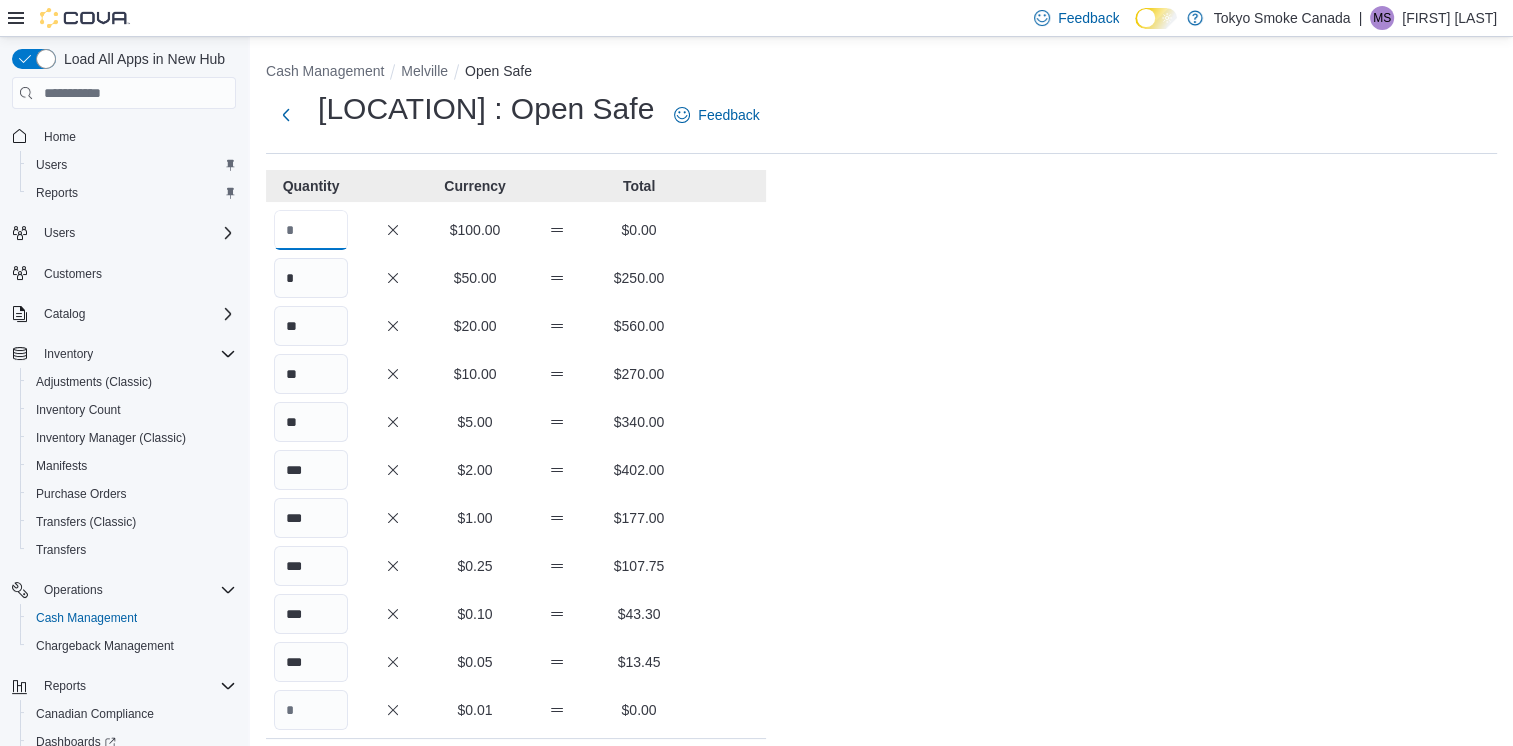 click at bounding box center (311, 230) 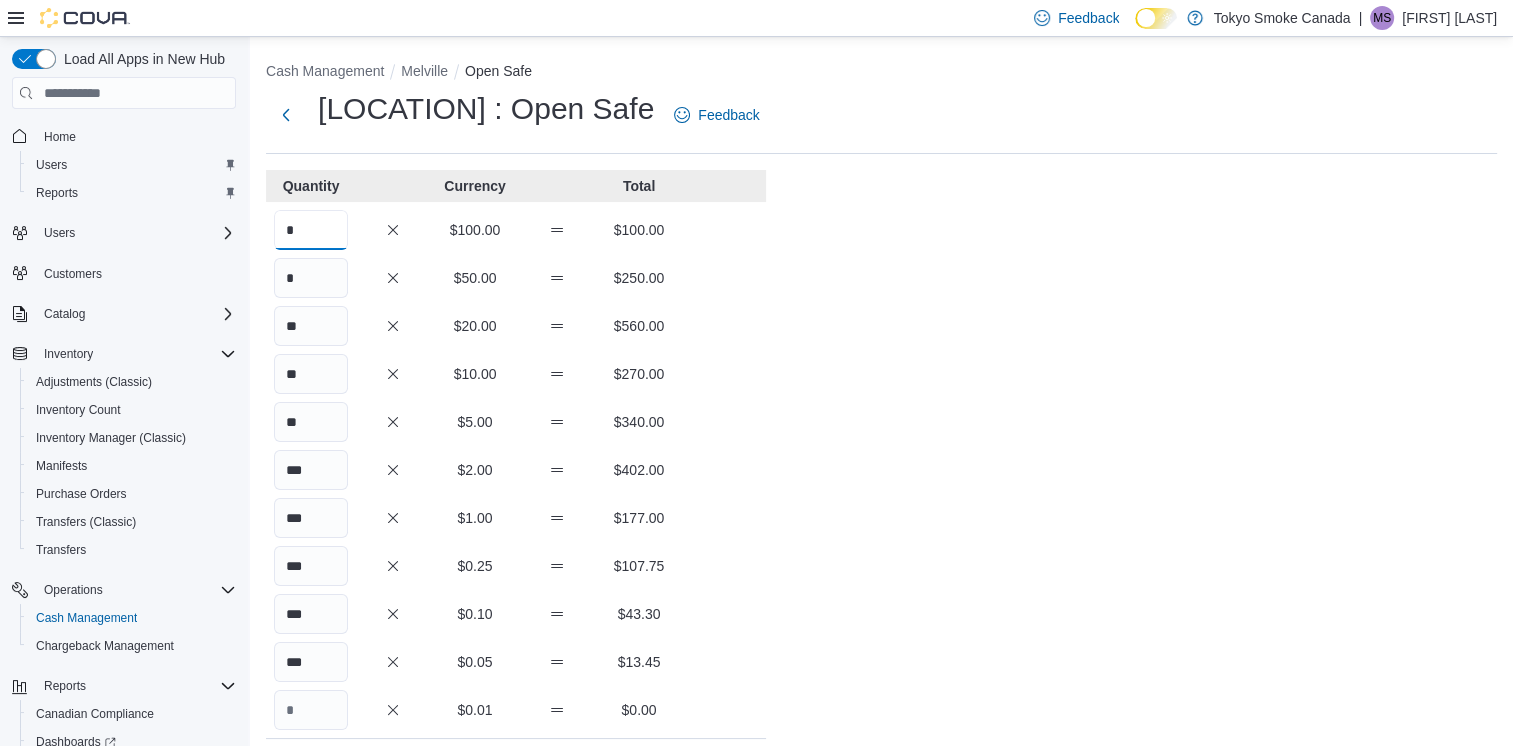 type on "*" 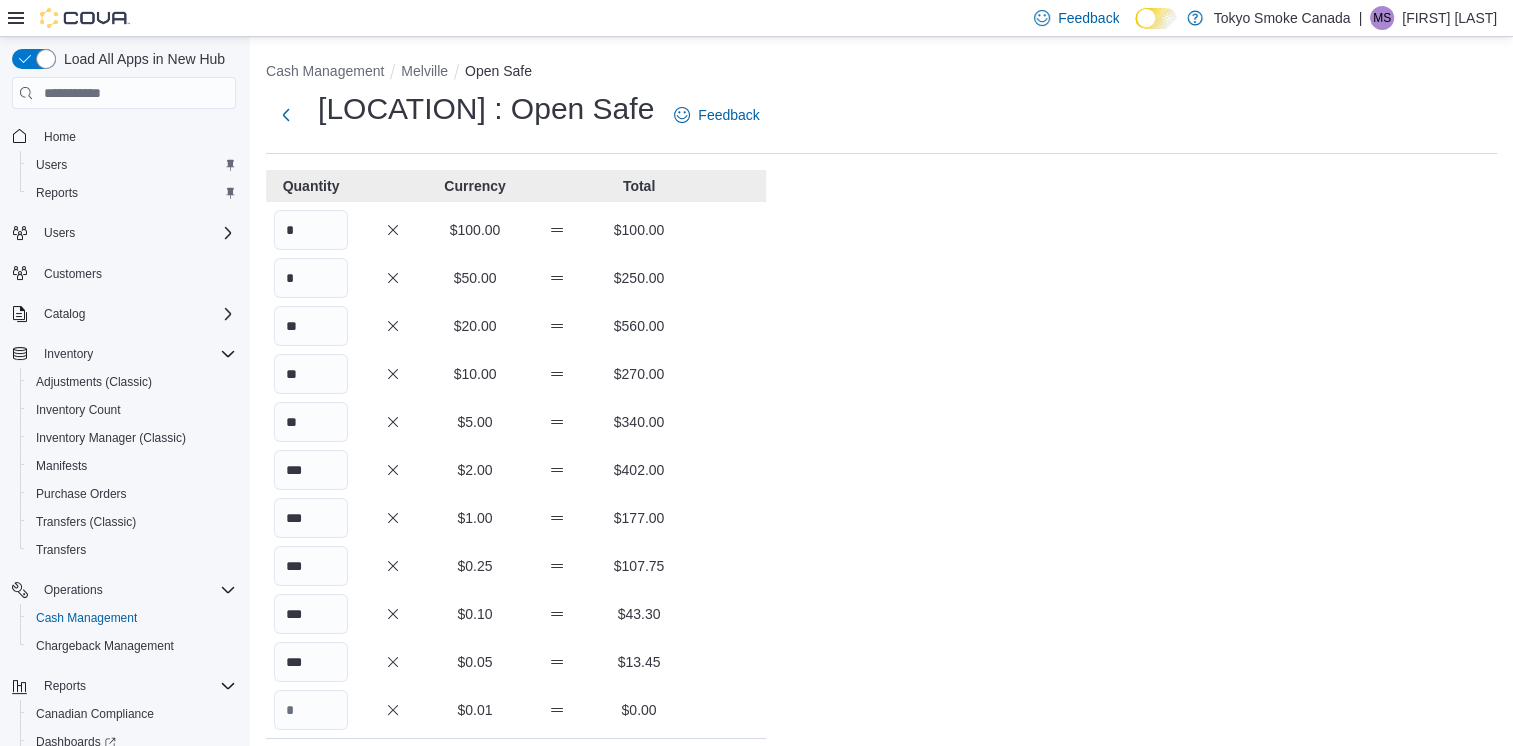 click on "Cash Management [LOCATION] Open Safe [LOCATION] : Open Safe Feedback   Quantity Currency Total * $100.00 $100.00 * $50.00 $250.00 ** $20.00 $560.00 ** $10.00 $270.00 ** $5.00 $340.00 *** $2.00 $402.00 *** $1.00 $177.00 *** $0.25 $107.75 *** $0.10 $43.30 *** $0.05 $13.45 $0.01 $0.00 Your Total $2,263.50 Expected Total $2,263.50 Difference $0.00 Notes Cancel Save" at bounding box center [881, 558] 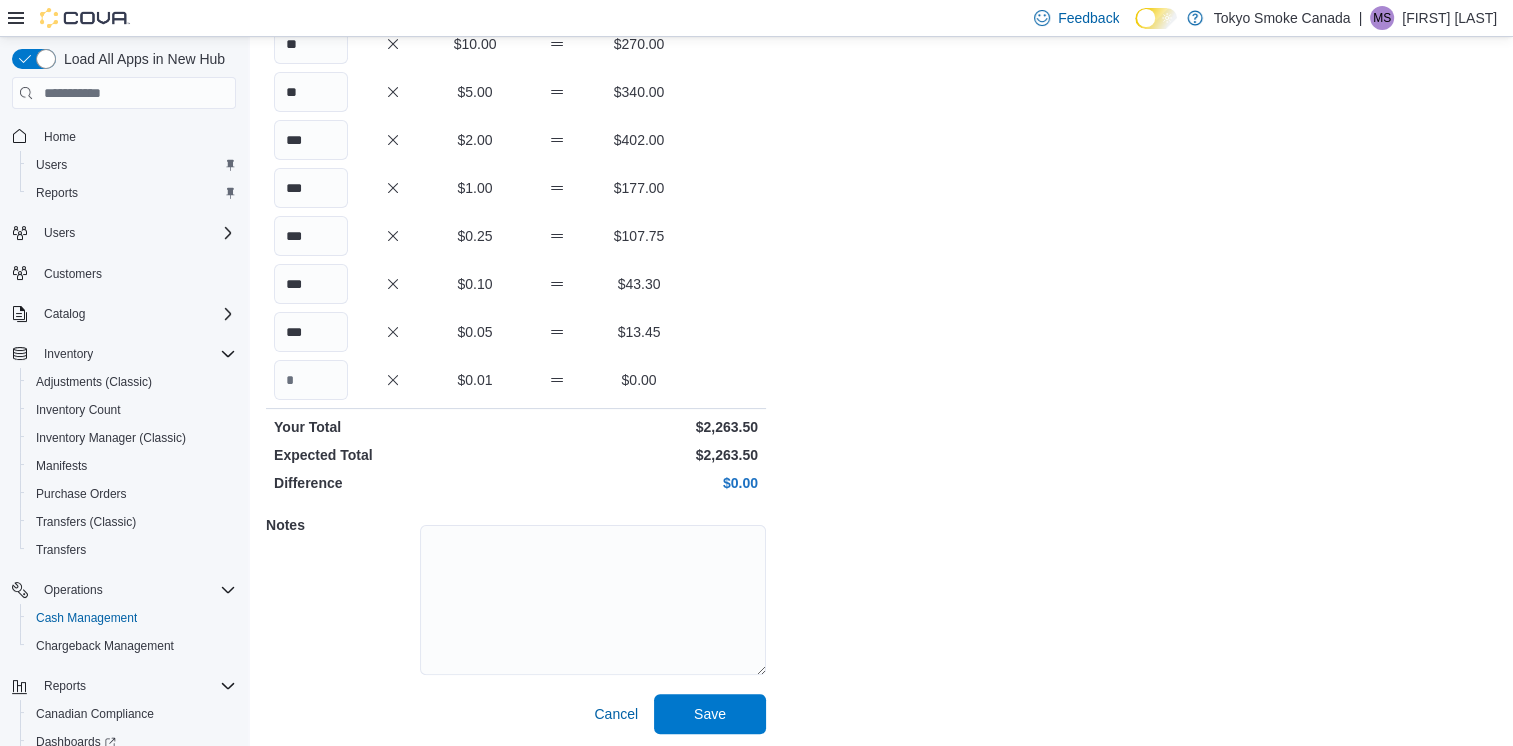 scroll, scrollTop: 334, scrollLeft: 0, axis: vertical 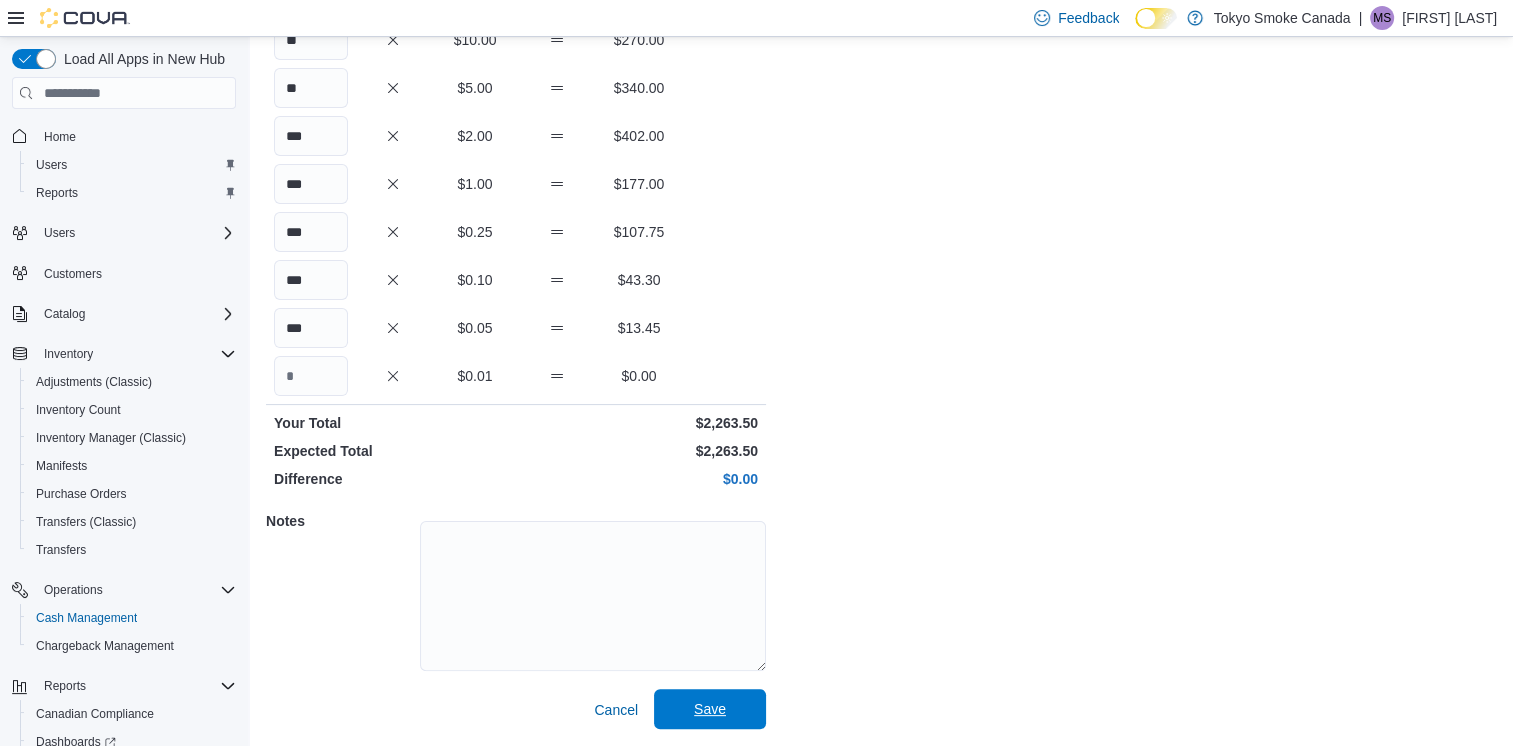 click on "Save" at bounding box center [710, 709] 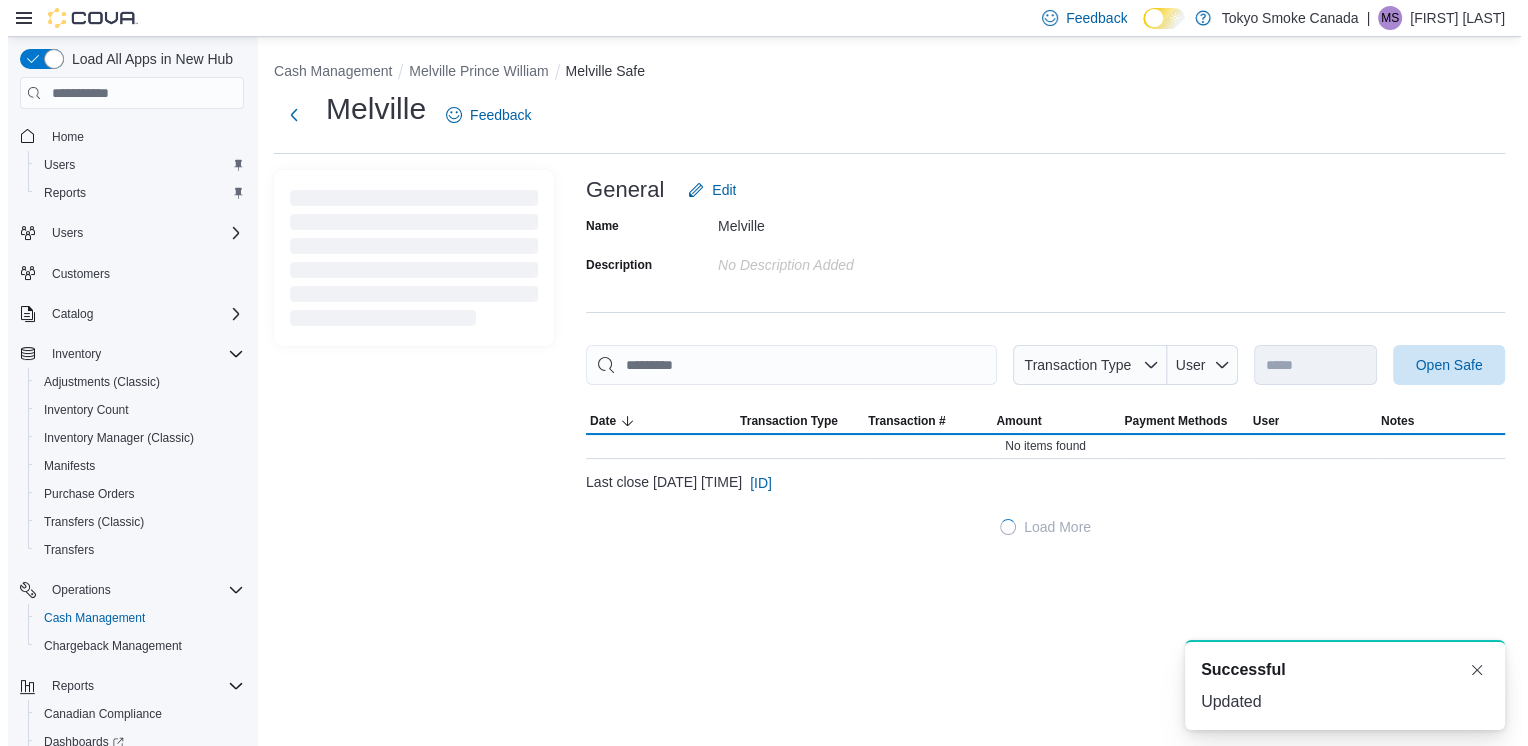 scroll, scrollTop: 0, scrollLeft: 0, axis: both 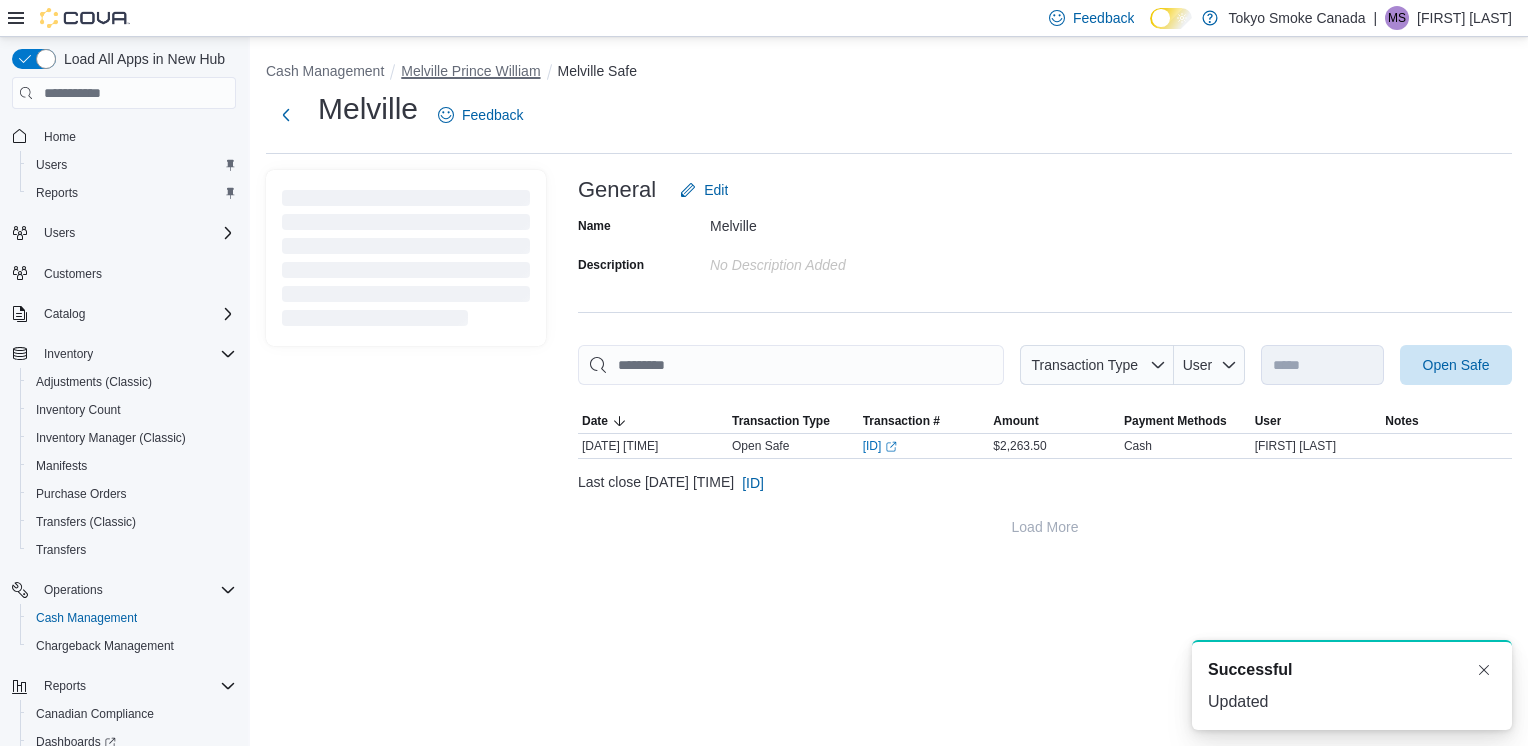 click on "Melville Prince William" at bounding box center [470, 71] 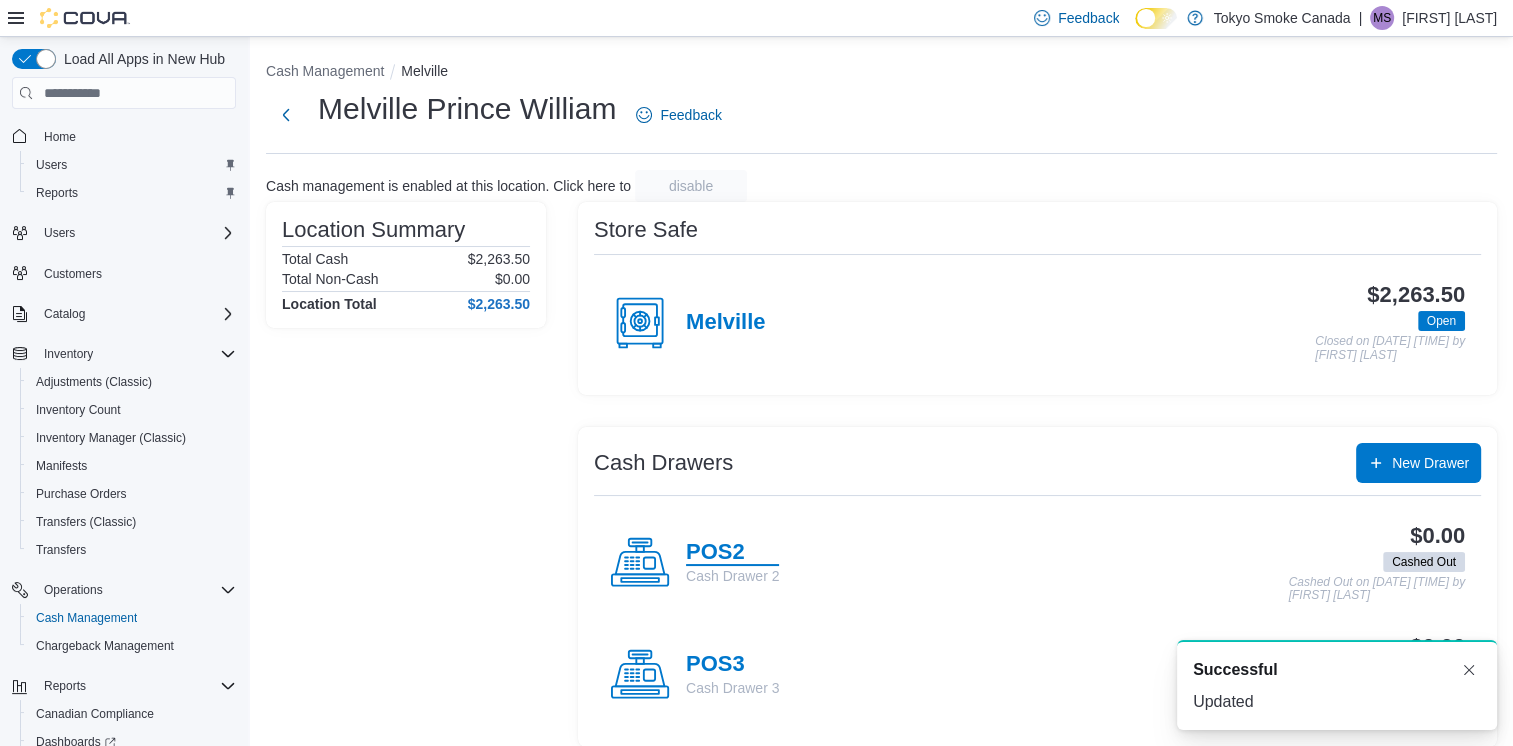 drag, startPoint x: 721, startPoint y: 551, endPoint x: 818, endPoint y: 558, distance: 97.25225 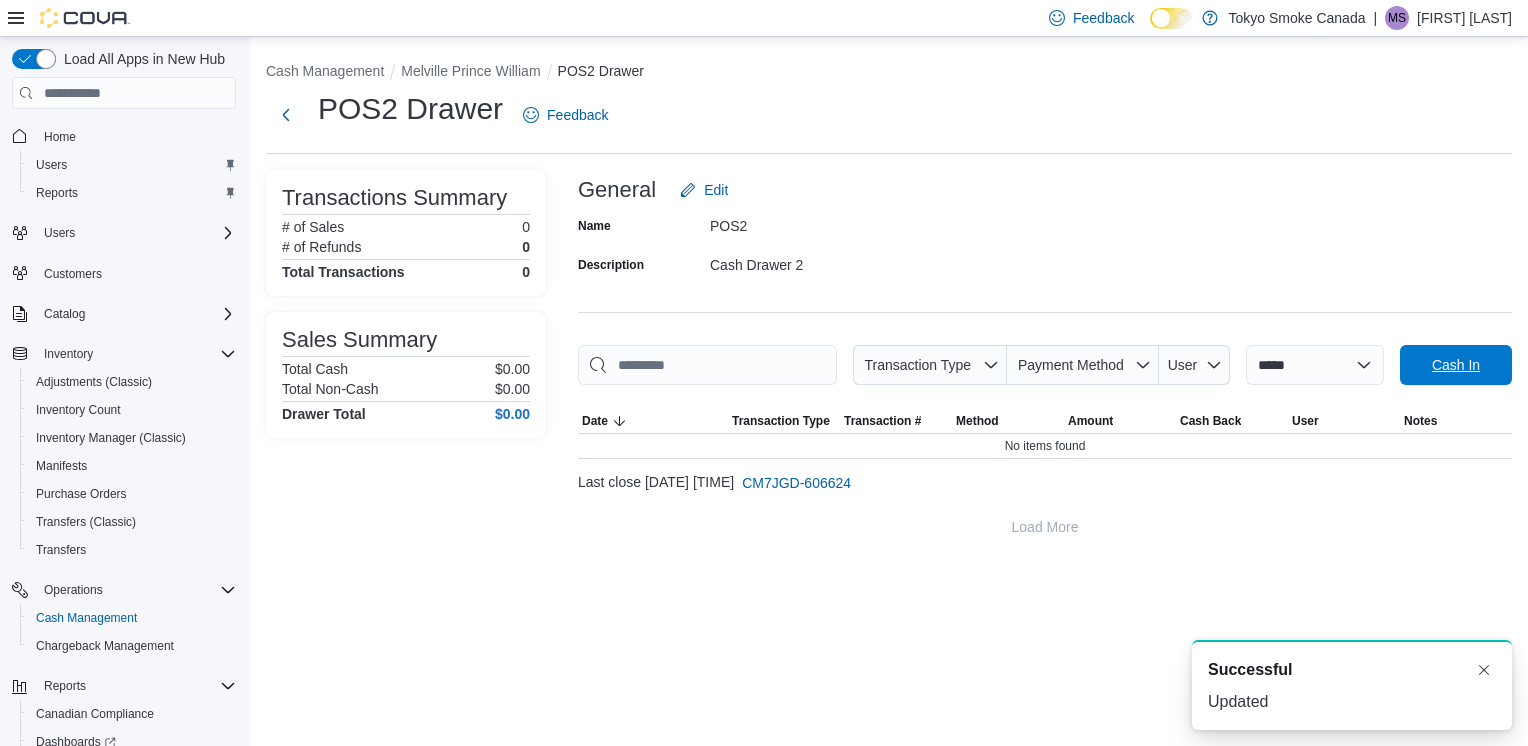 drag, startPoint x: 1460, startPoint y: 354, endPoint x: 1363, endPoint y: 384, distance: 101.53325 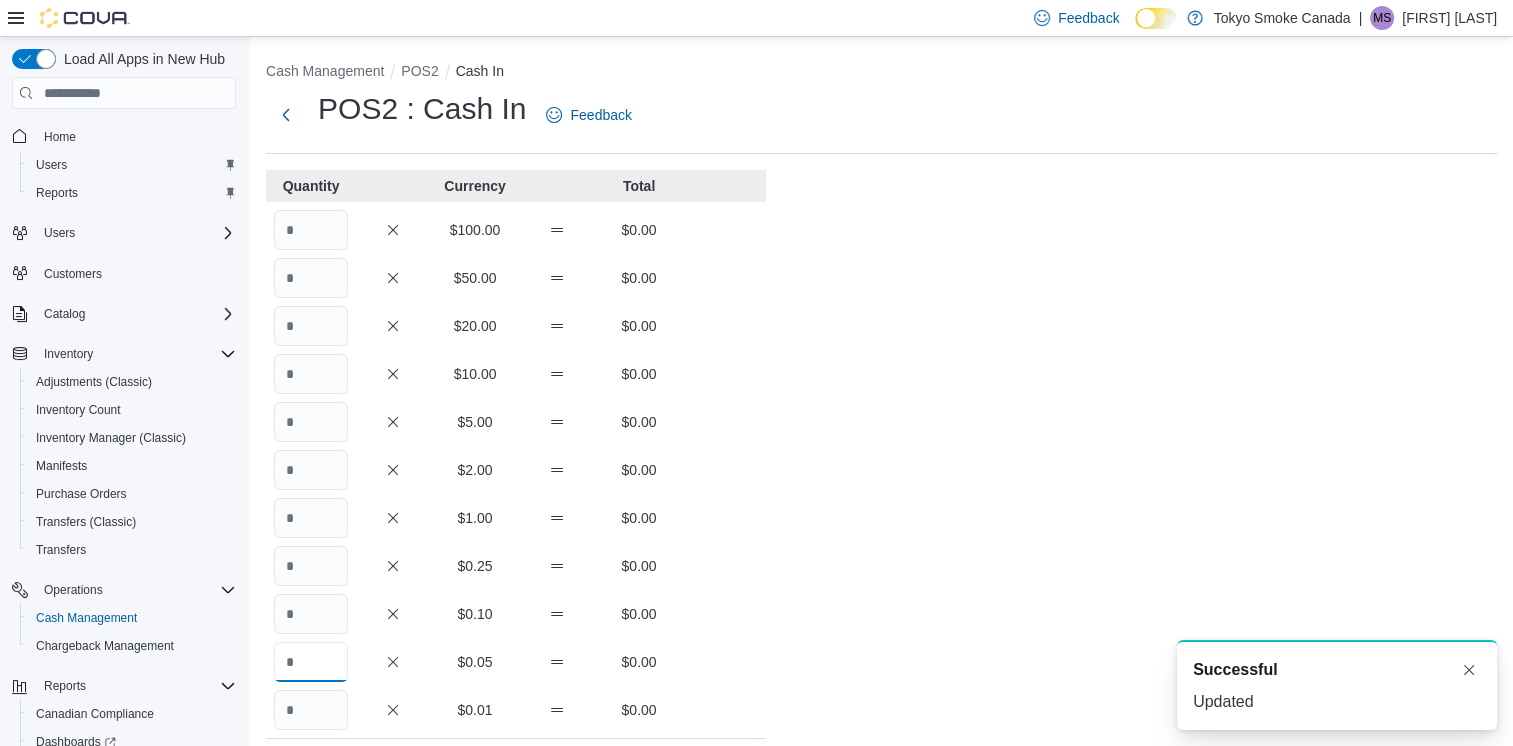 click at bounding box center (311, 662) 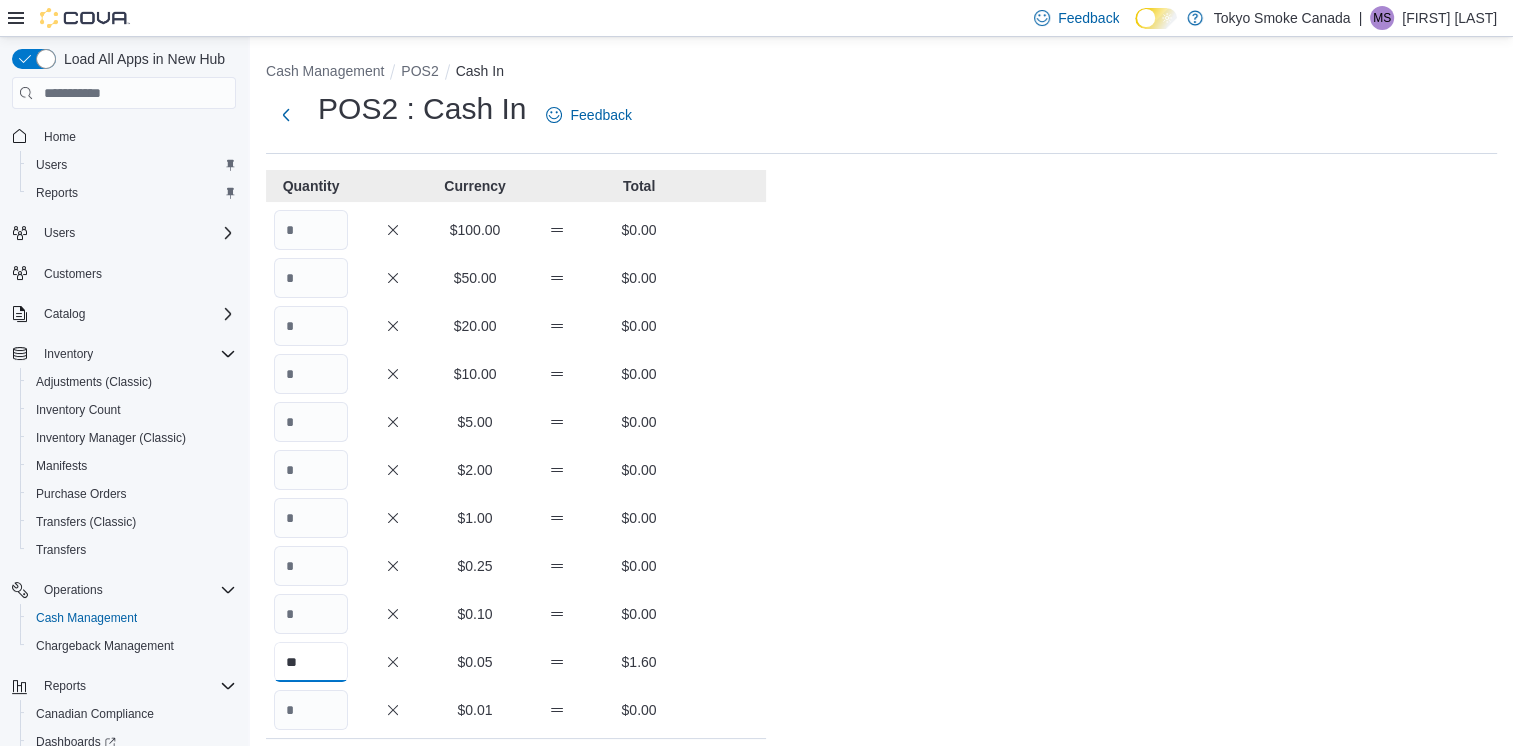 type on "**" 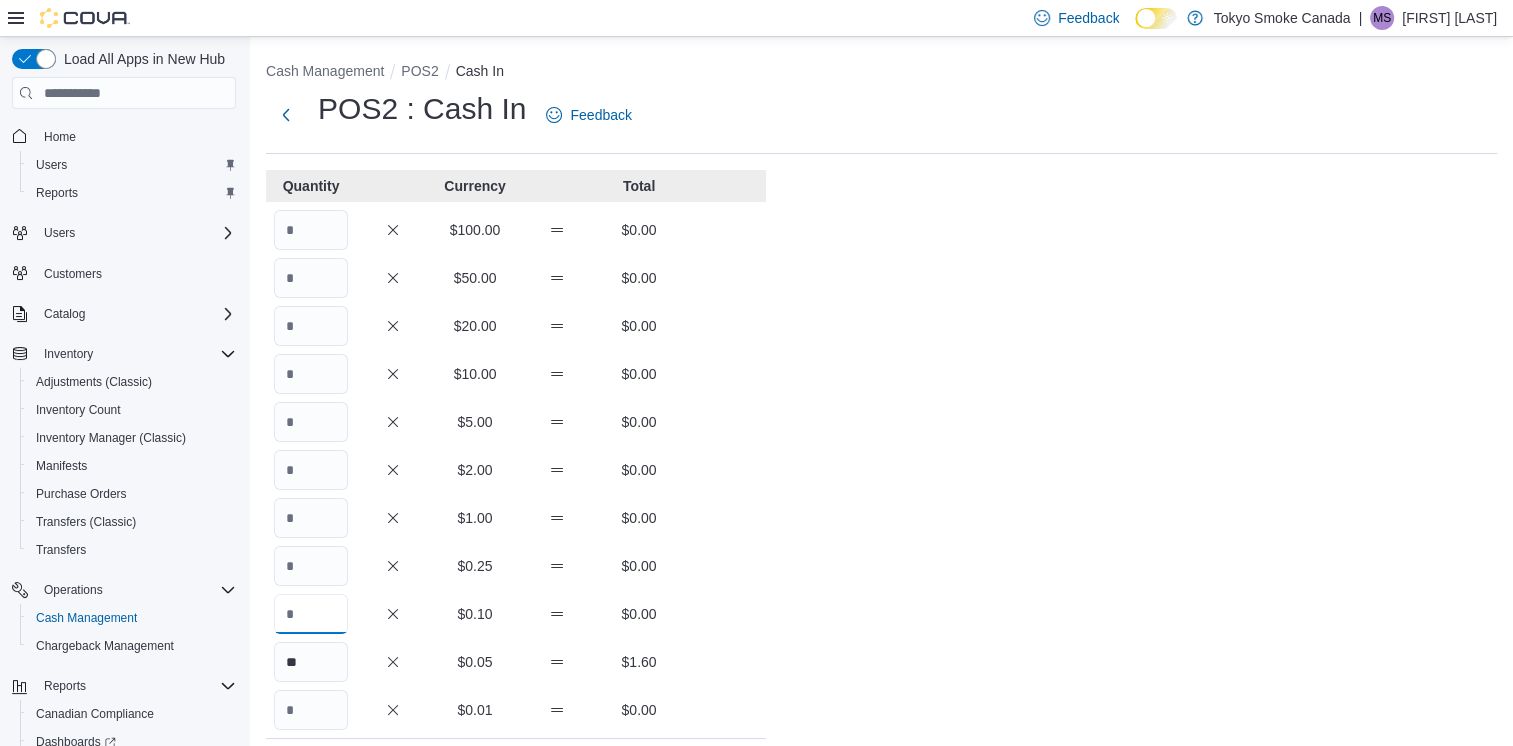 click at bounding box center (311, 614) 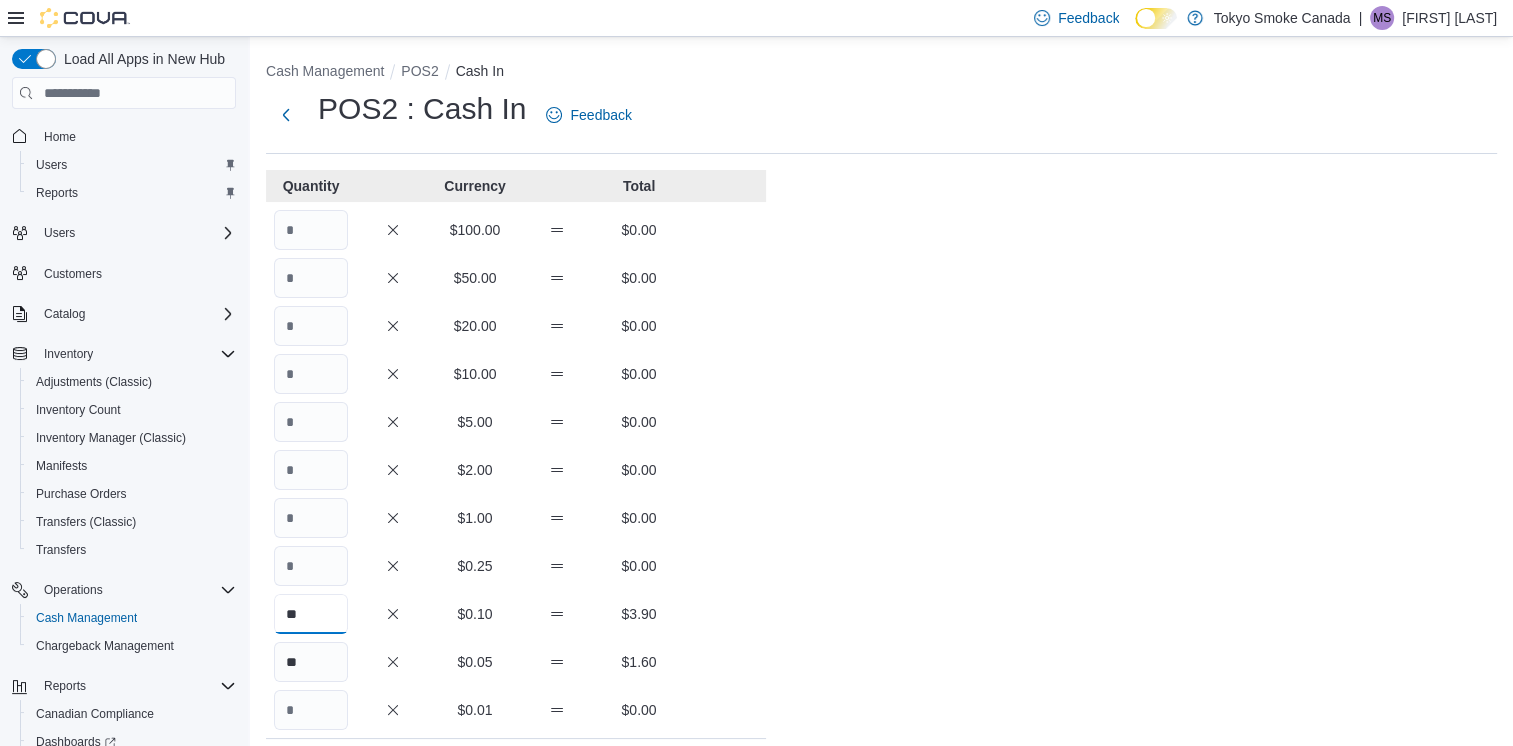 type on "**" 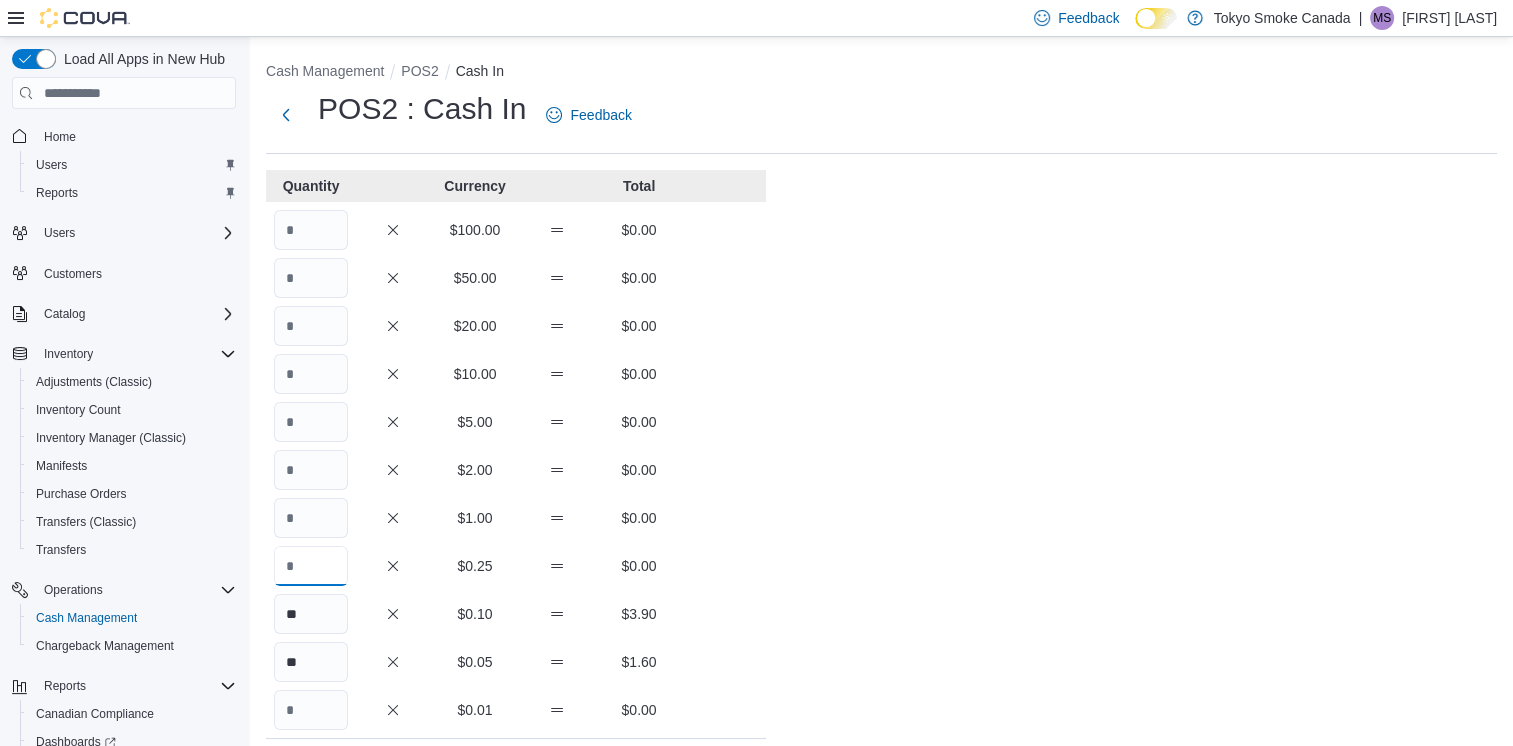 click at bounding box center [311, 566] 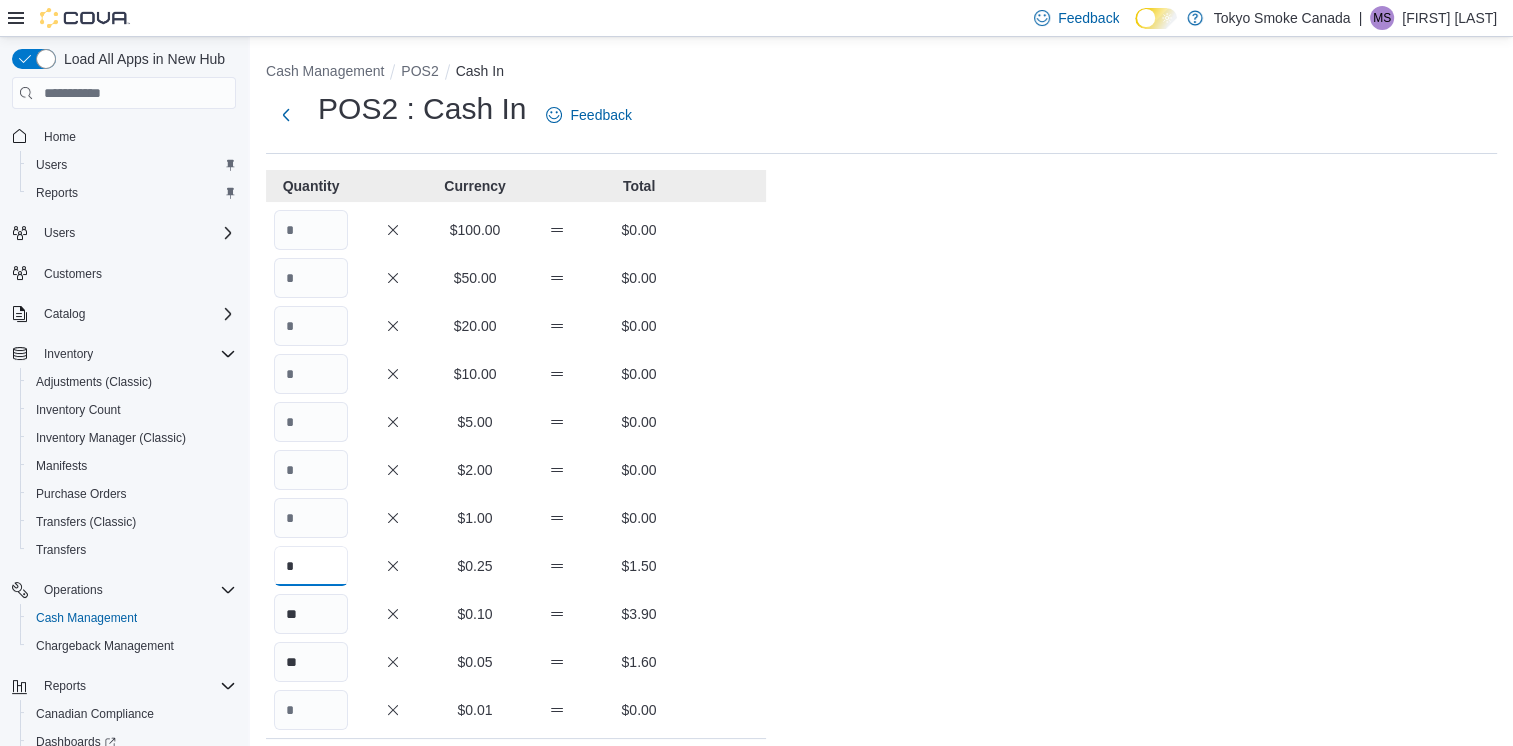 type on "*" 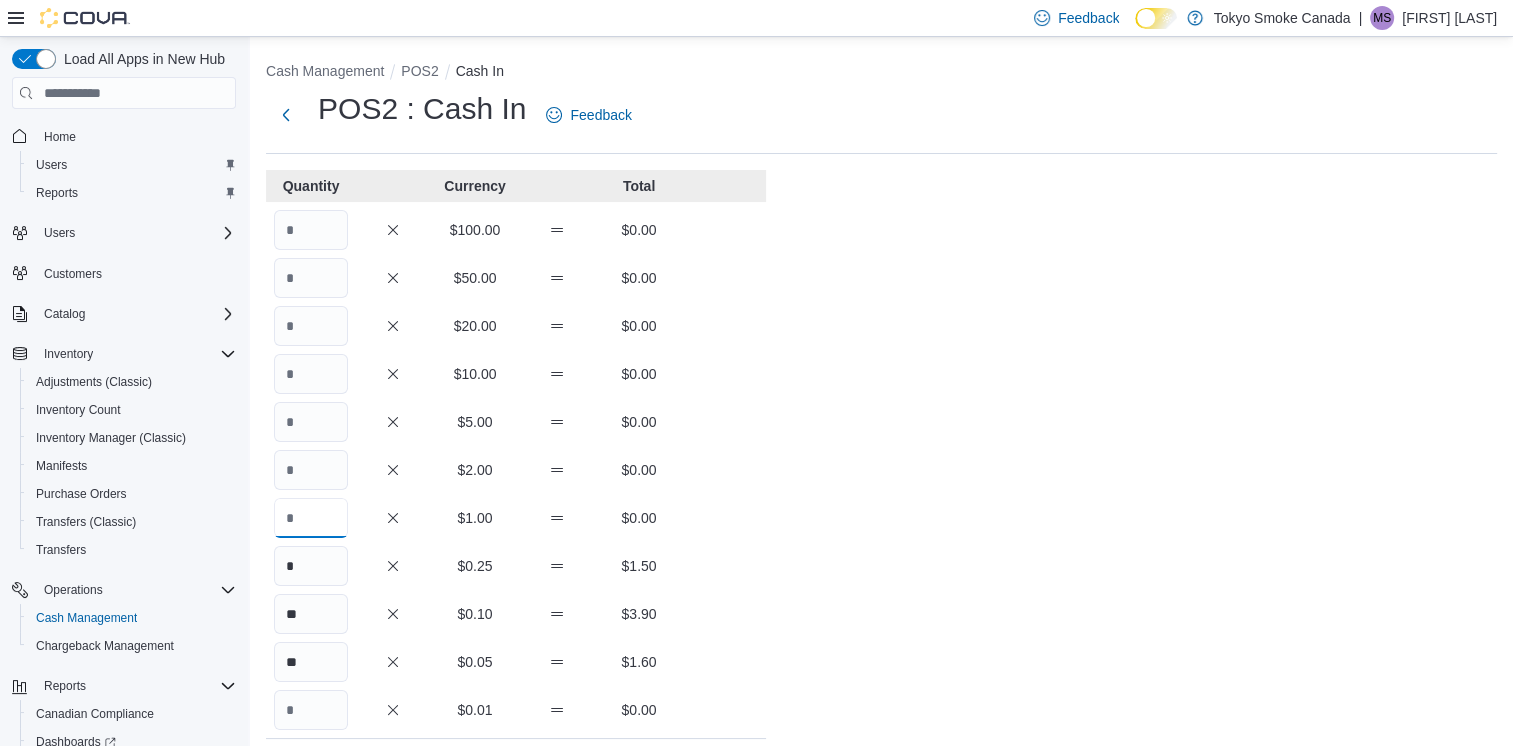 click at bounding box center [311, 518] 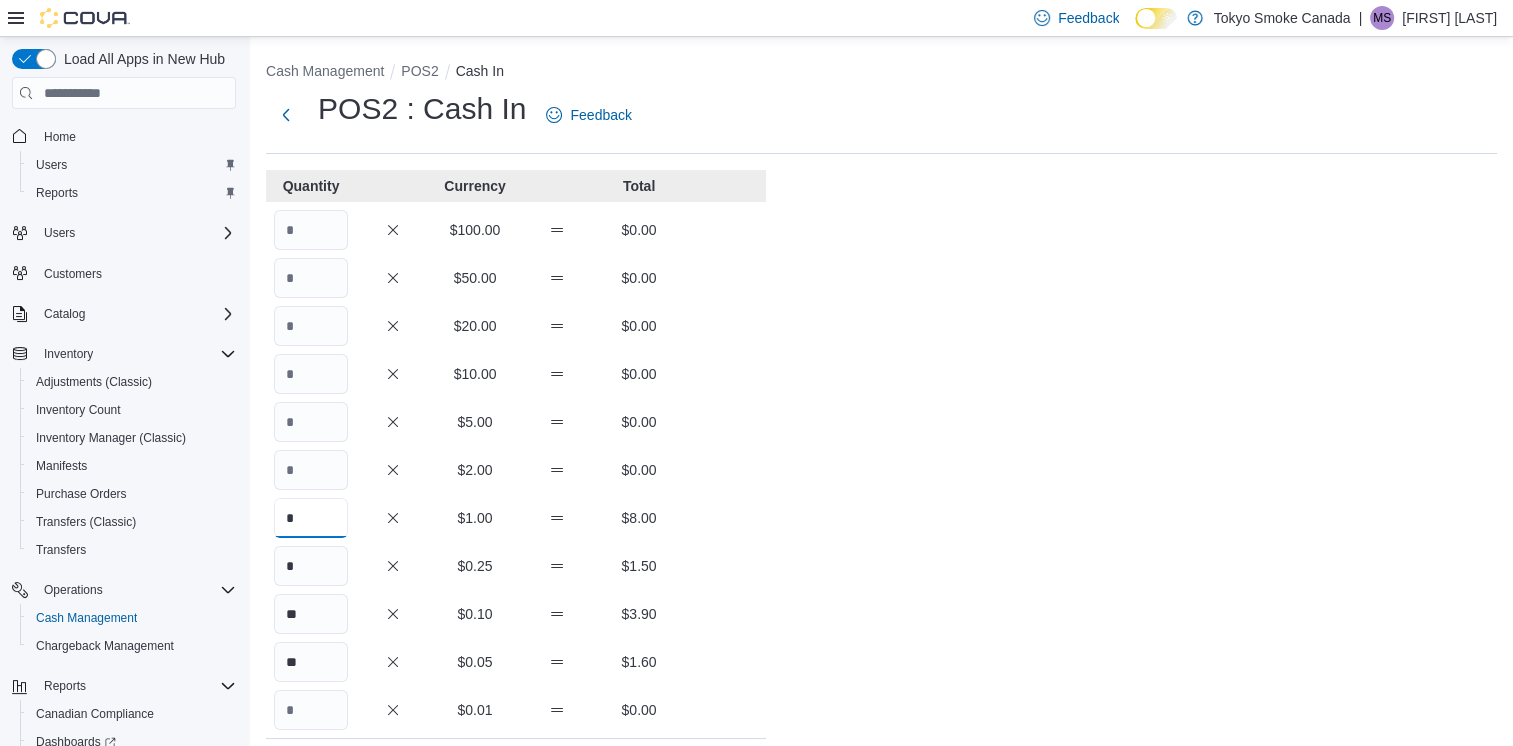 type on "*" 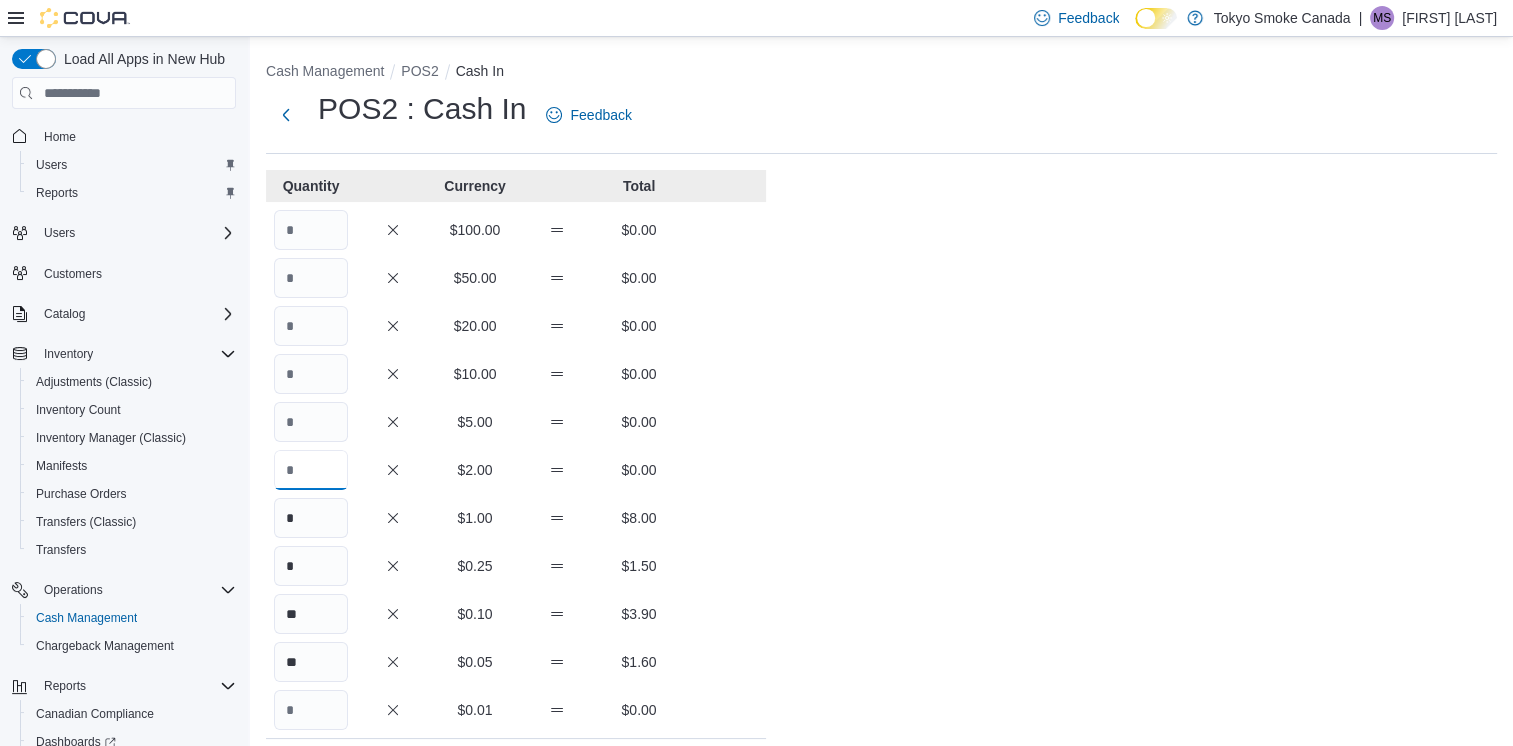 click at bounding box center (311, 470) 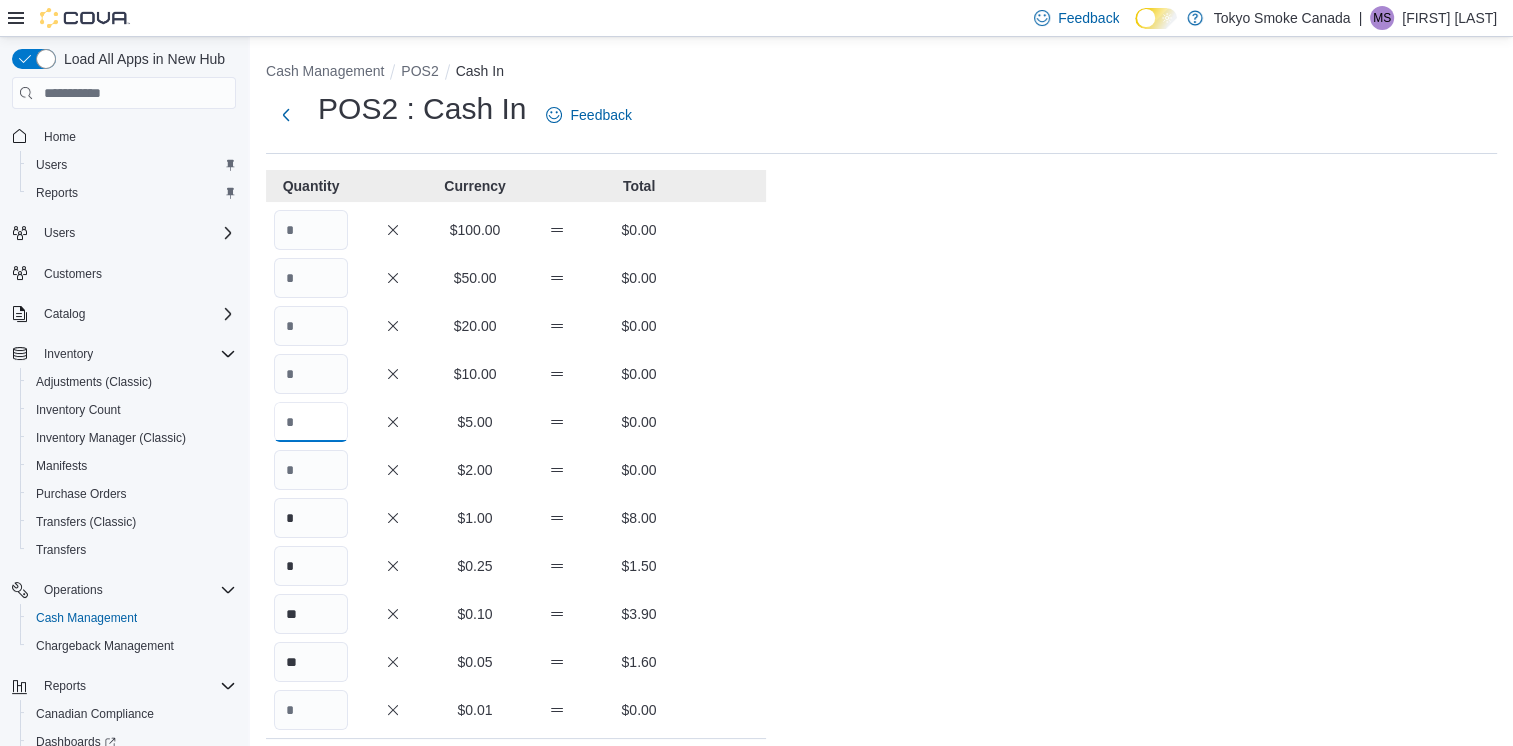 click at bounding box center [311, 422] 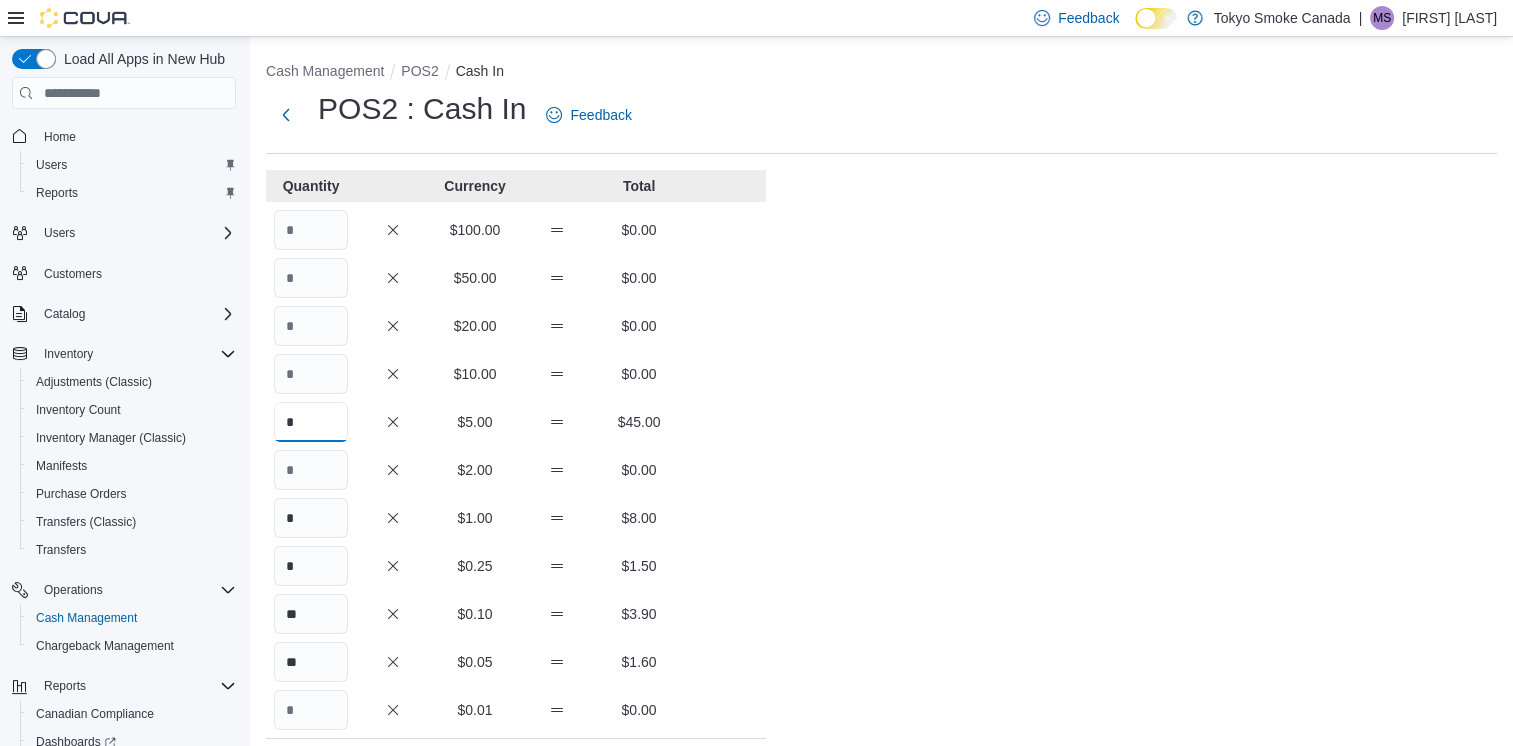 type on "*" 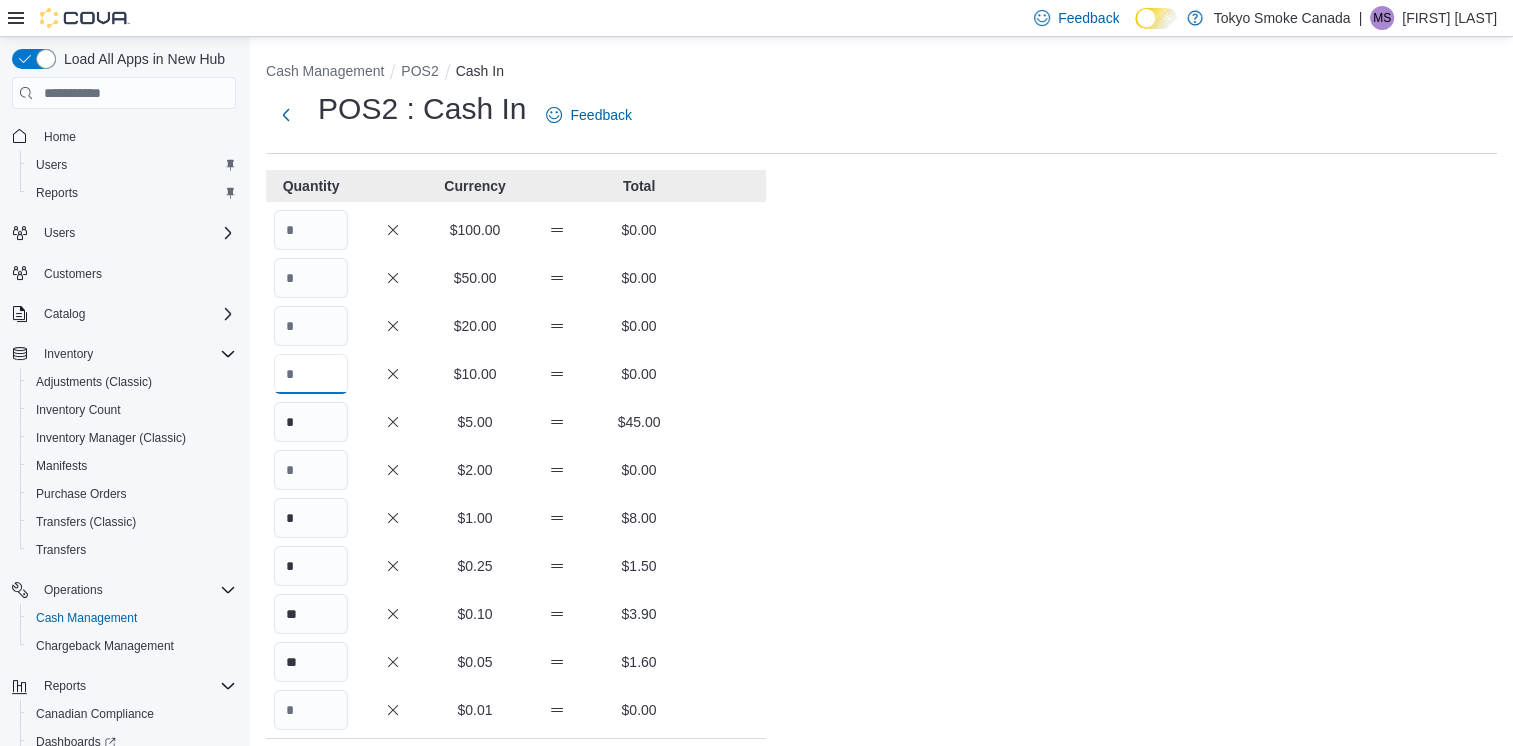 click at bounding box center (311, 374) 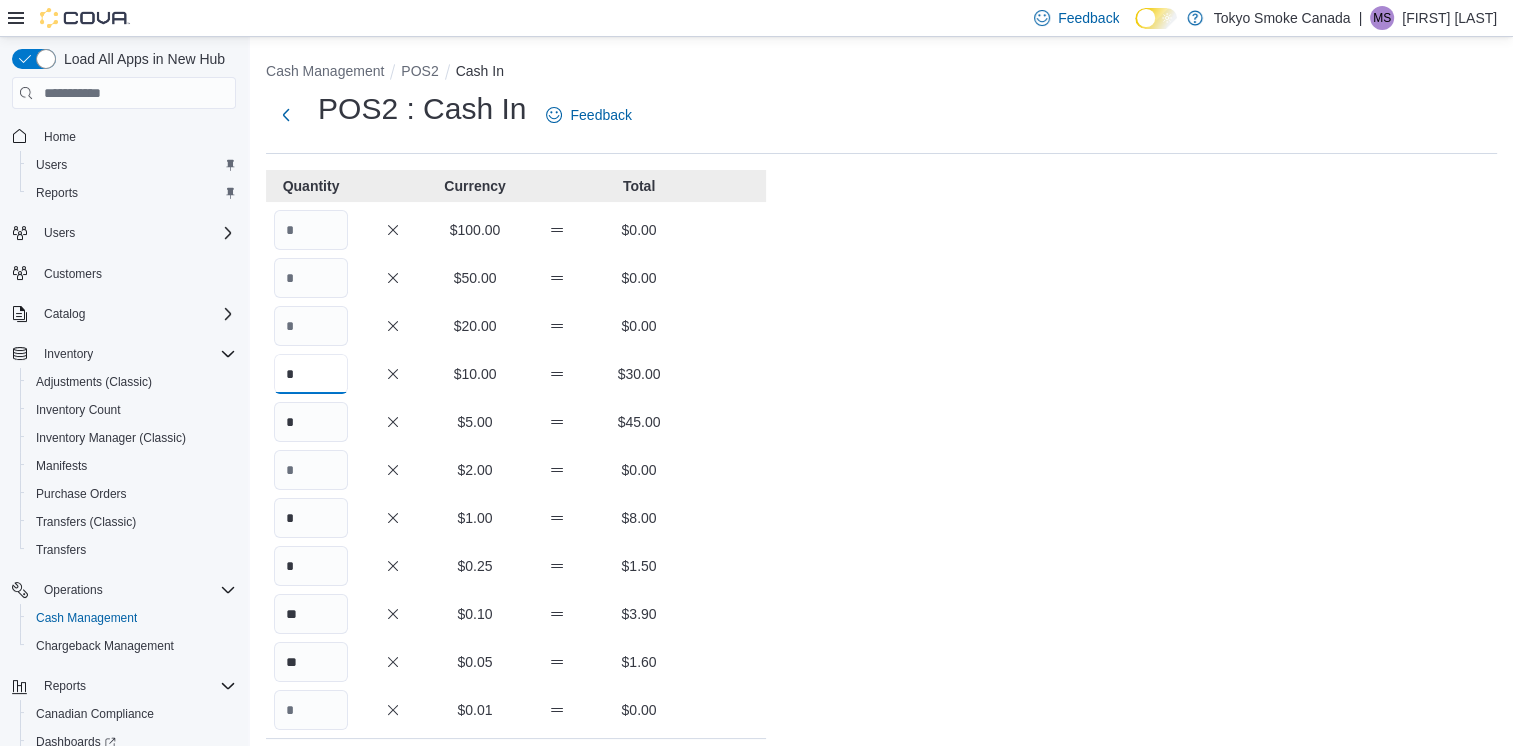 type on "*" 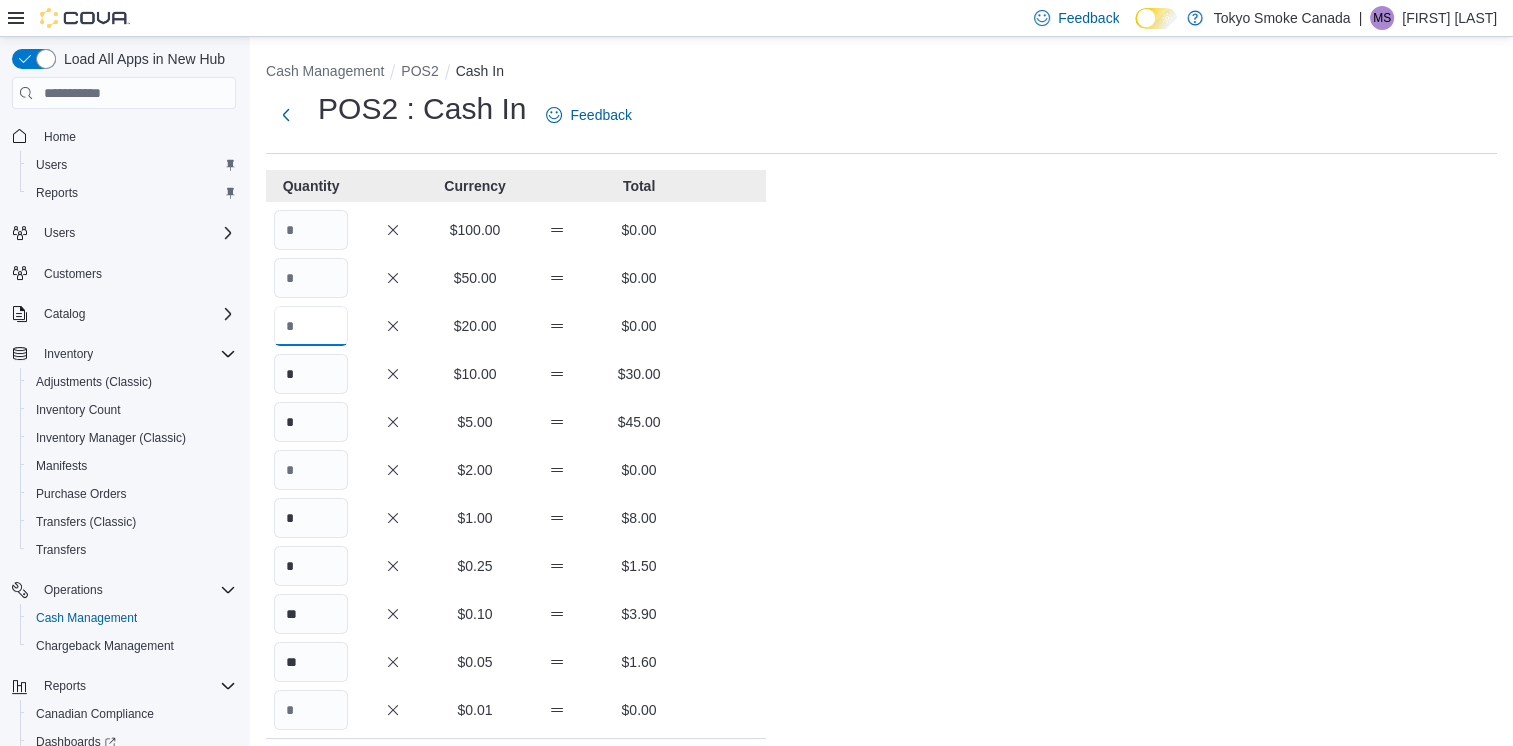 click at bounding box center (311, 326) 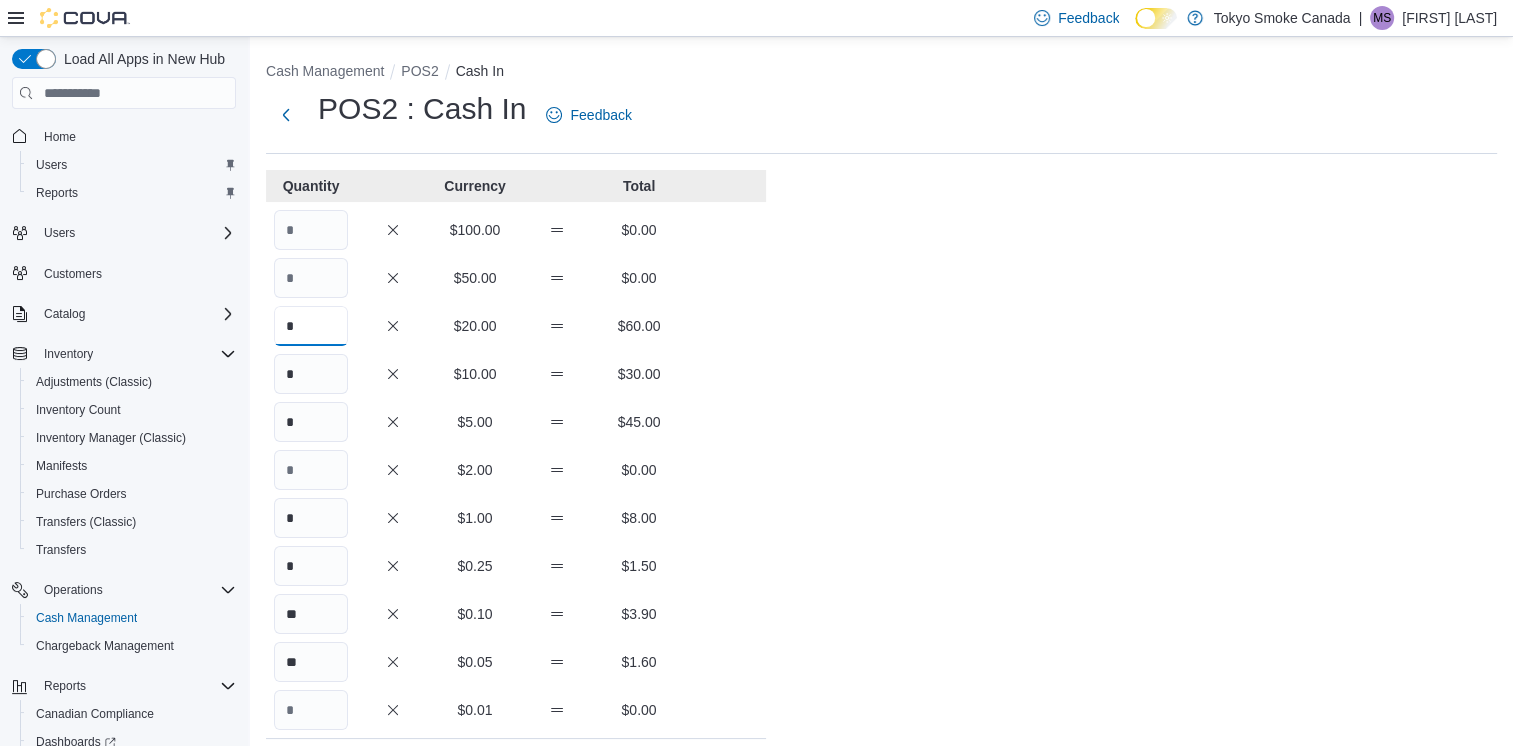 type on "*" 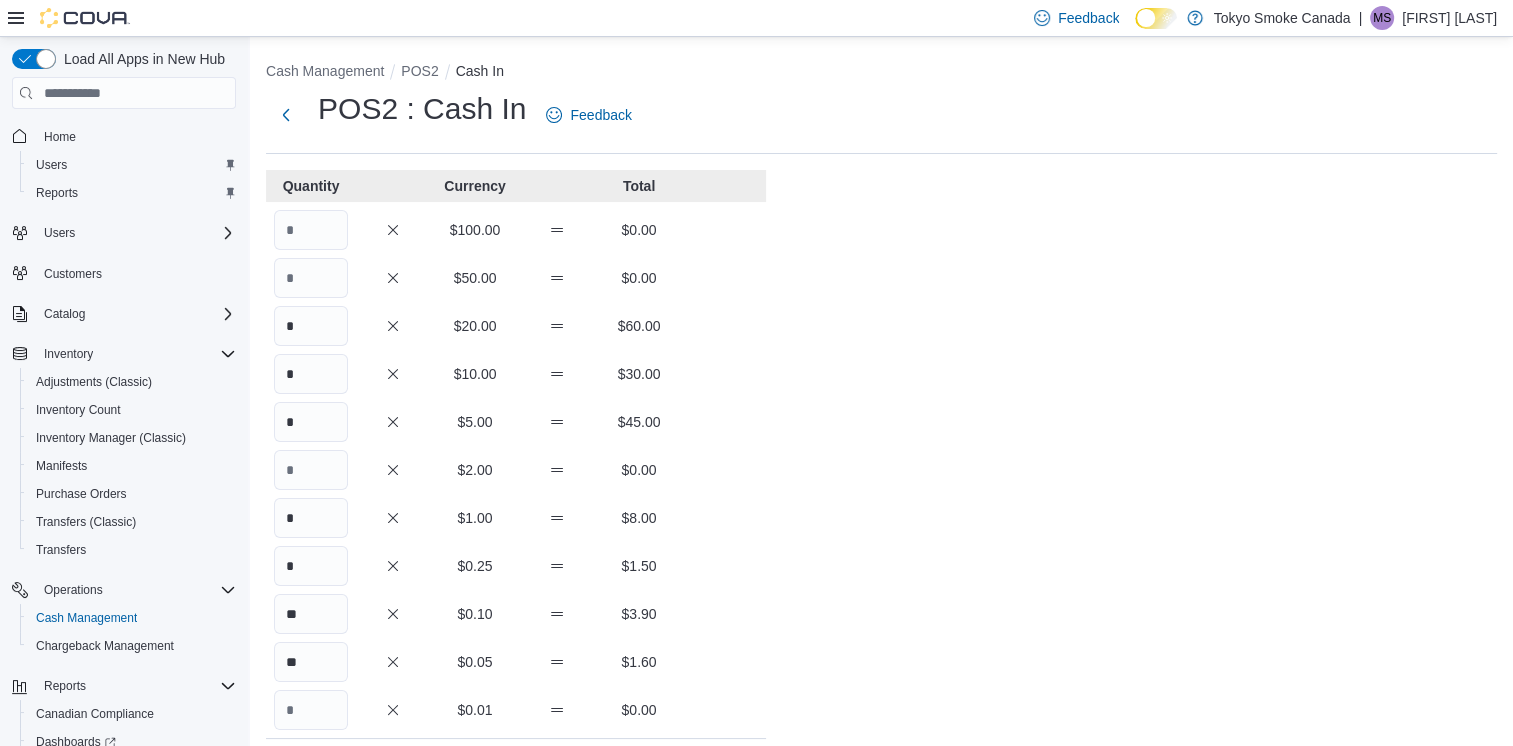 click on "* $10.00 $30.00" at bounding box center (516, 374) 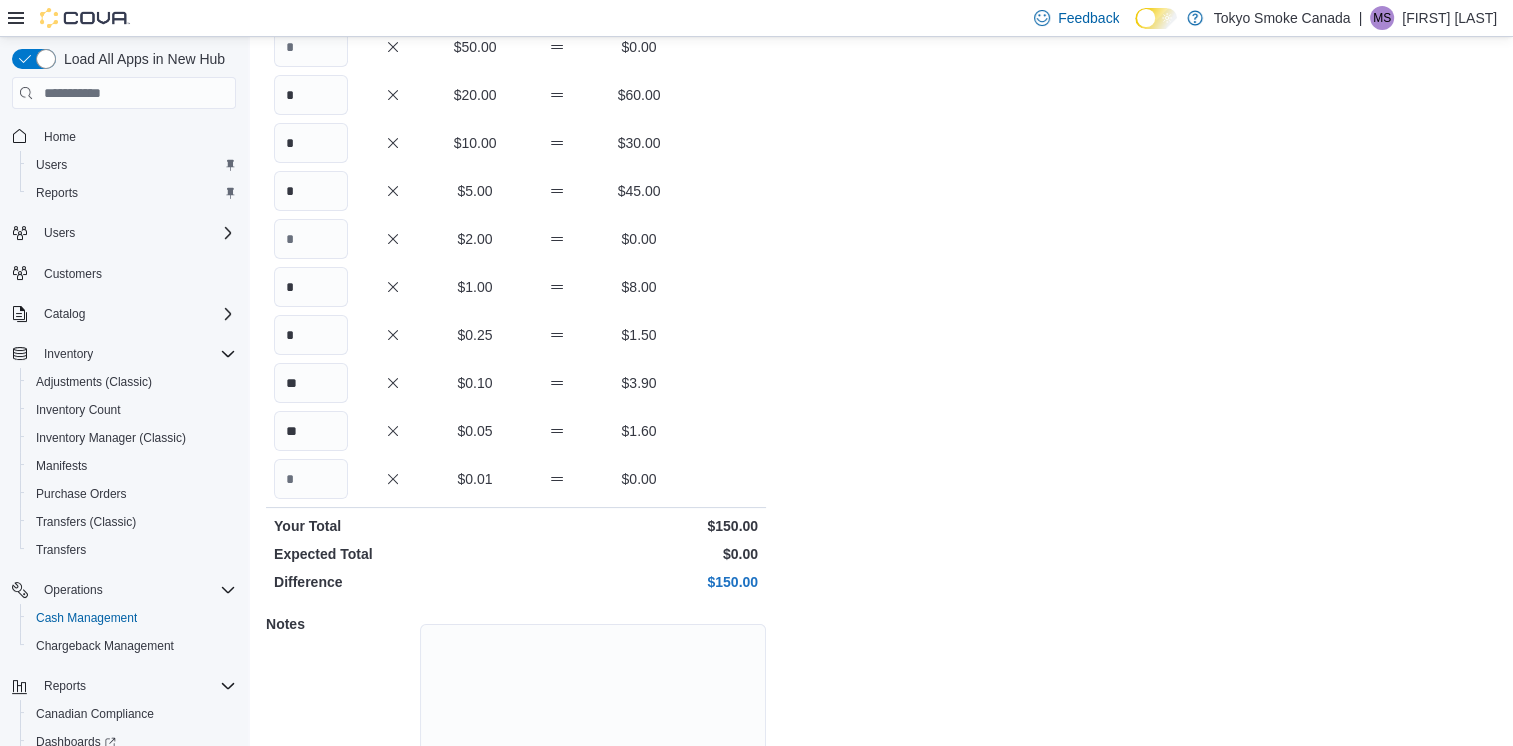 scroll, scrollTop: 300, scrollLeft: 0, axis: vertical 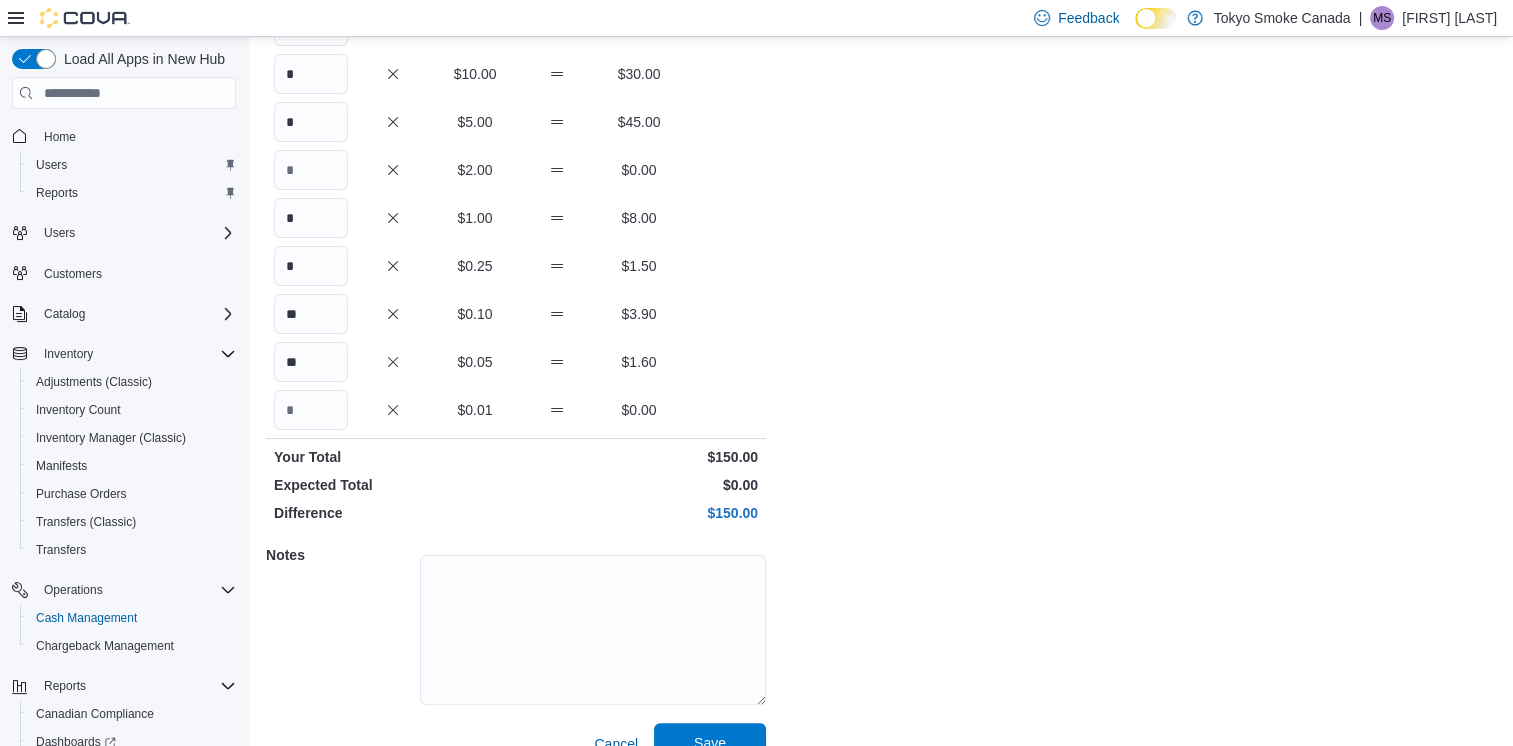 click on "Save" at bounding box center [710, 743] 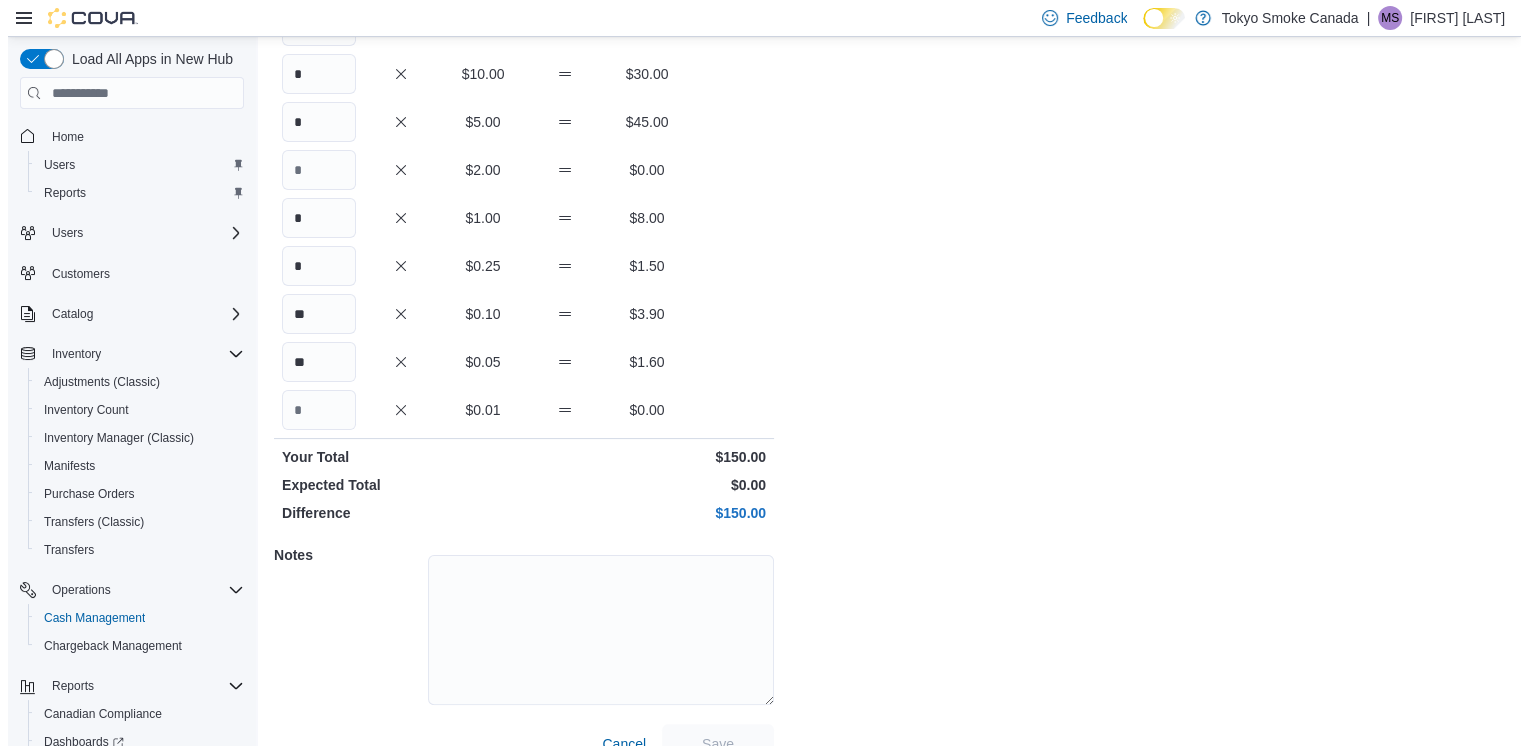 scroll, scrollTop: 0, scrollLeft: 0, axis: both 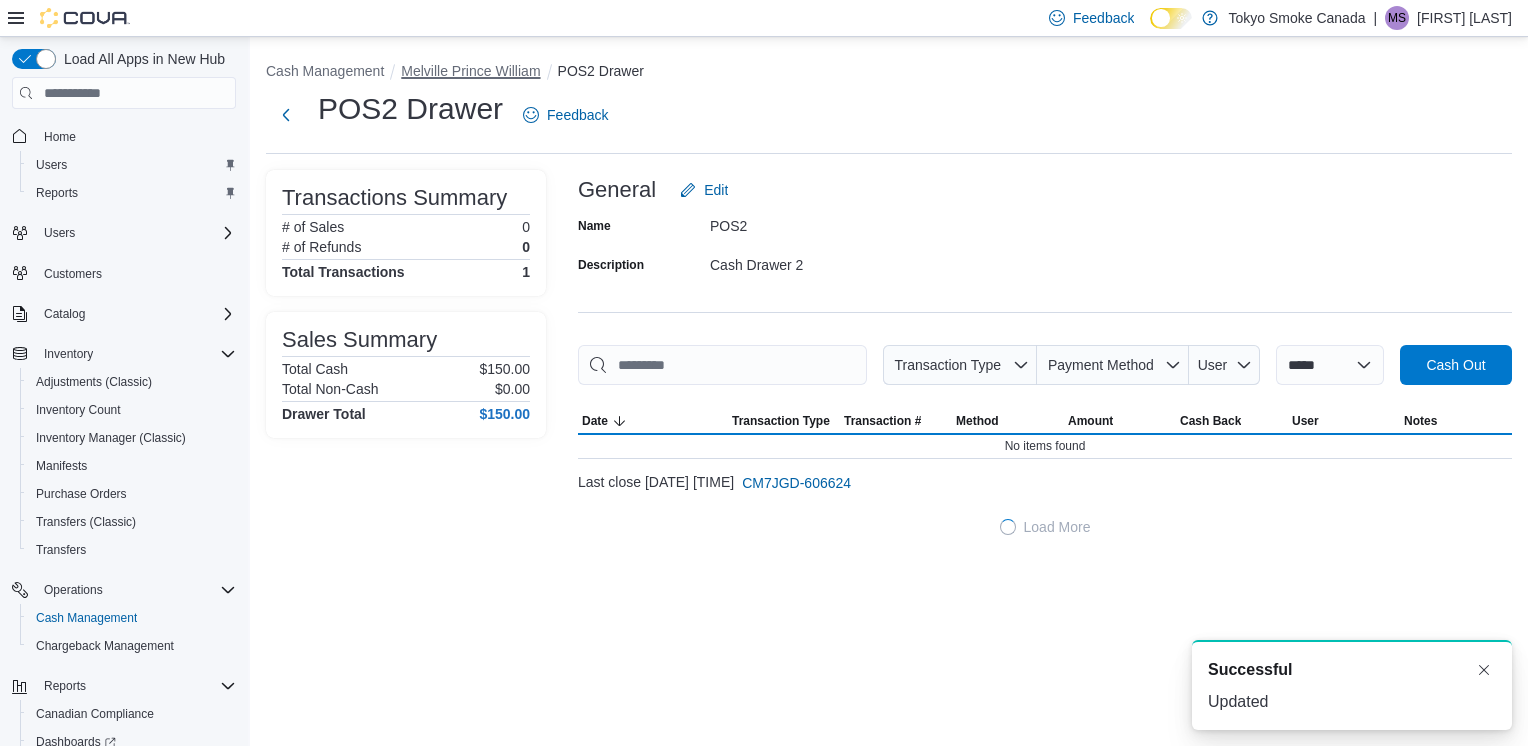 click on "Melville Prince William" at bounding box center (470, 71) 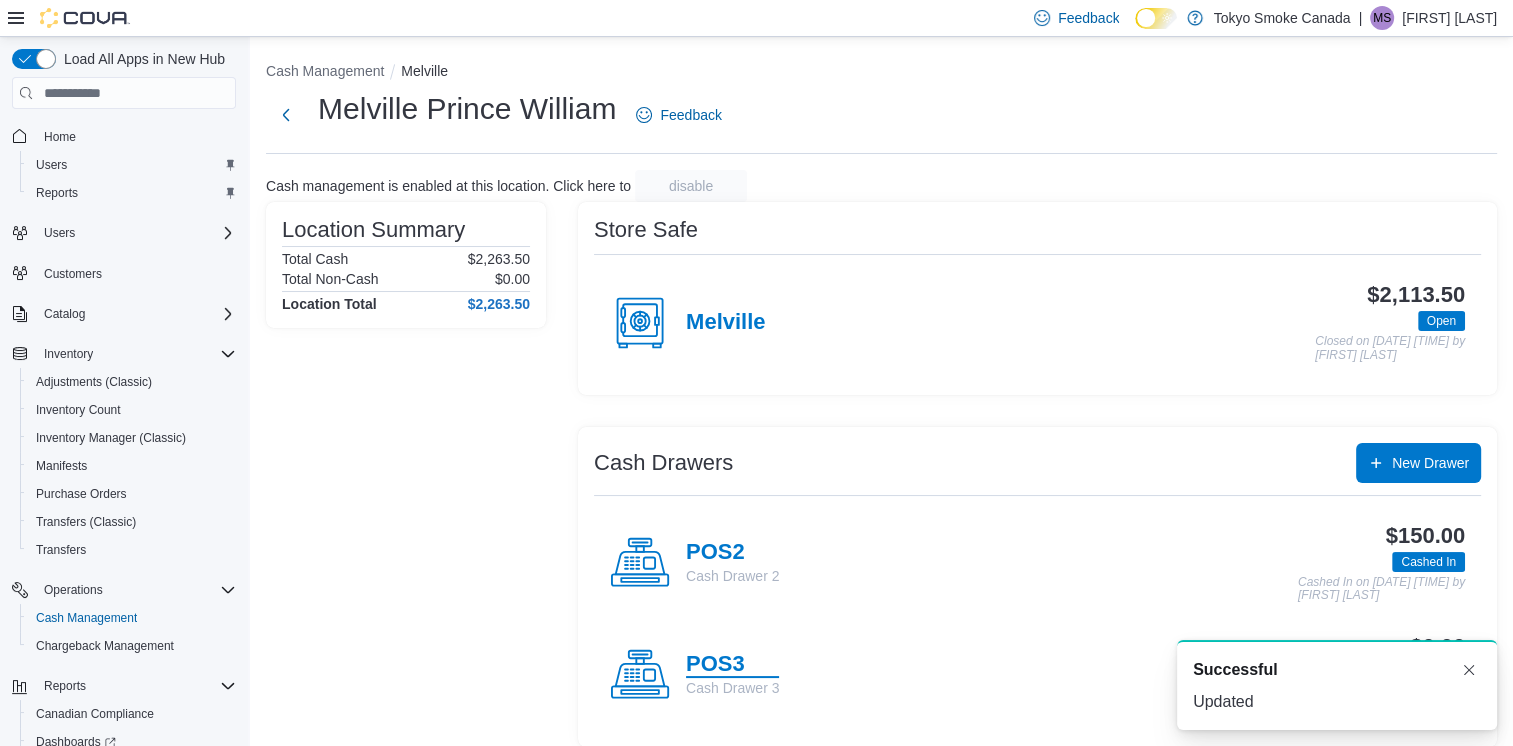 click on "POS3" at bounding box center (732, 665) 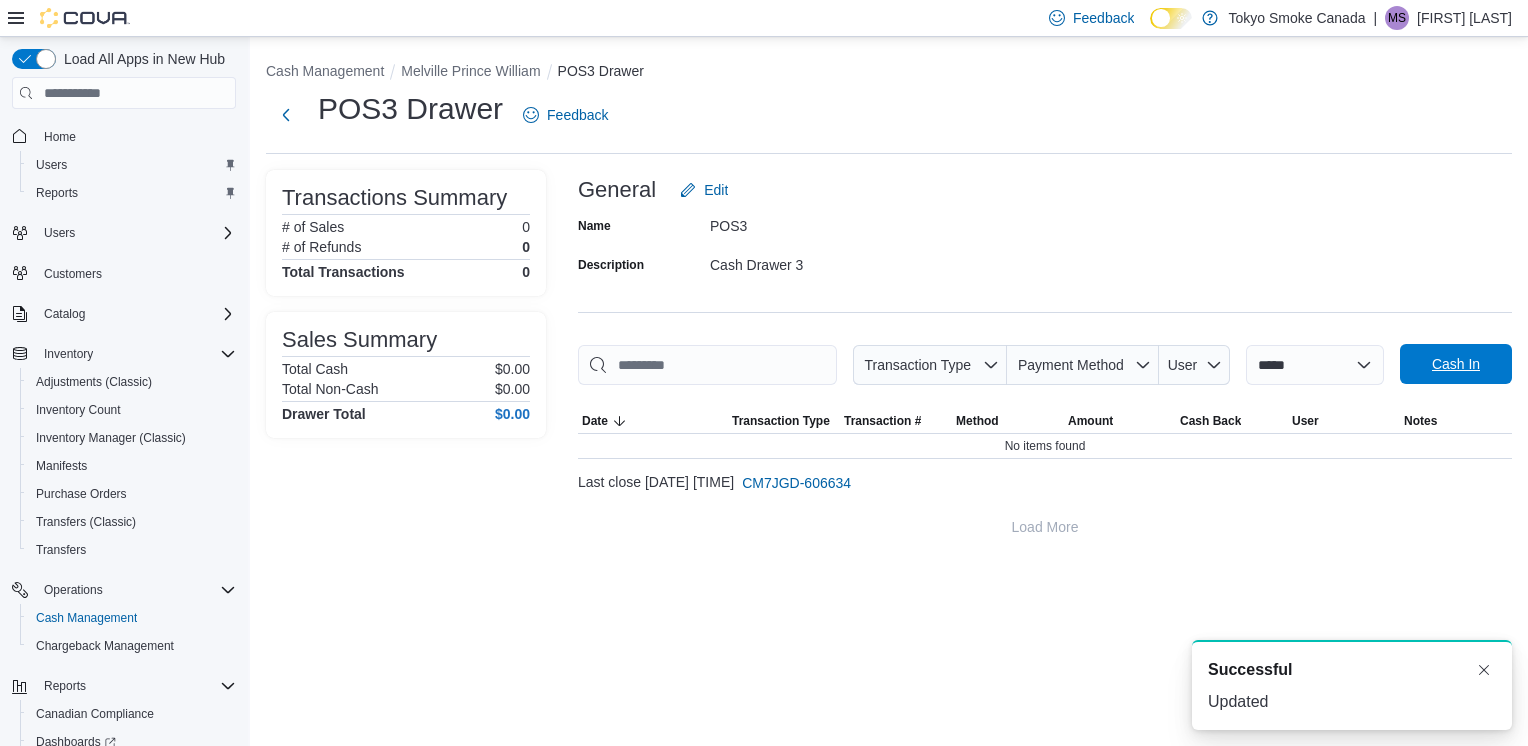 click on "Cash In" at bounding box center [1456, 364] 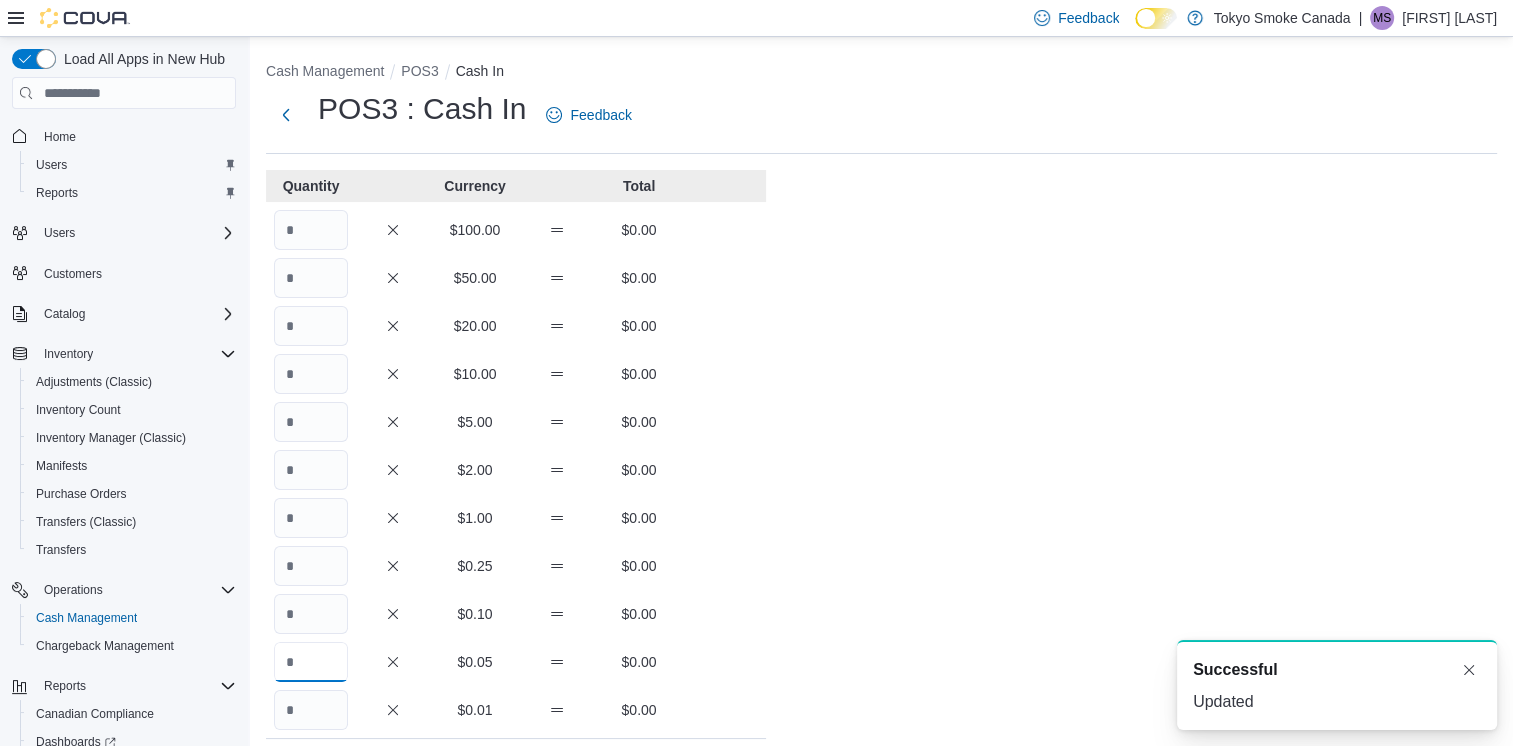 click at bounding box center (311, 662) 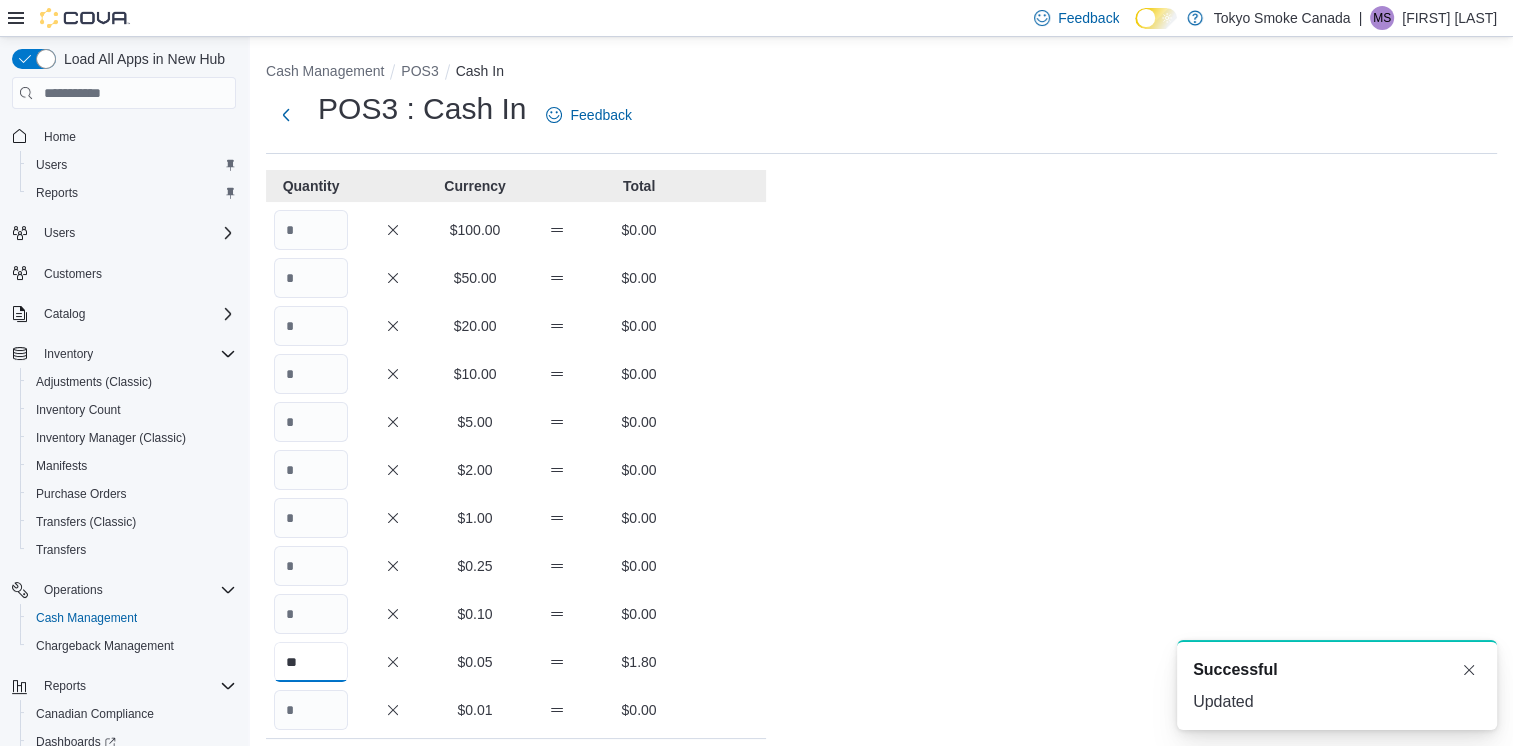 type on "**" 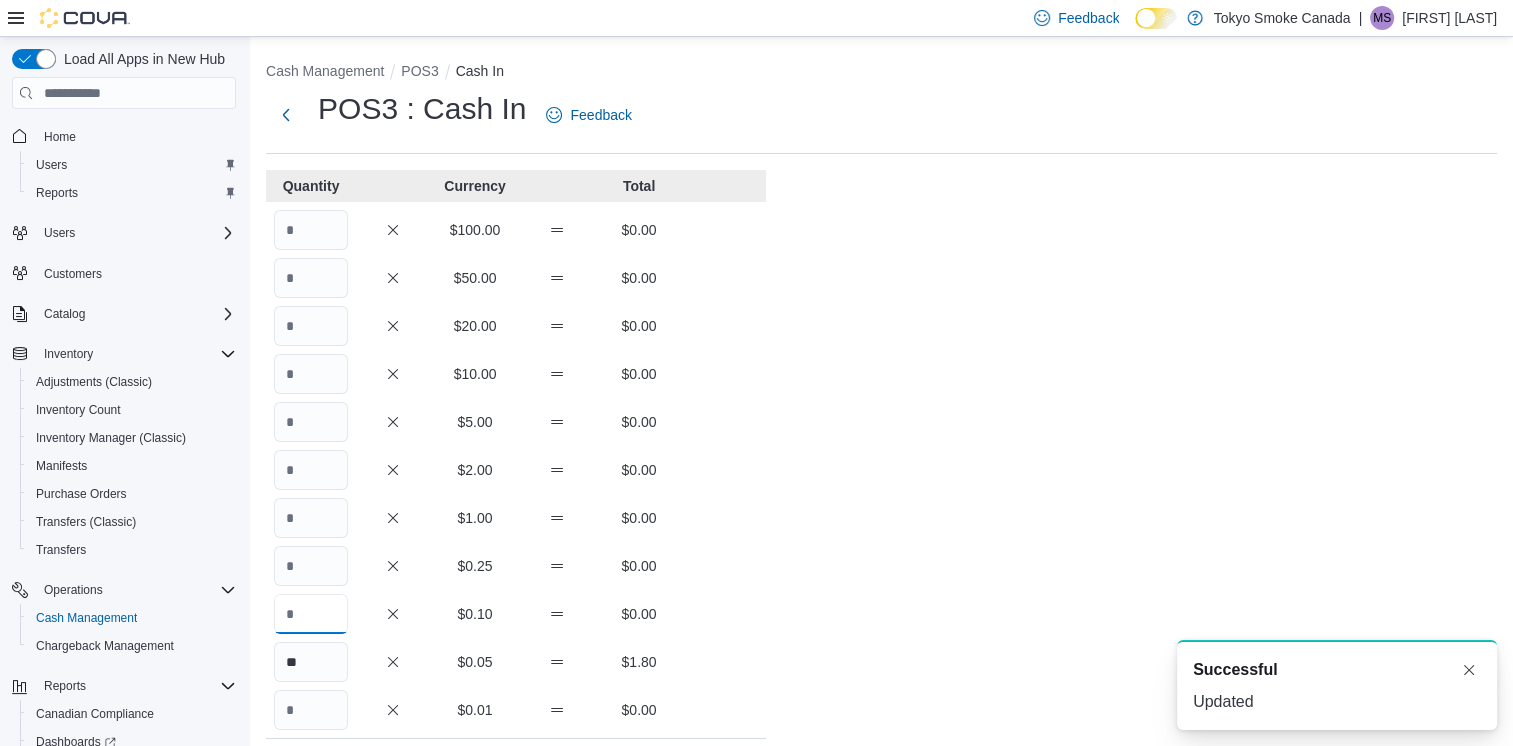 click at bounding box center [311, 614] 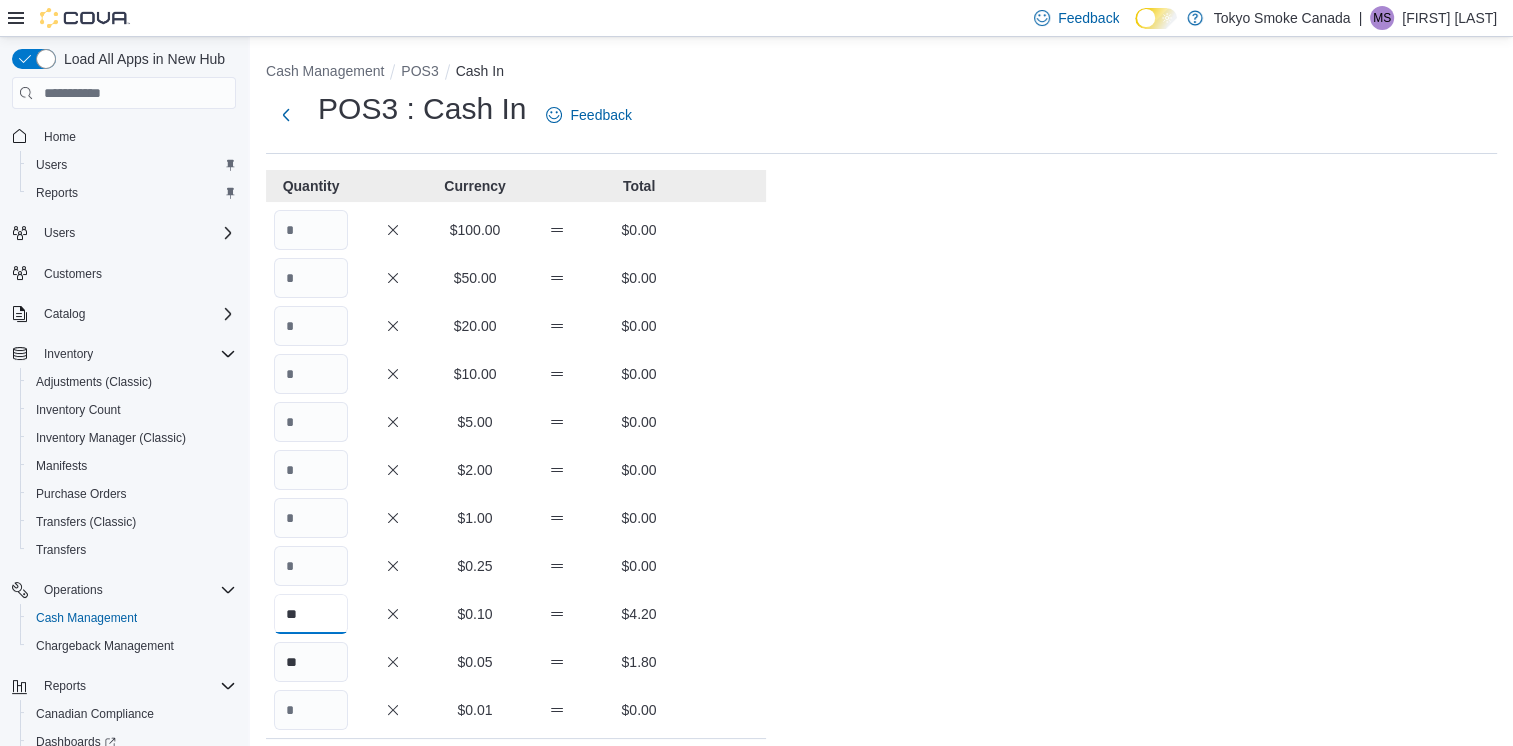 type on "**" 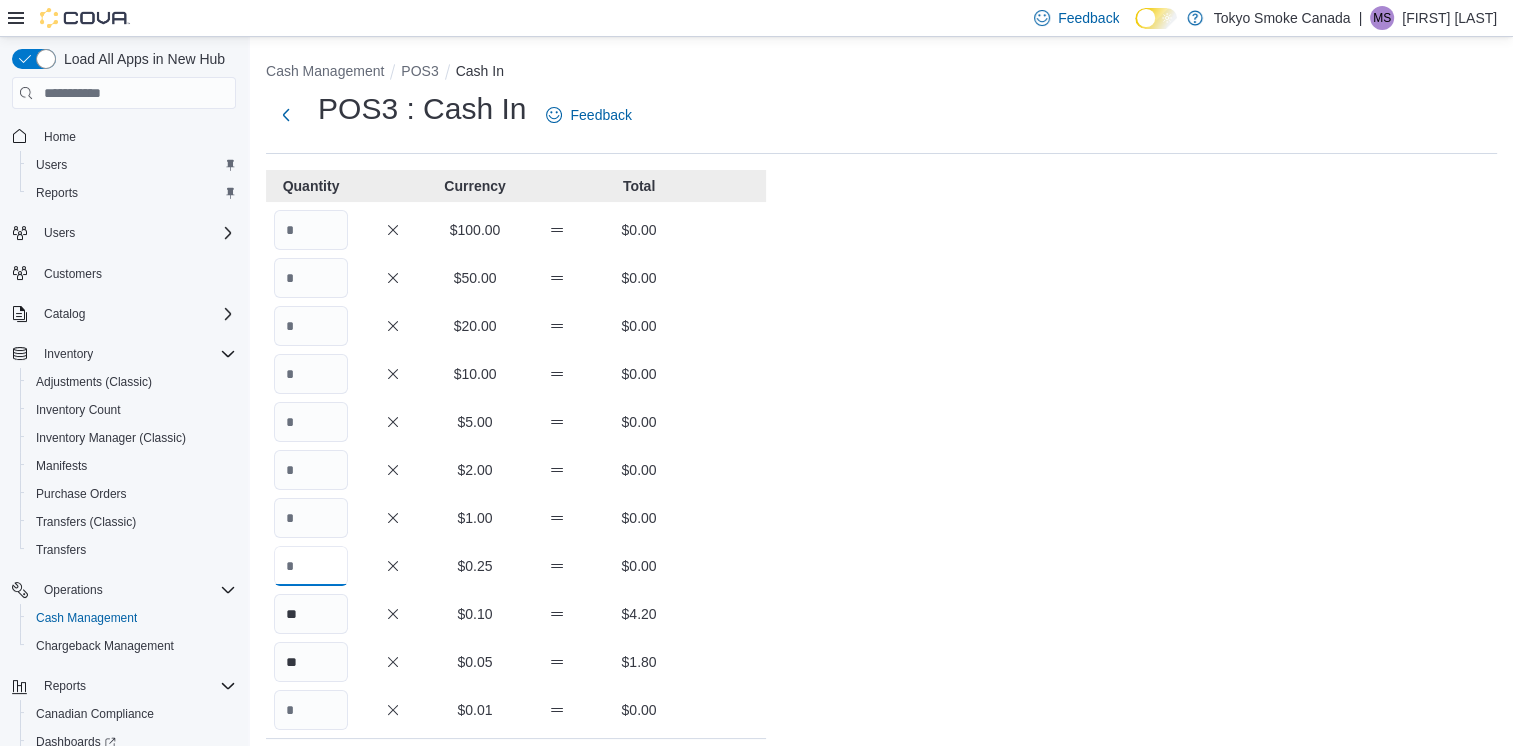 click at bounding box center [311, 566] 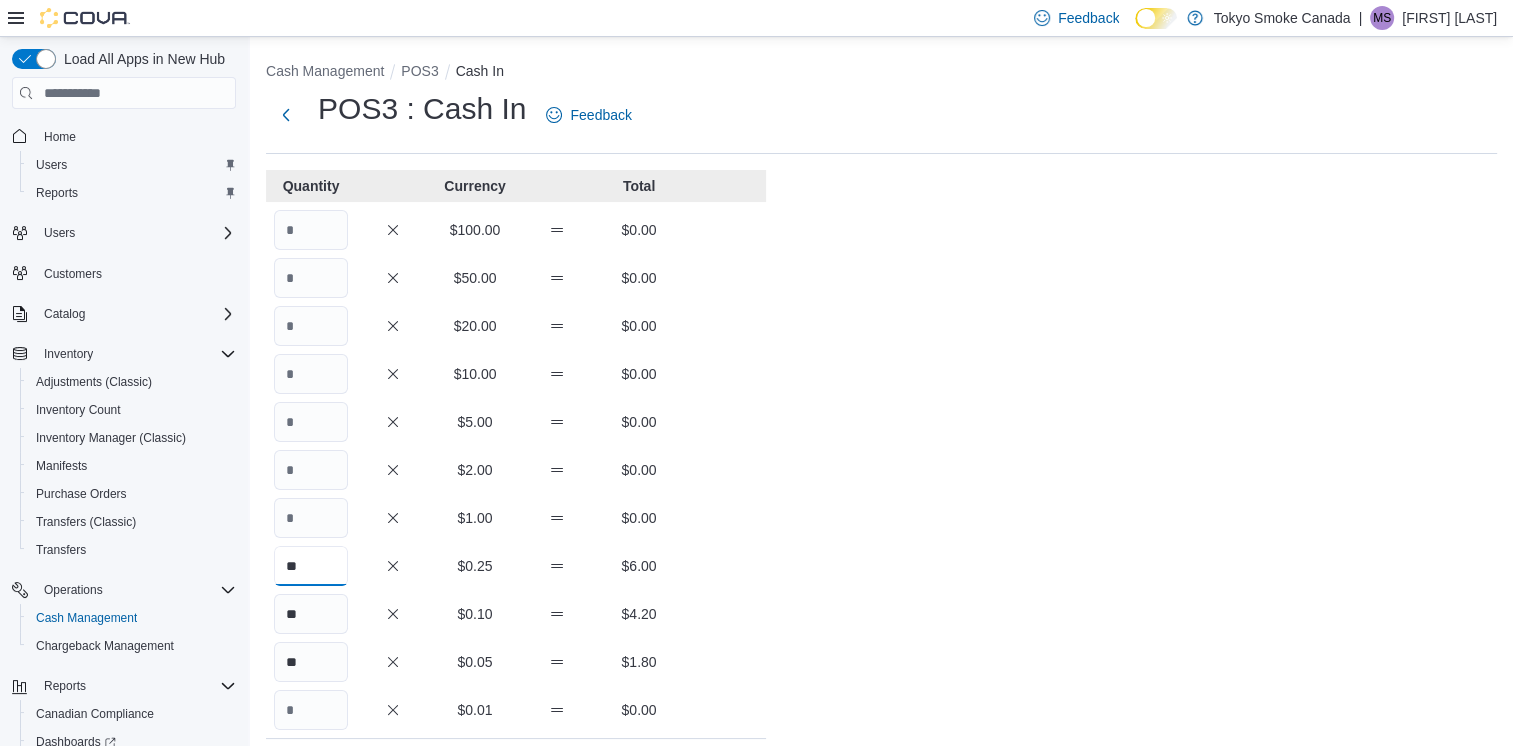 type on "**" 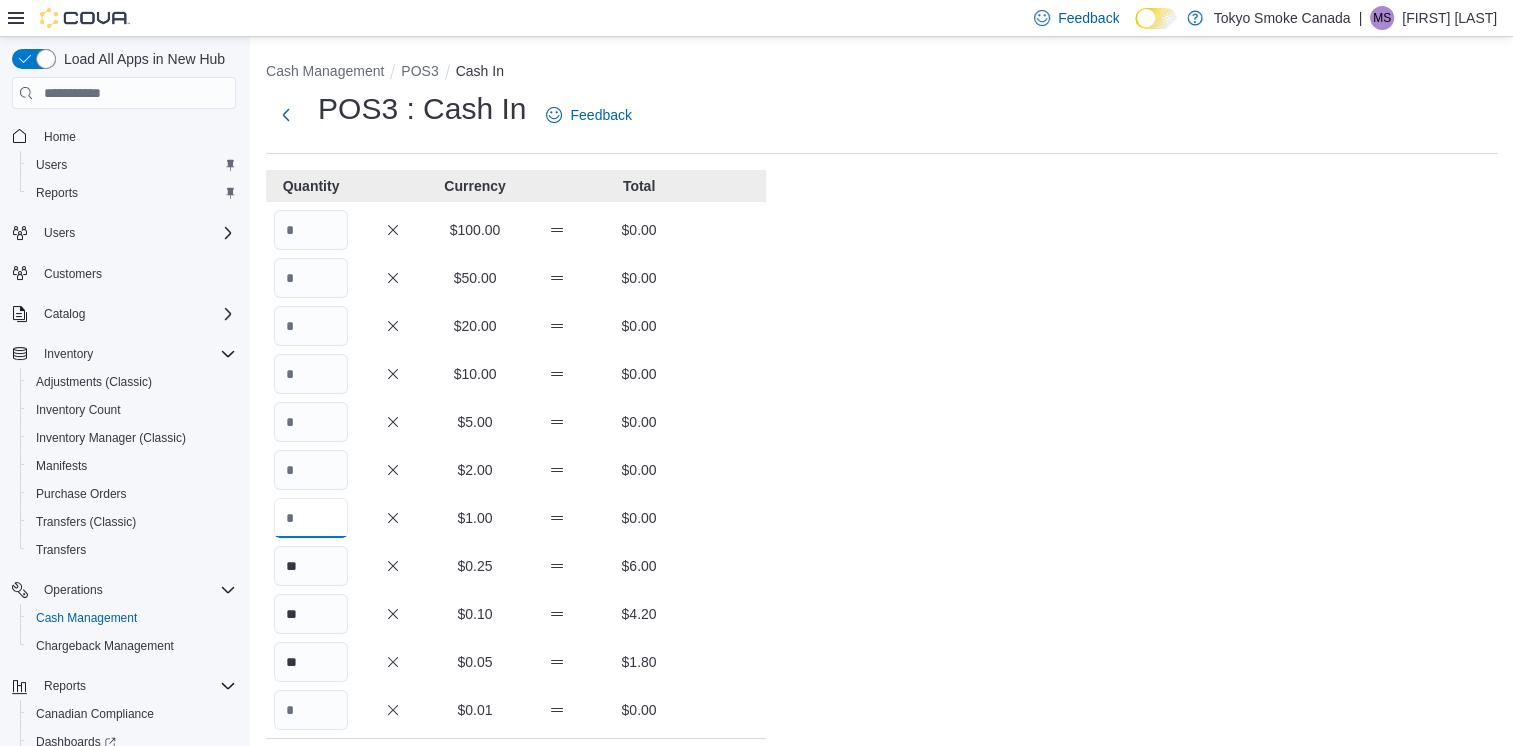 click at bounding box center (311, 518) 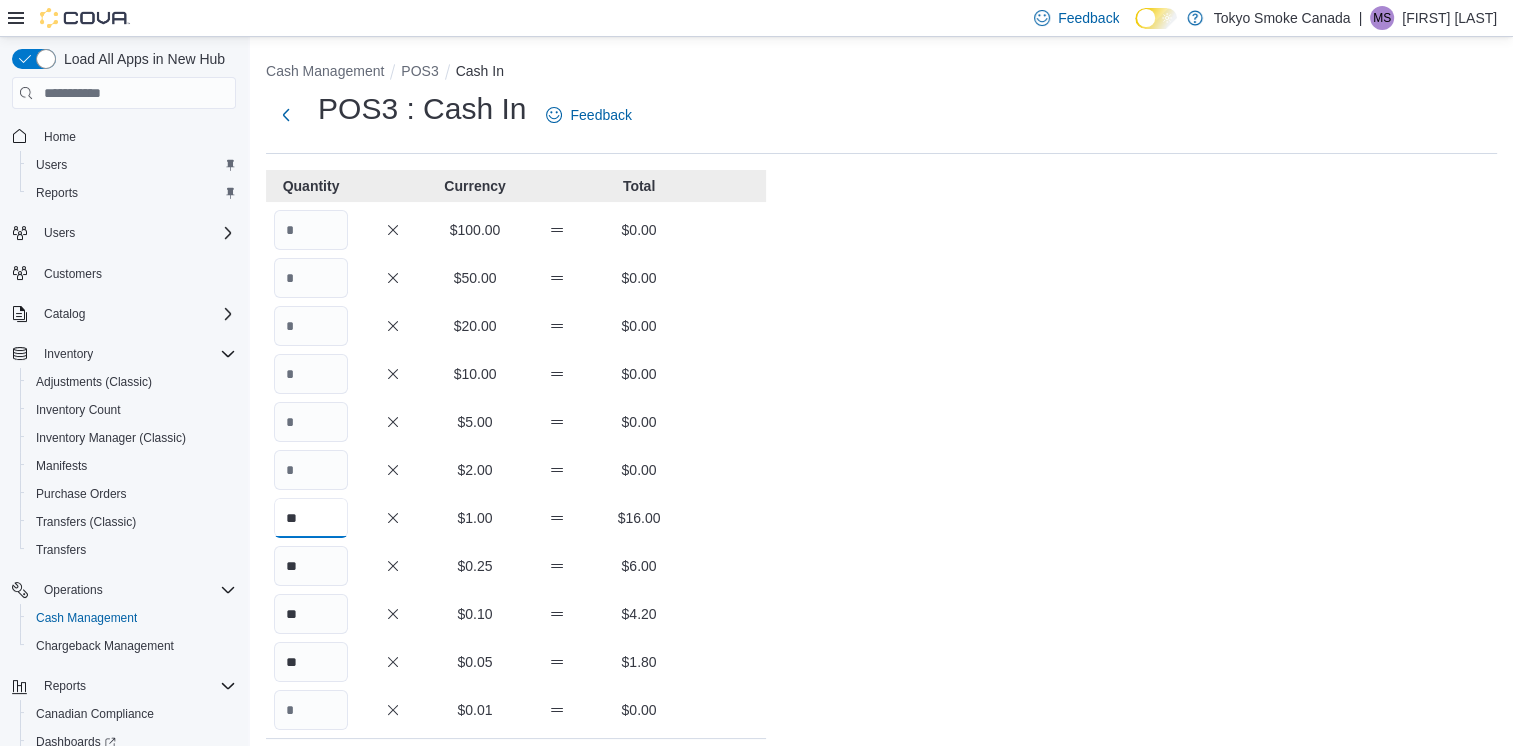type on "**" 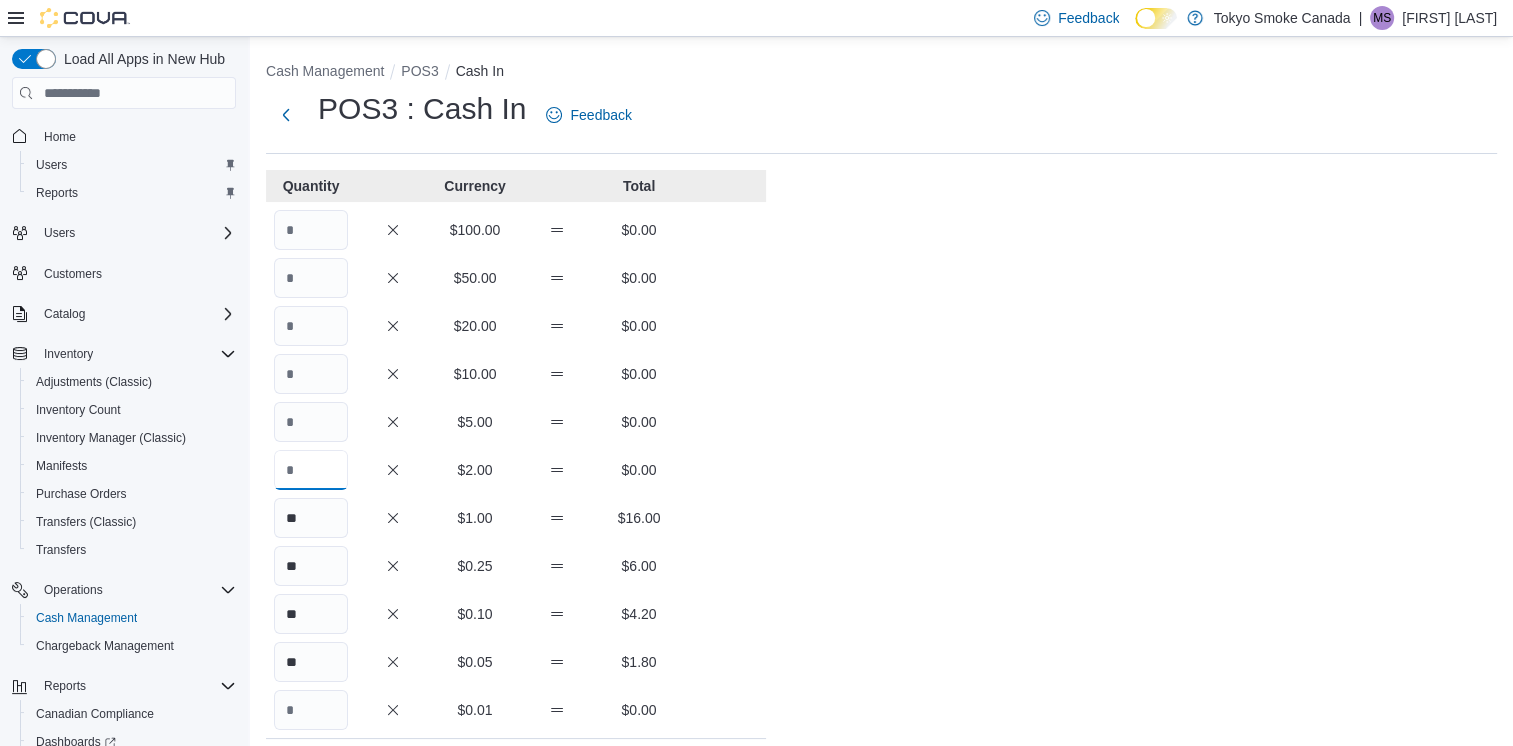 click at bounding box center (311, 470) 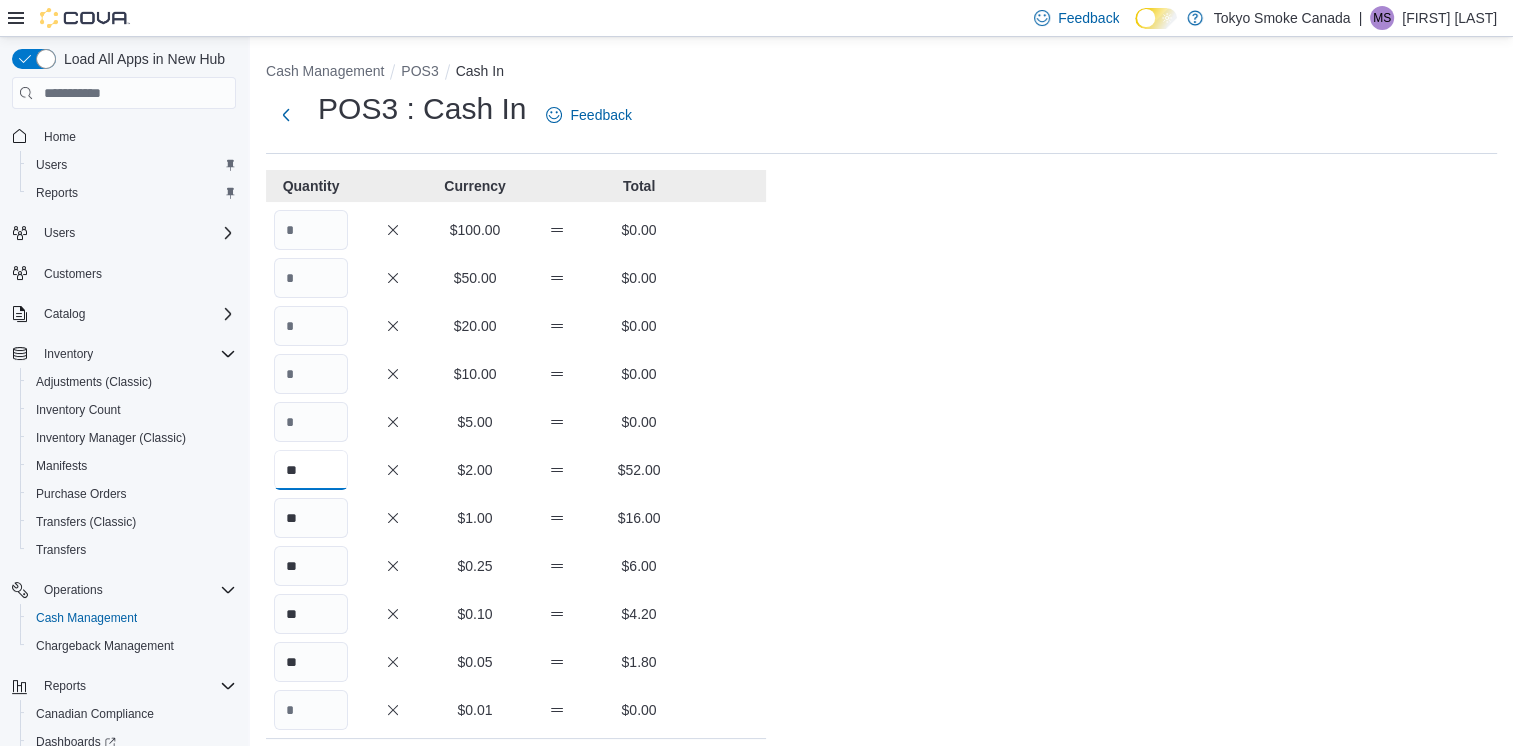 type on "**" 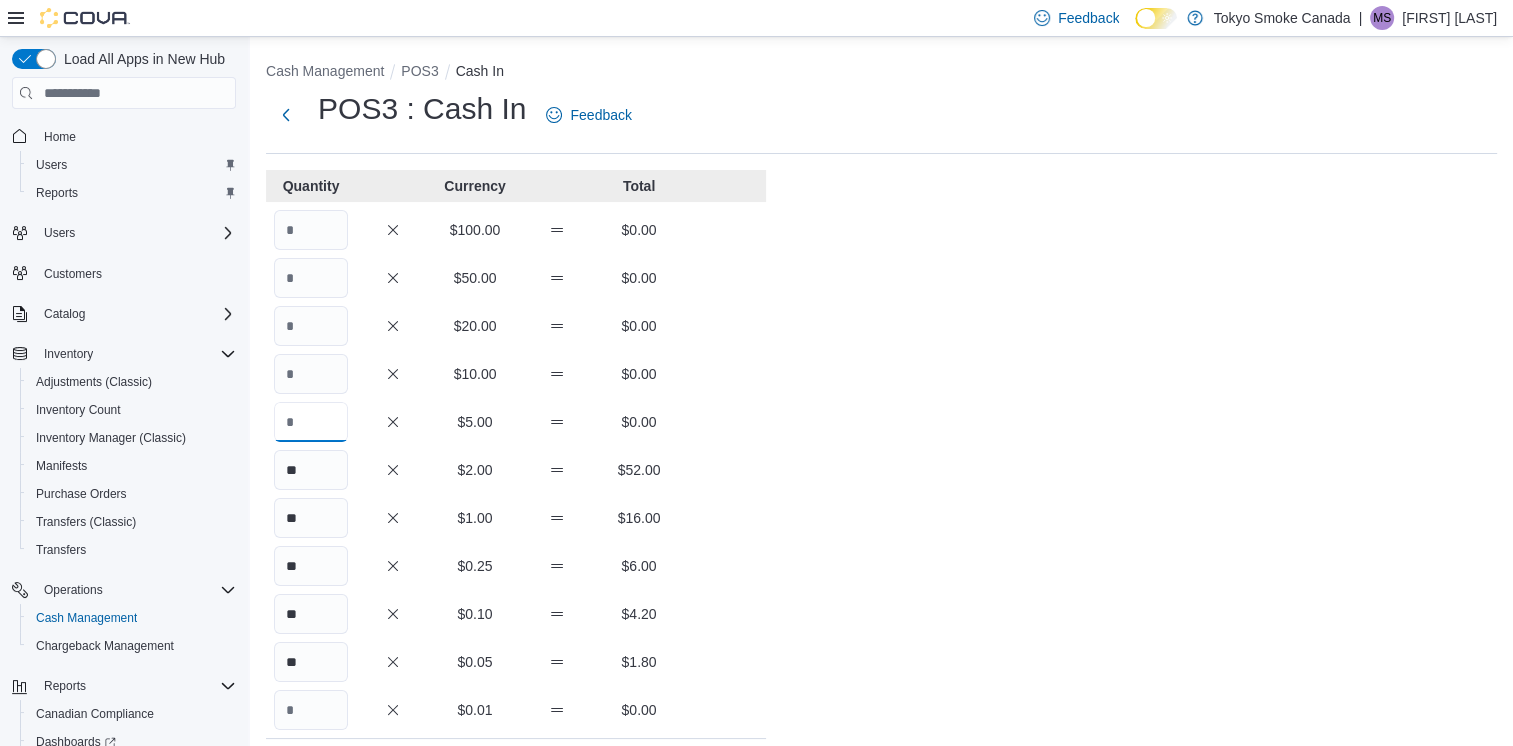 click at bounding box center [311, 422] 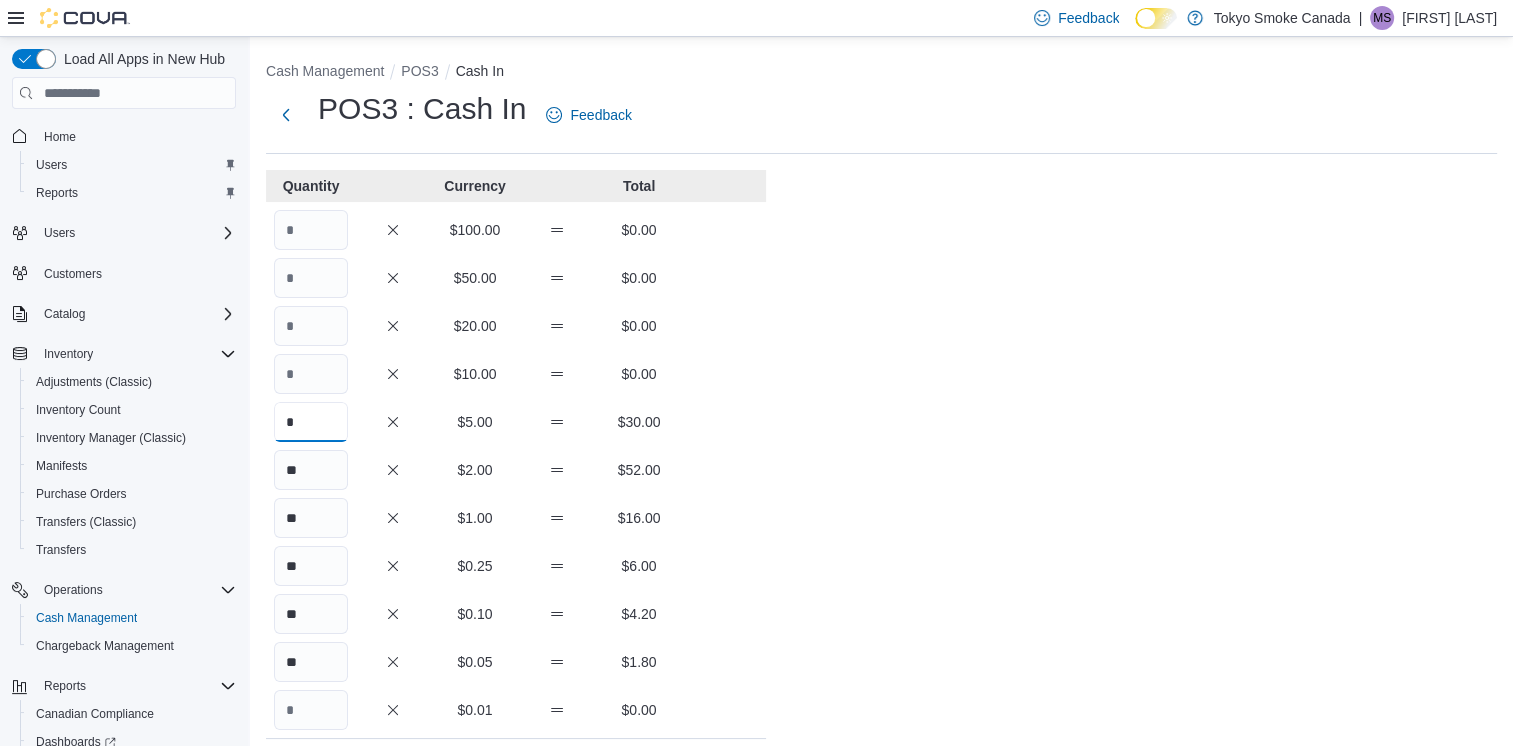 type on "*" 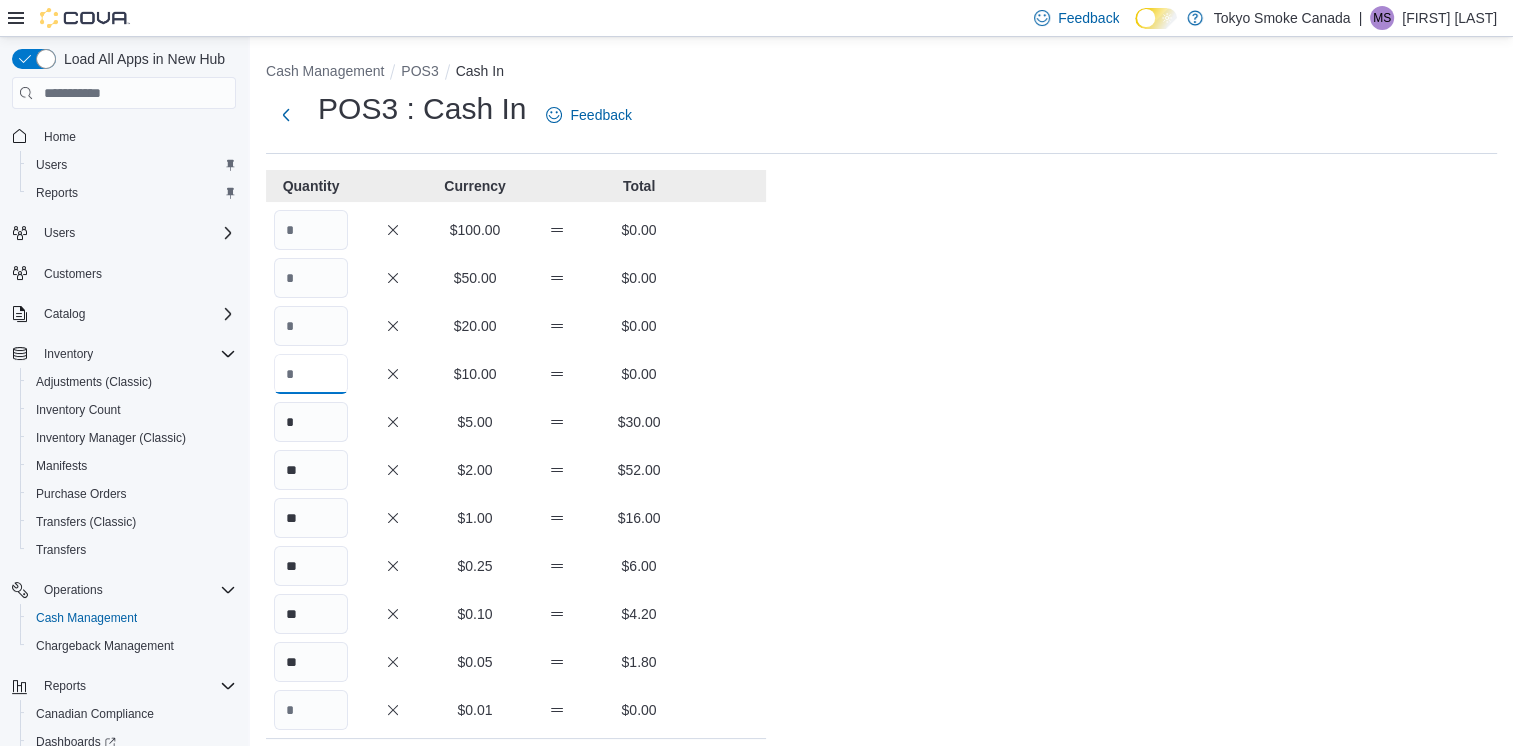 click at bounding box center (311, 374) 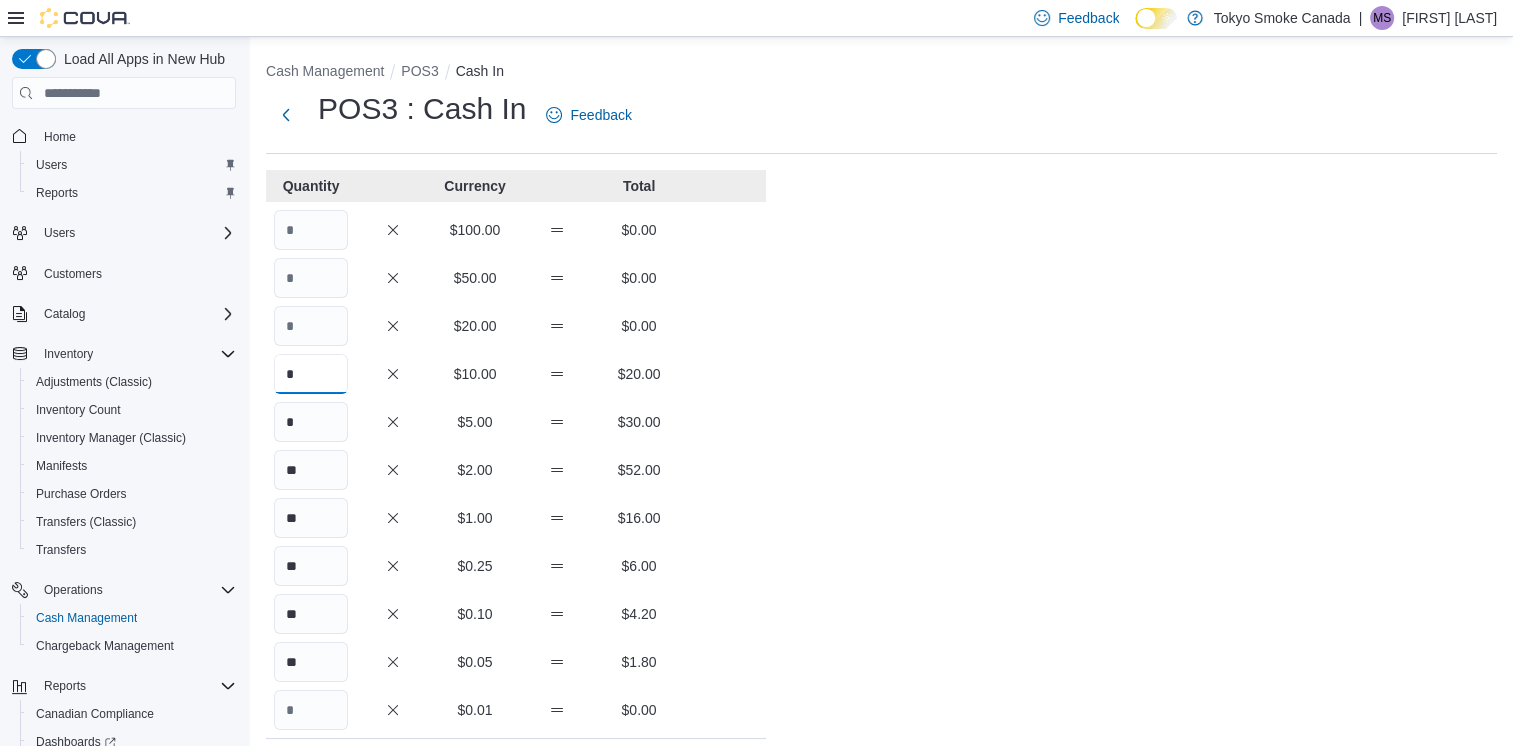 type on "*" 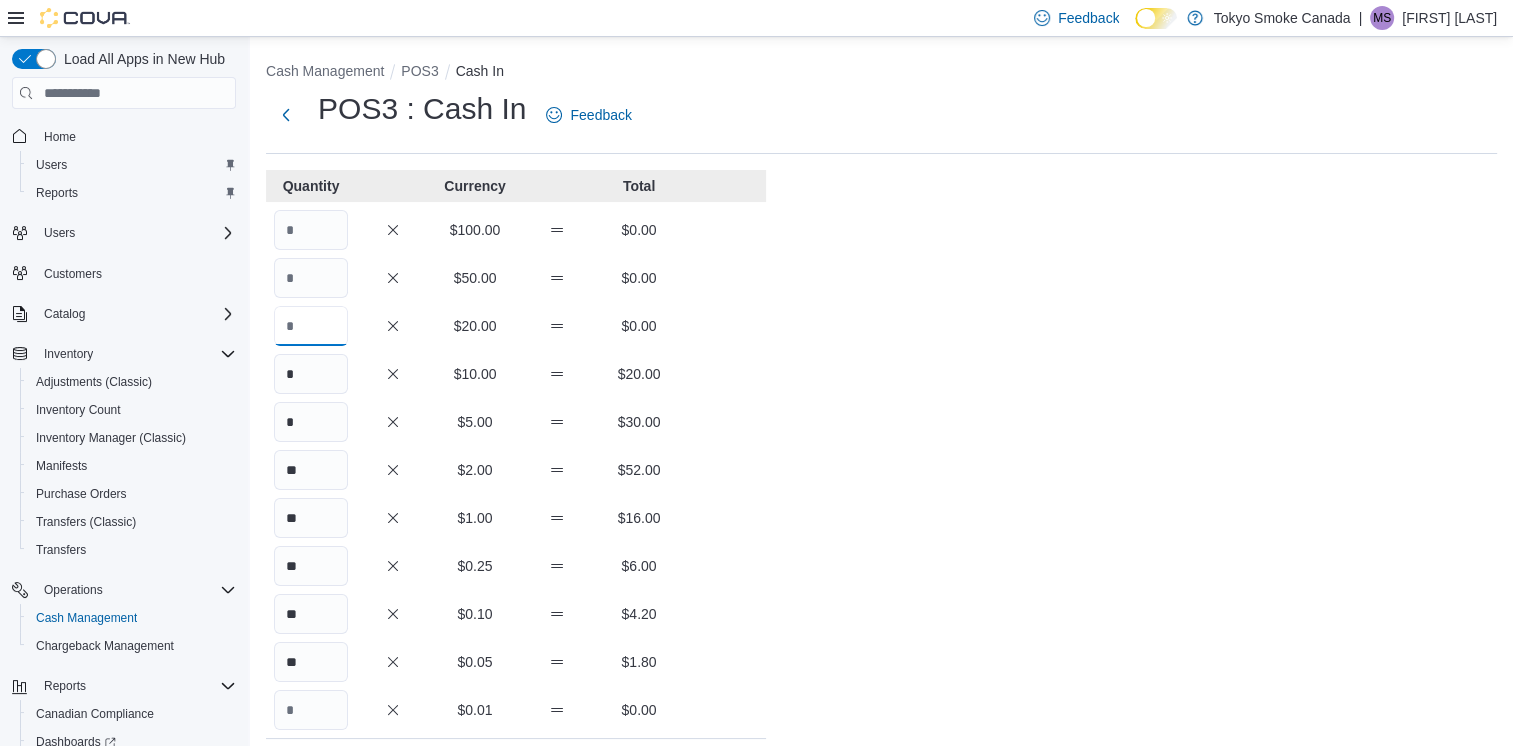 click at bounding box center [311, 326] 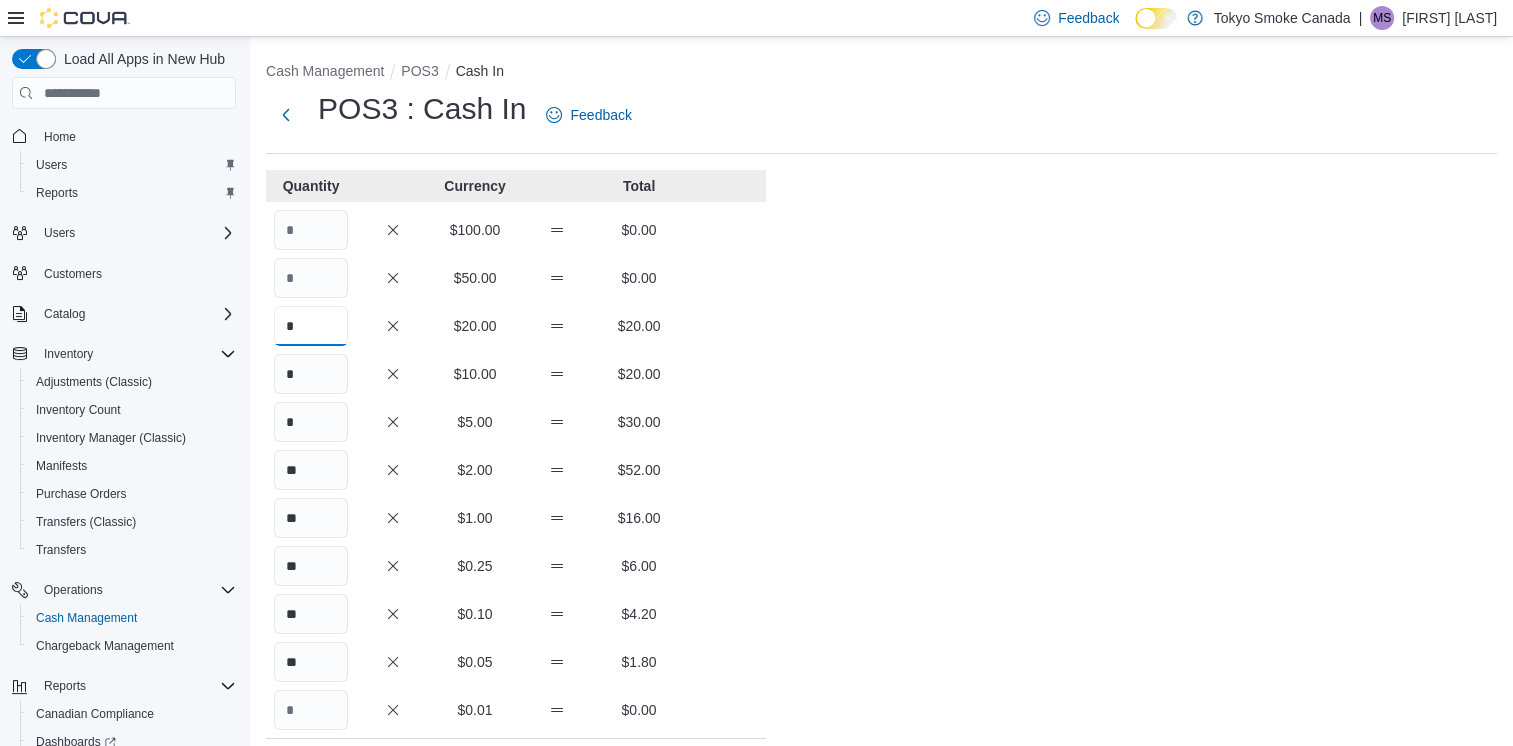 type on "*" 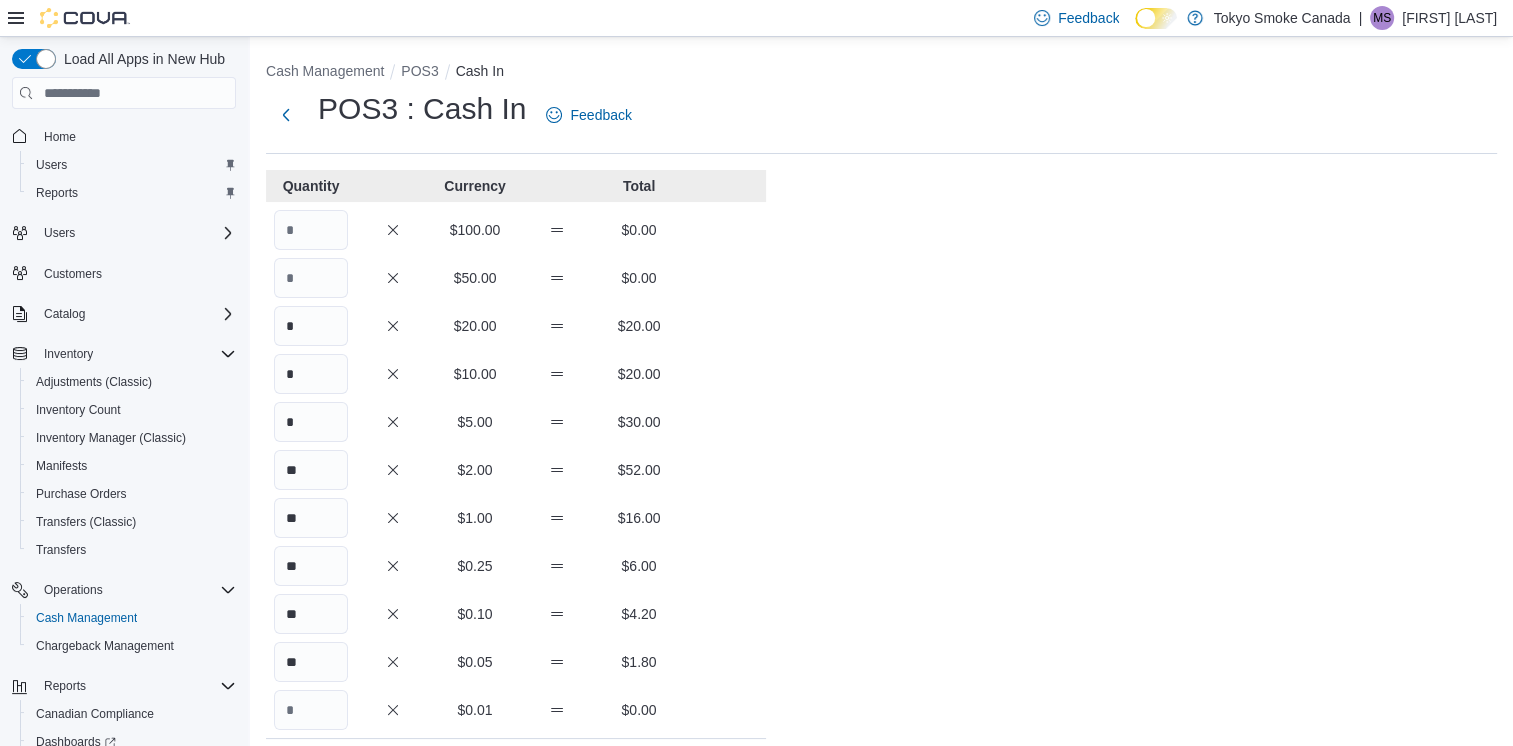 click on "Cash Management POS3 Cash In POS3 : Cash In Feedback   Quantity Currency Total $100.00 $0.00 $50.00 $0.00 * $20.00 $20.00 * $10.00 $20.00 * $5.00 $30.00 ** $2.00 $52.00 ** $1.00 $16.00 ** $0.25 $6.00 ** $0.10 $4.20 ** $0.05 $1.80 $0.01 $0.00 Your Total $150.00 Expected Total $0.00 Difference $150.00 Notes Cancel Save" at bounding box center [881, 558] 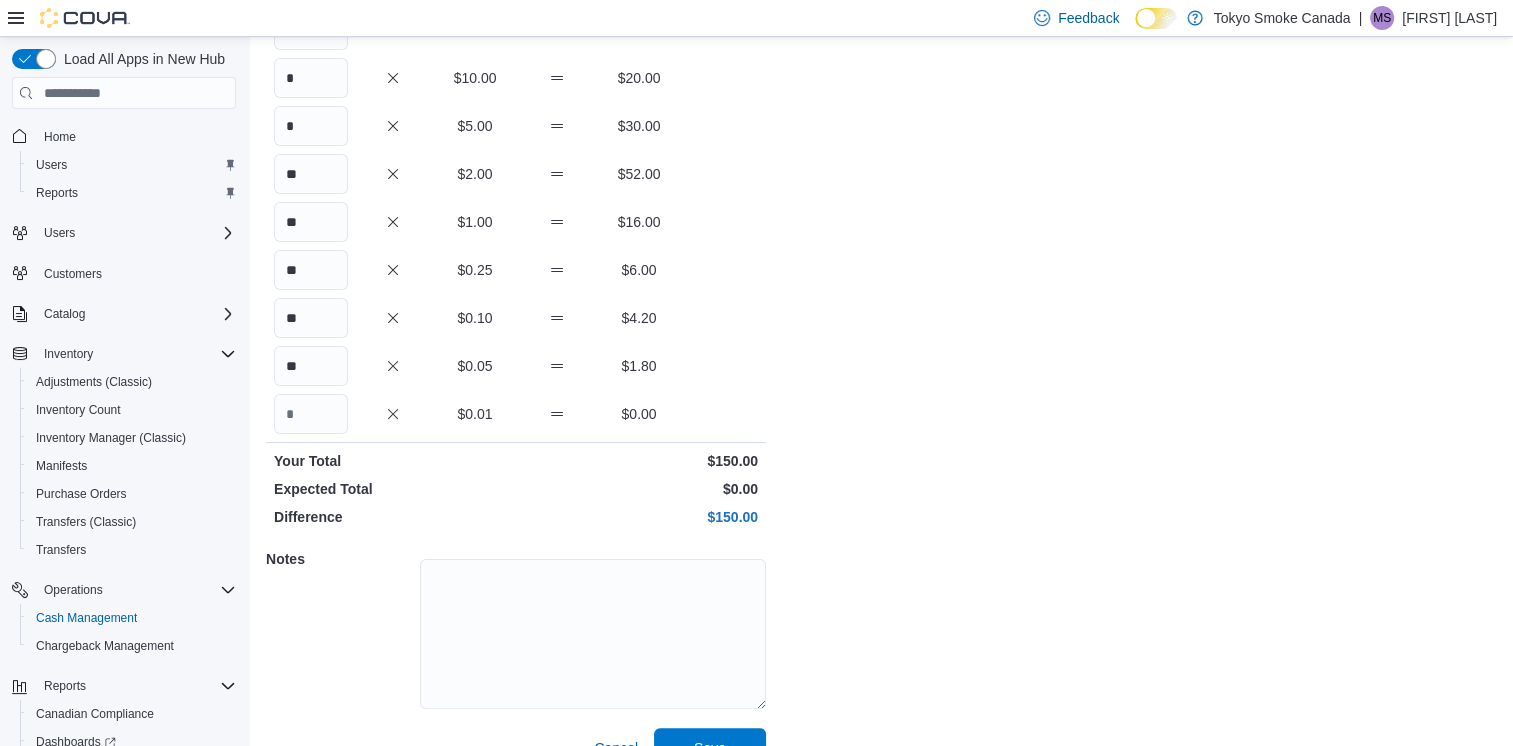 scroll, scrollTop: 334, scrollLeft: 0, axis: vertical 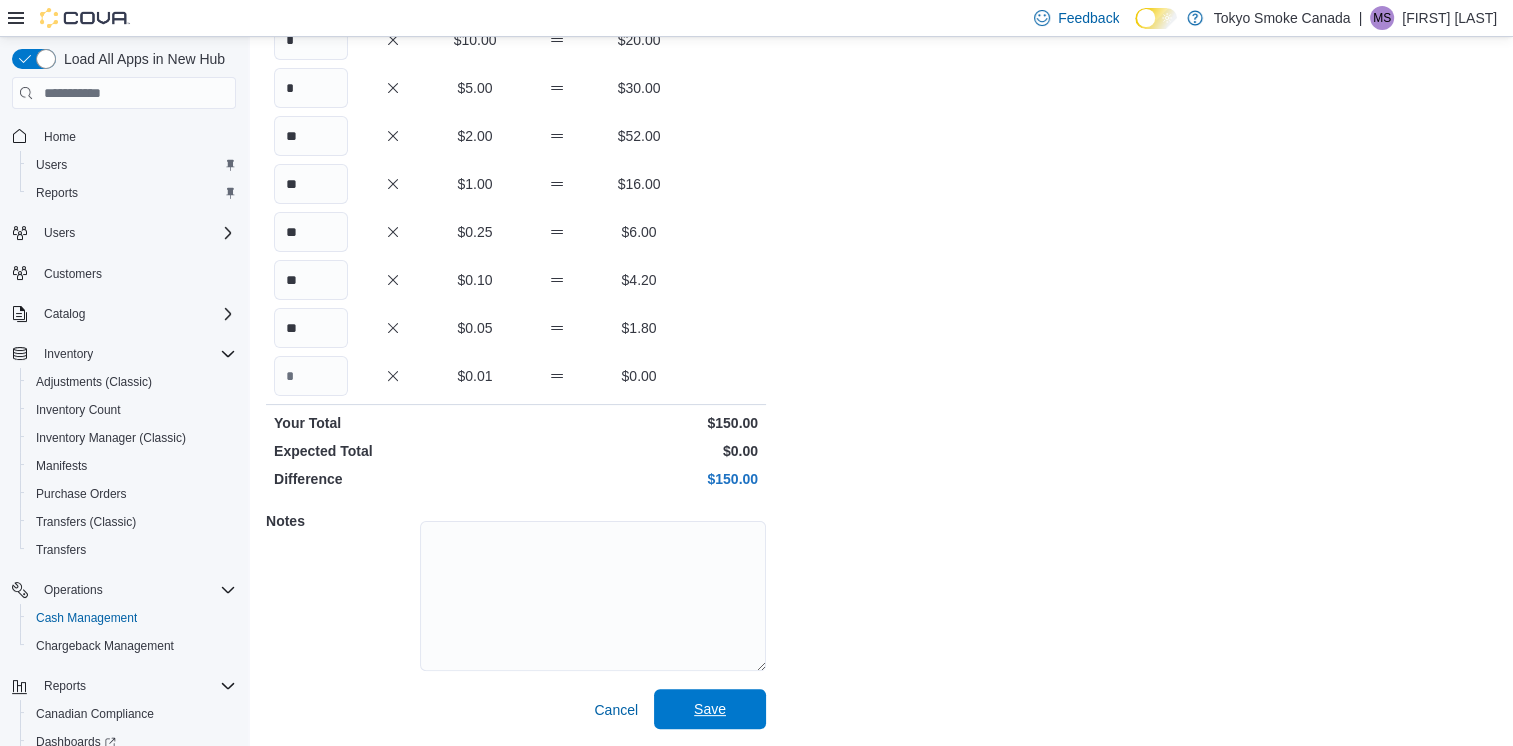 click on "Cancel Save" at bounding box center (516, 710) 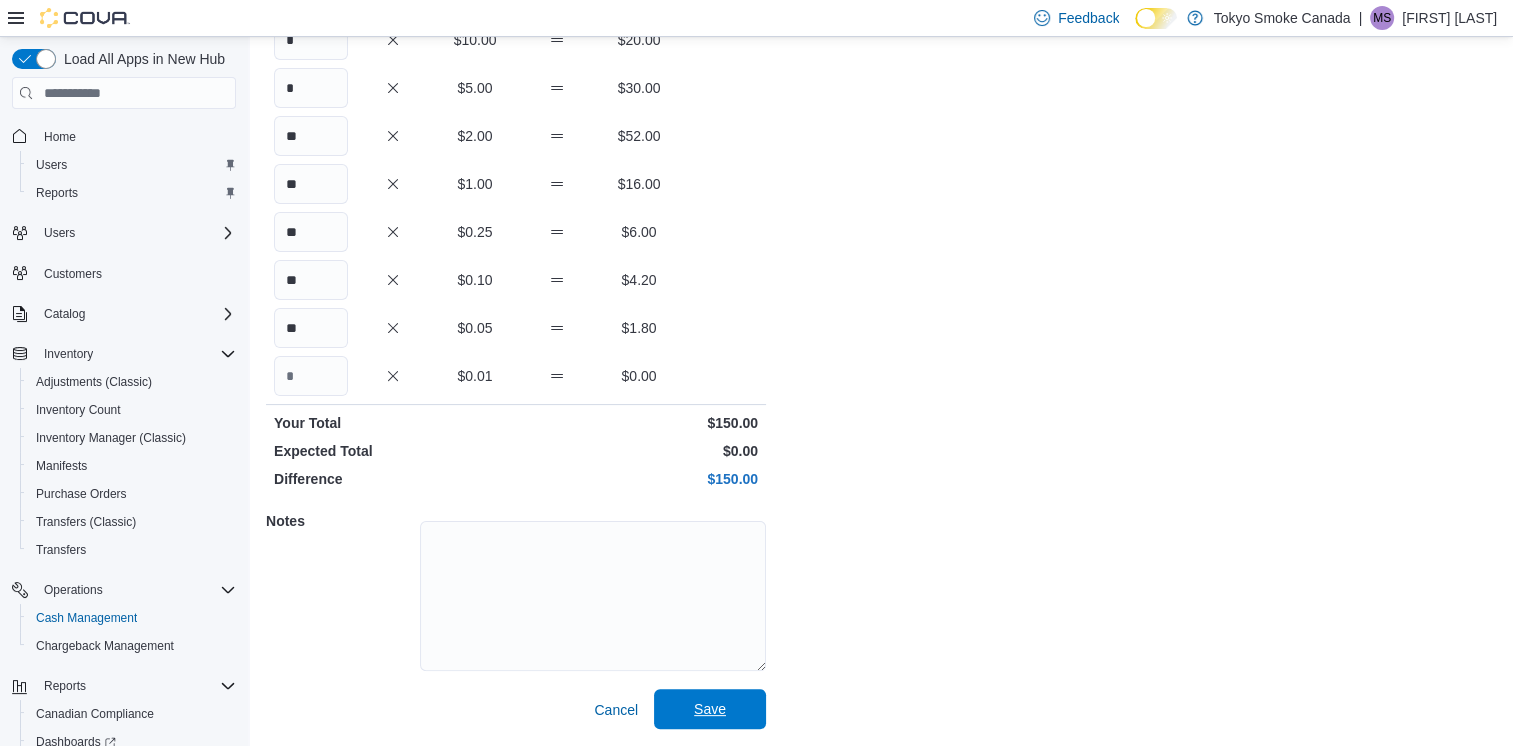 click on "Save" at bounding box center (710, 709) 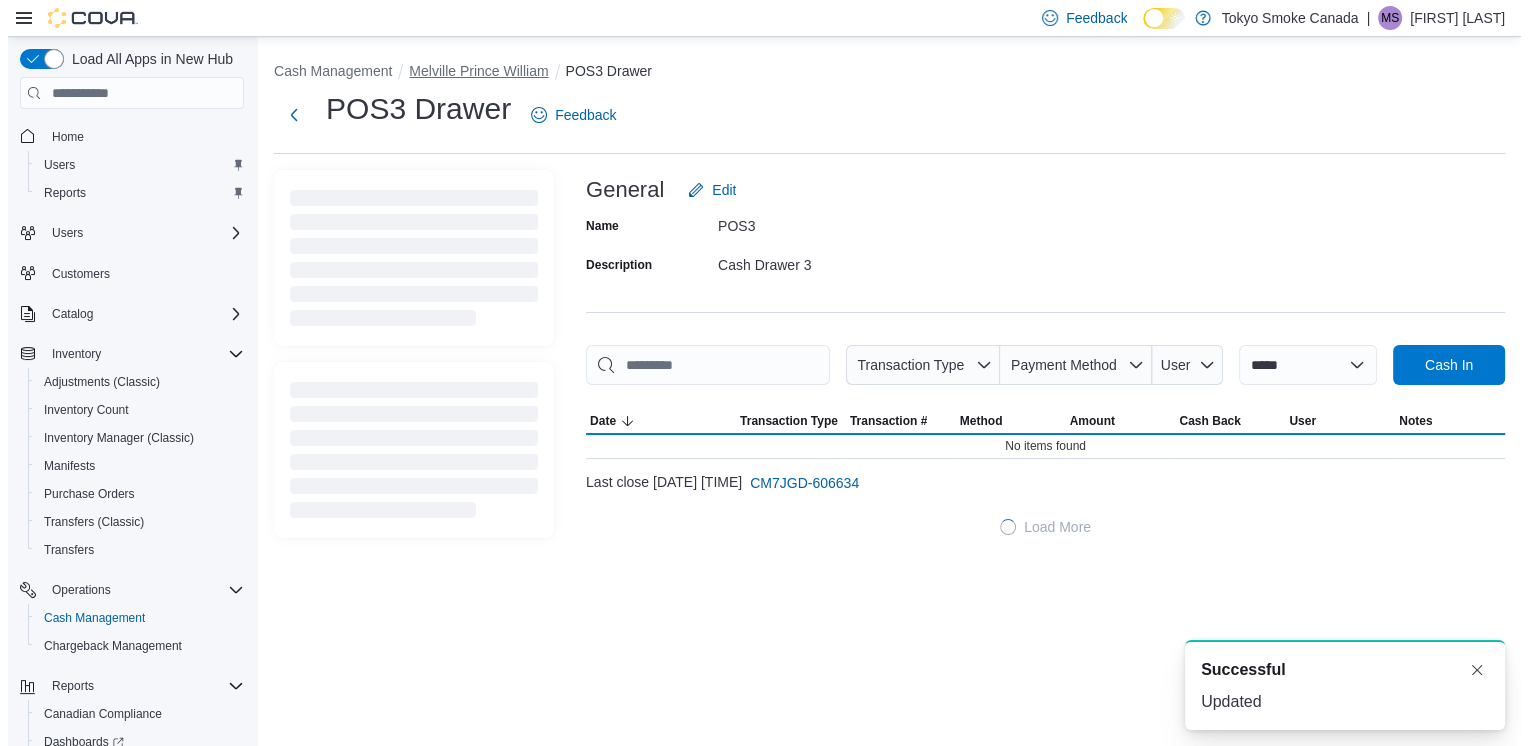 scroll, scrollTop: 0, scrollLeft: 0, axis: both 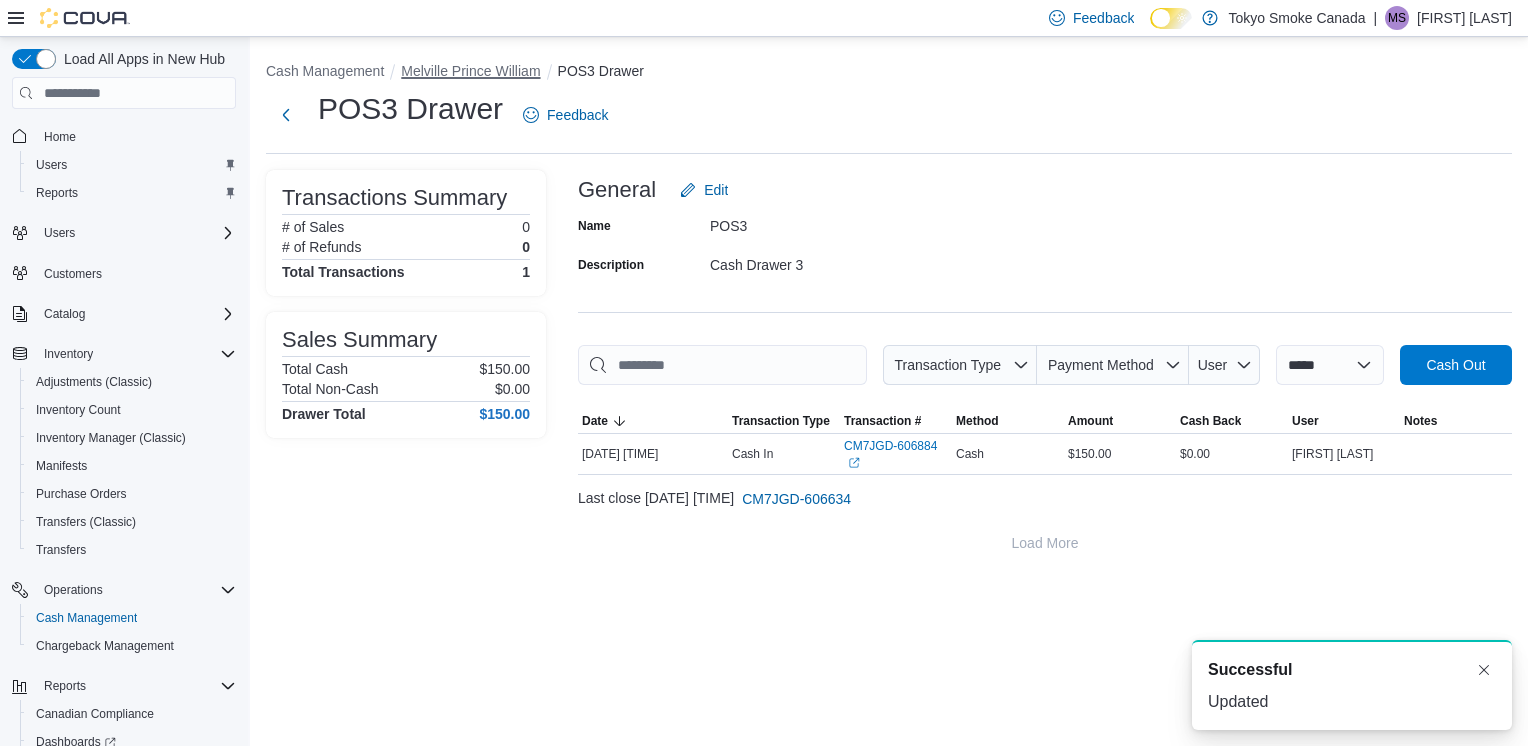 click on "Melville Prince William" at bounding box center [470, 71] 